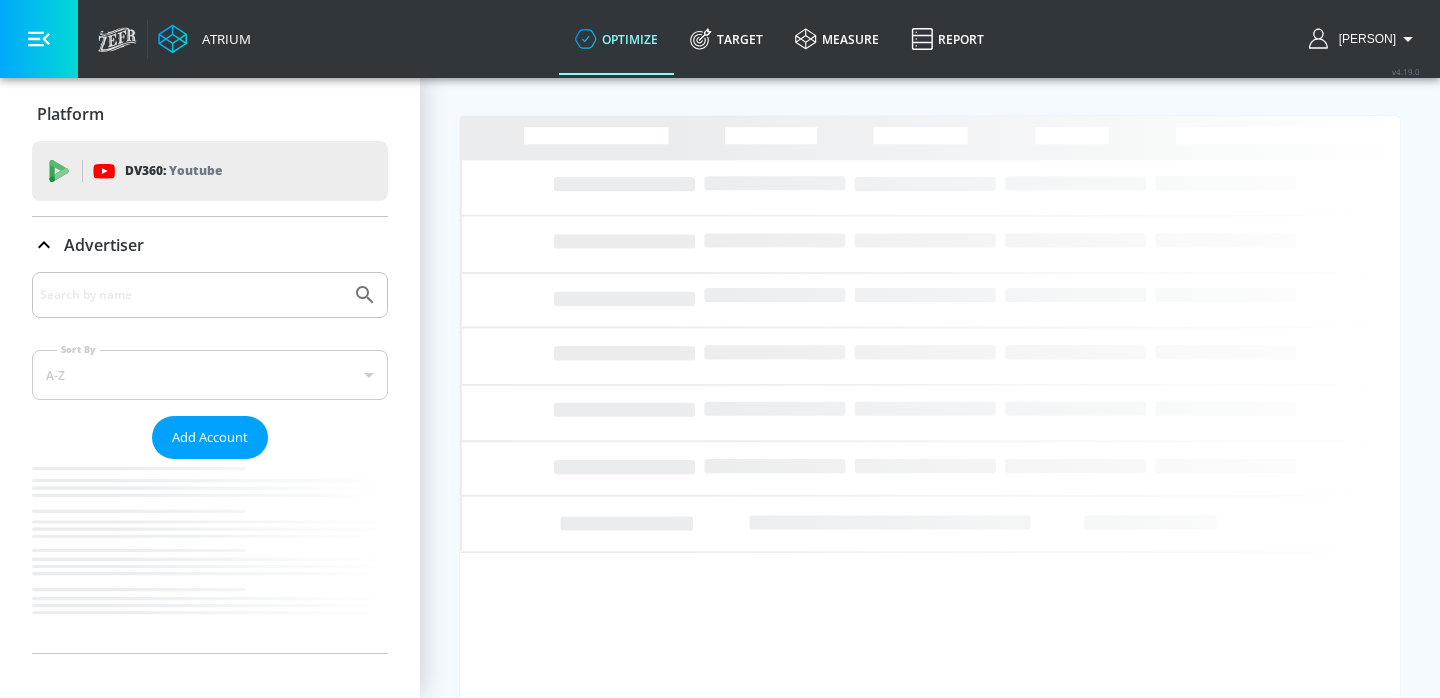 scroll, scrollTop: 0, scrollLeft: 0, axis: both 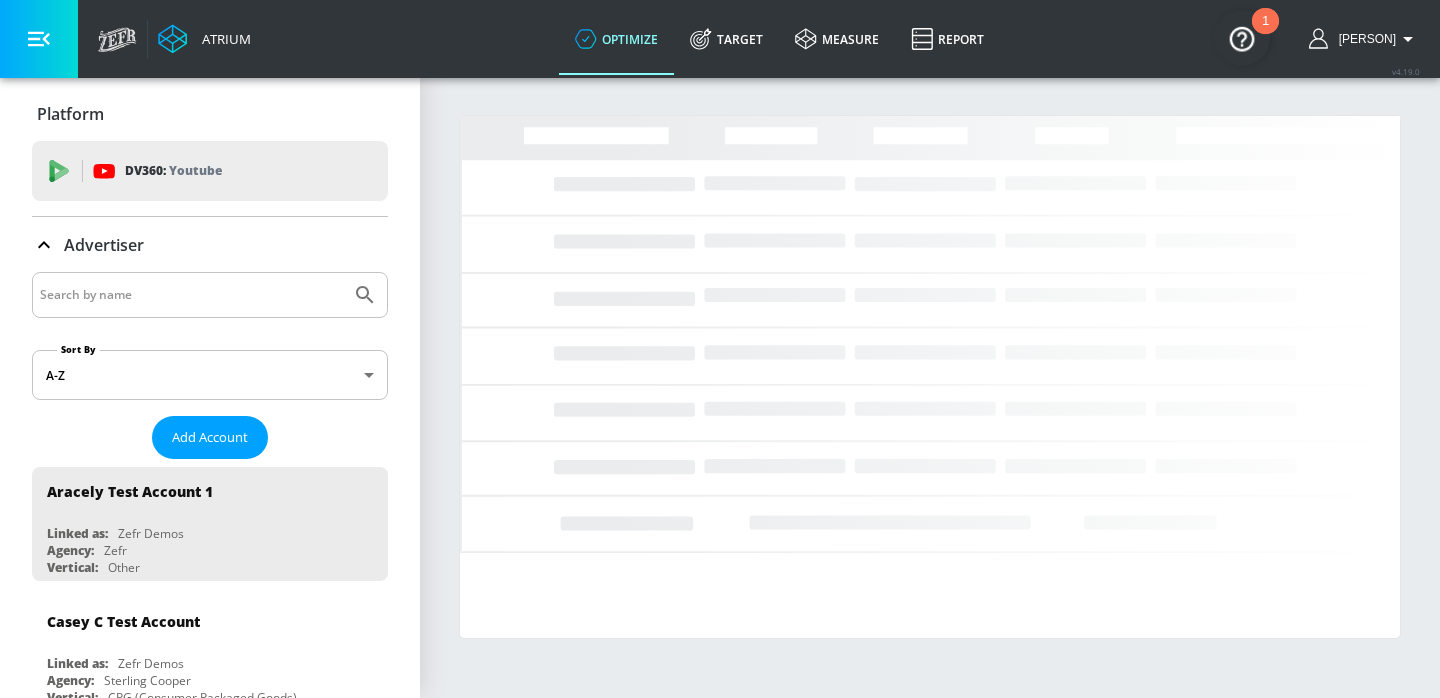 click at bounding box center (191, 295) 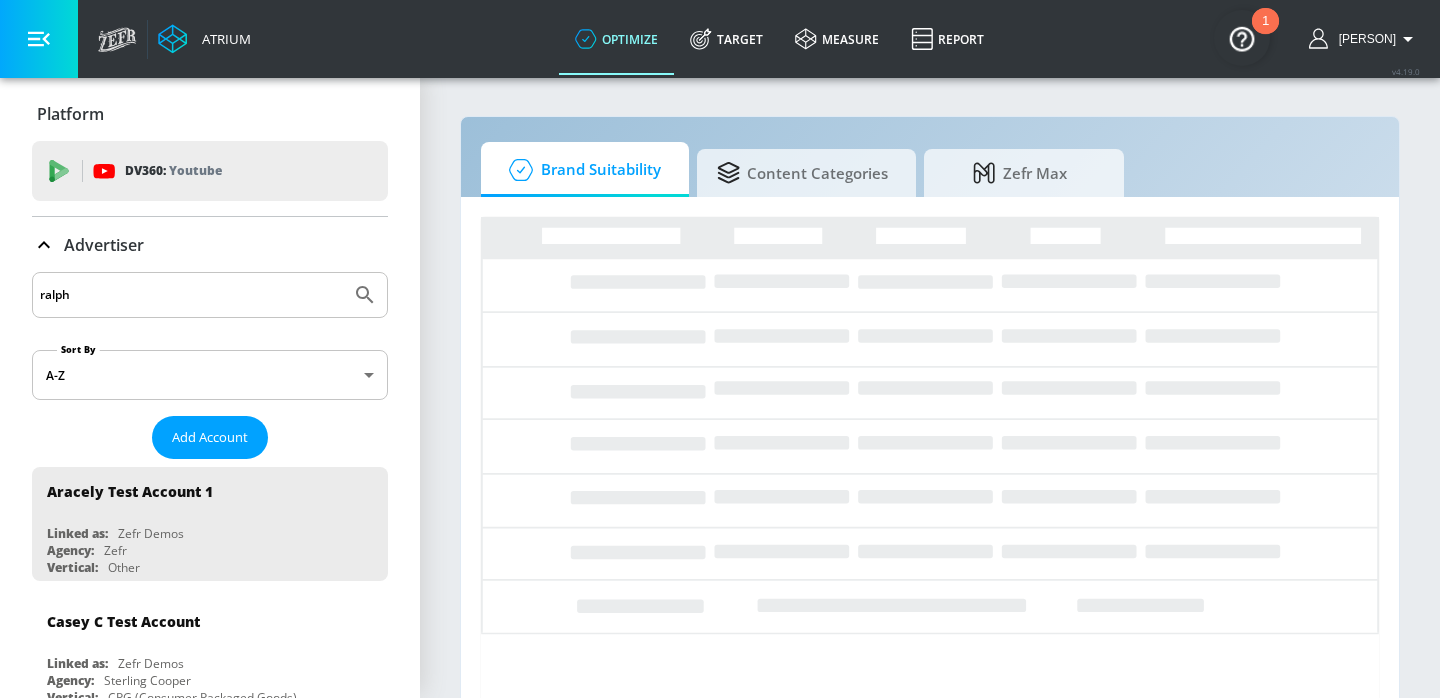 type on "ralph" 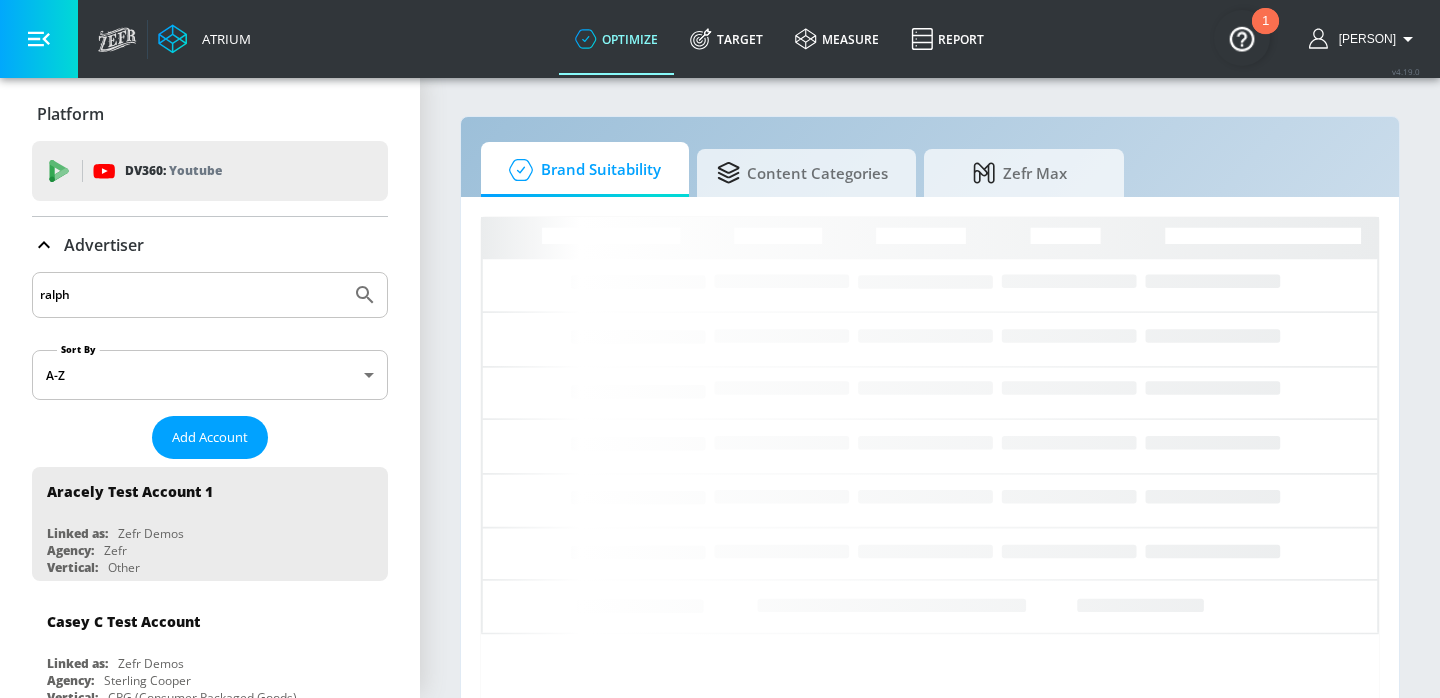 click at bounding box center [365, 295] 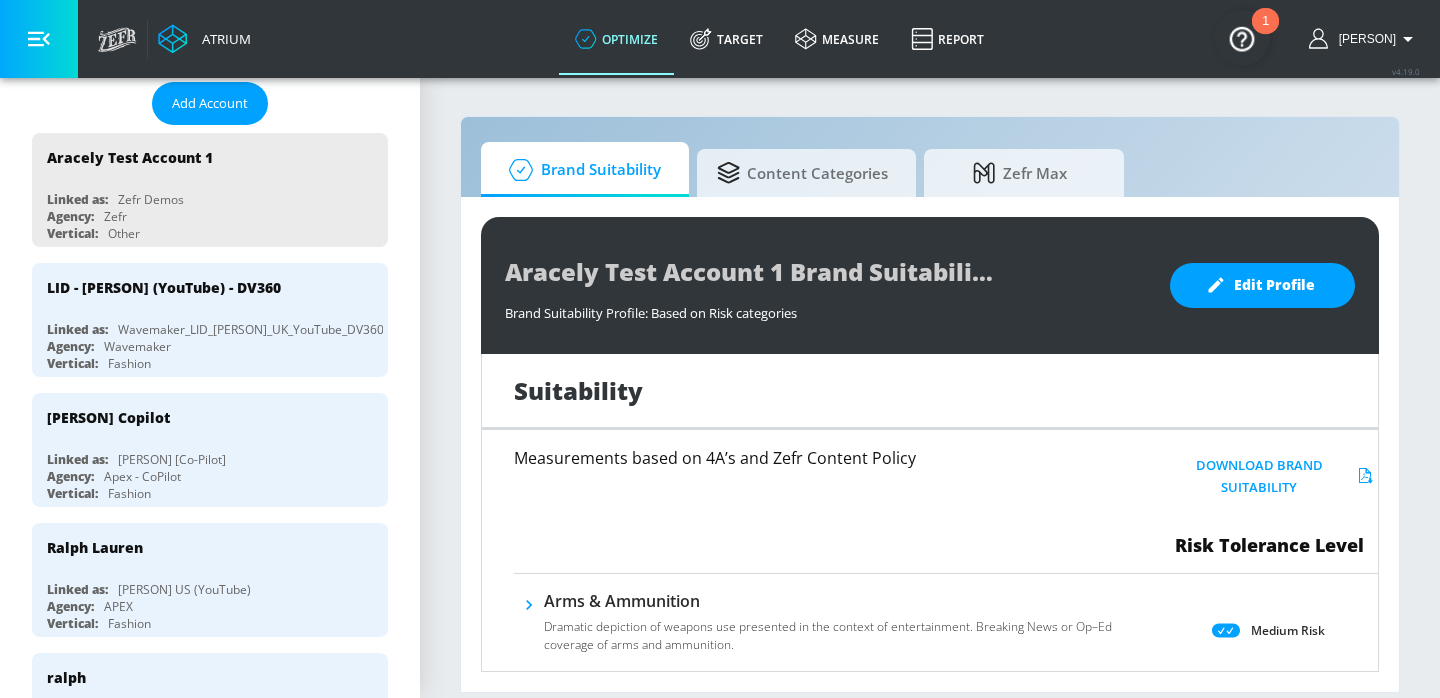 scroll, scrollTop: 420, scrollLeft: 0, axis: vertical 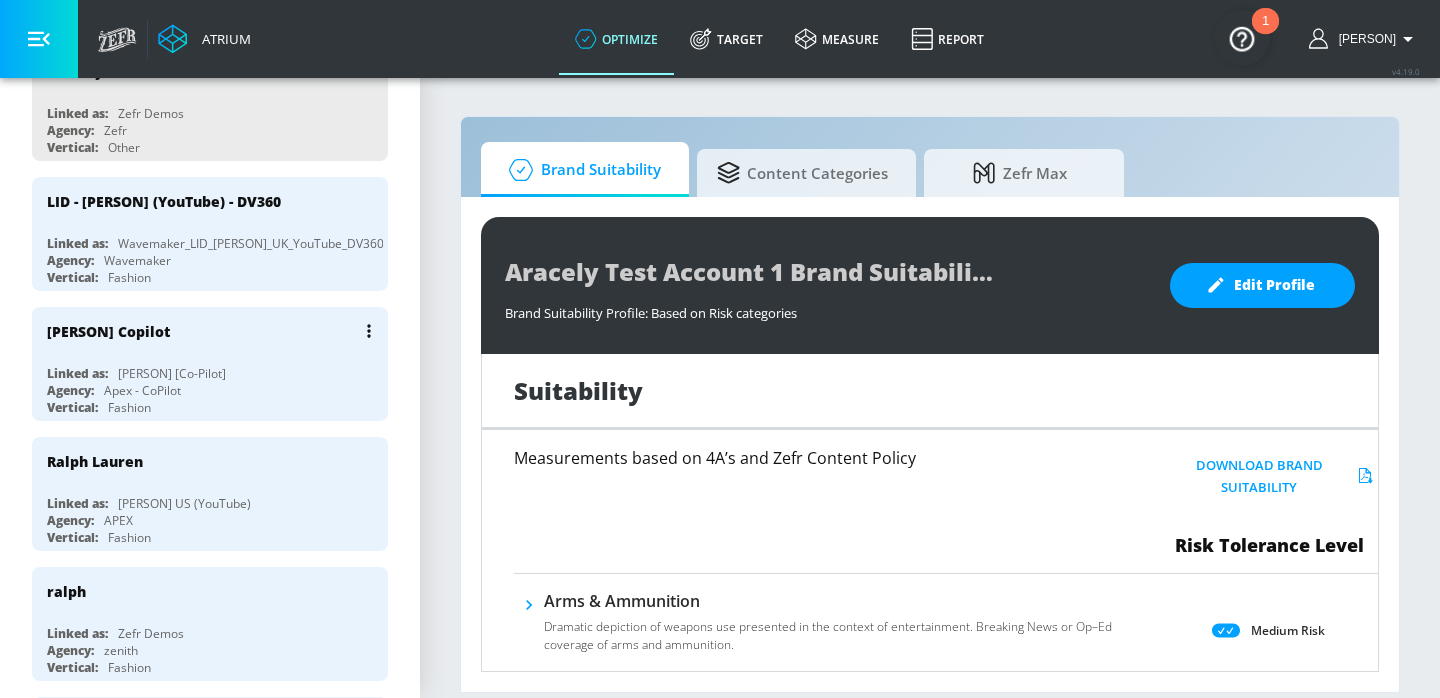 click on "[PERSON] [Co-Pilot]" at bounding box center [172, 373] 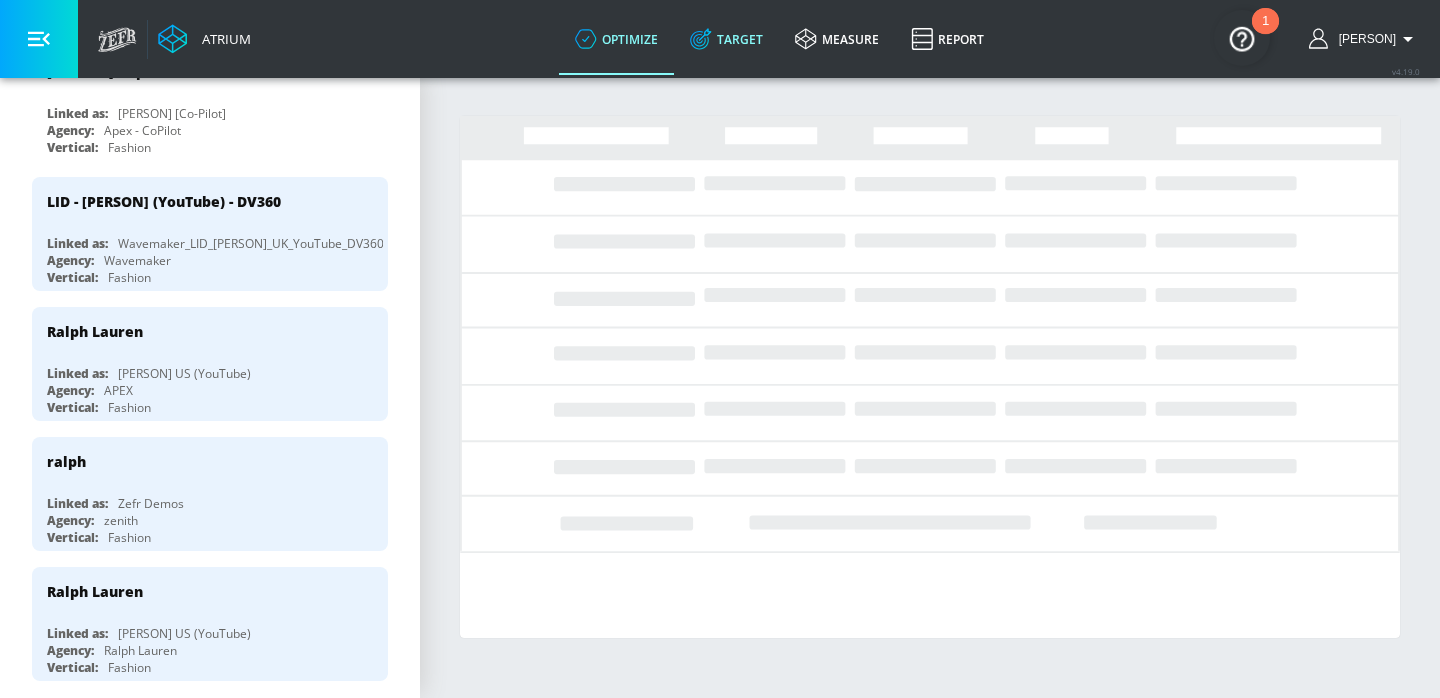 click on "Target" at bounding box center [726, 39] 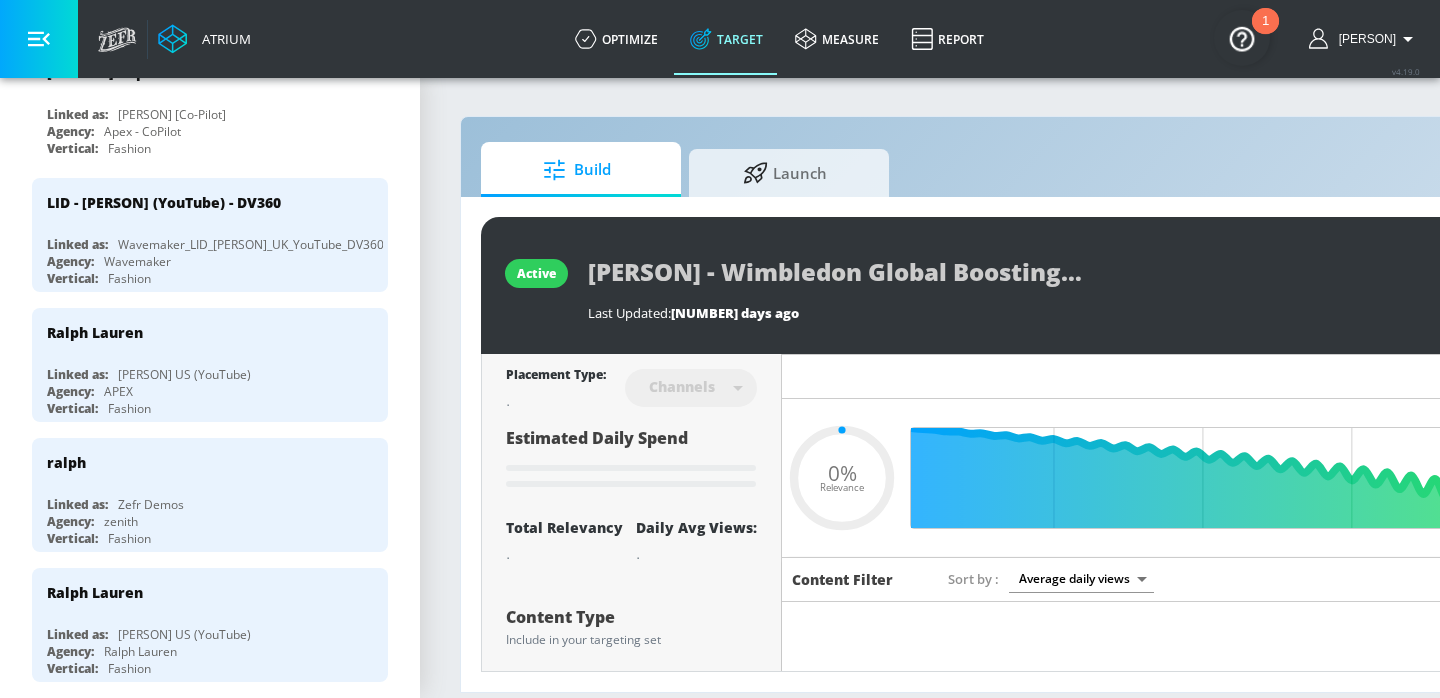 type on "0.05" 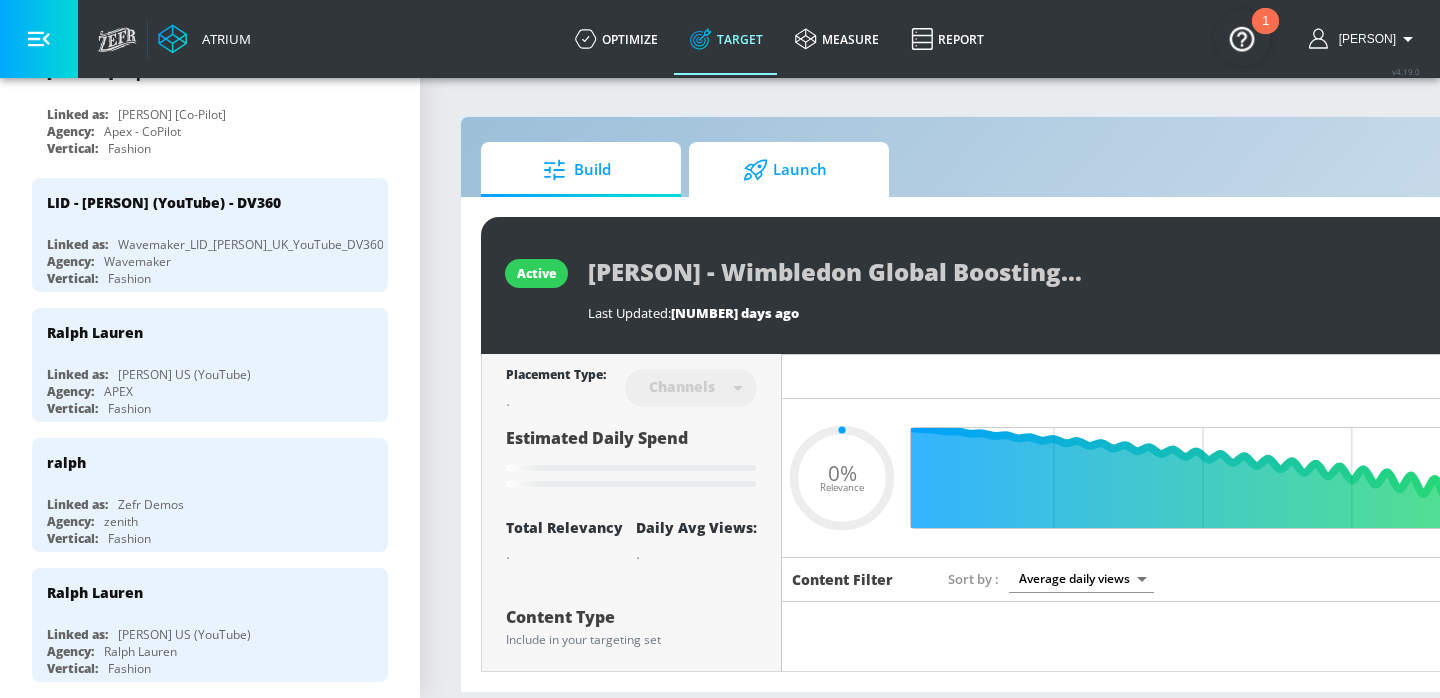 click on "Launch" at bounding box center (785, 170) 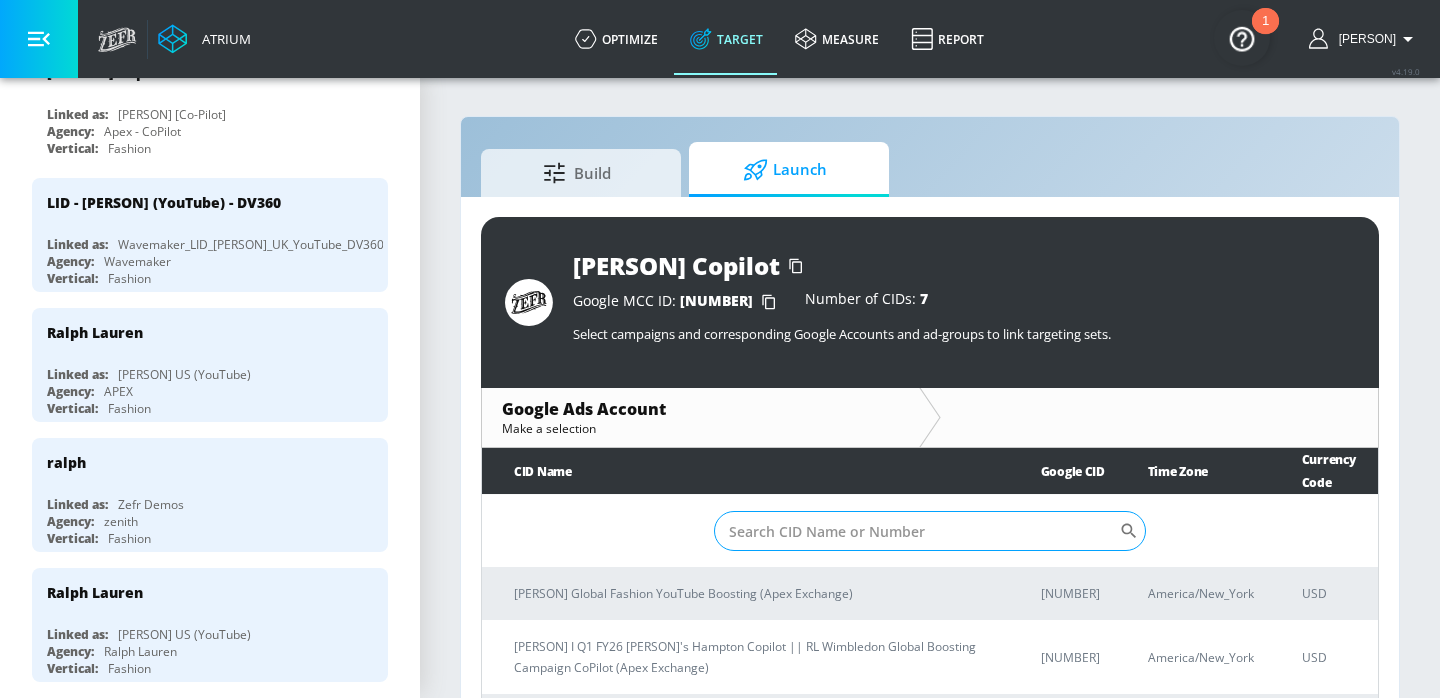 click on "Sort By" at bounding box center (916, 531) 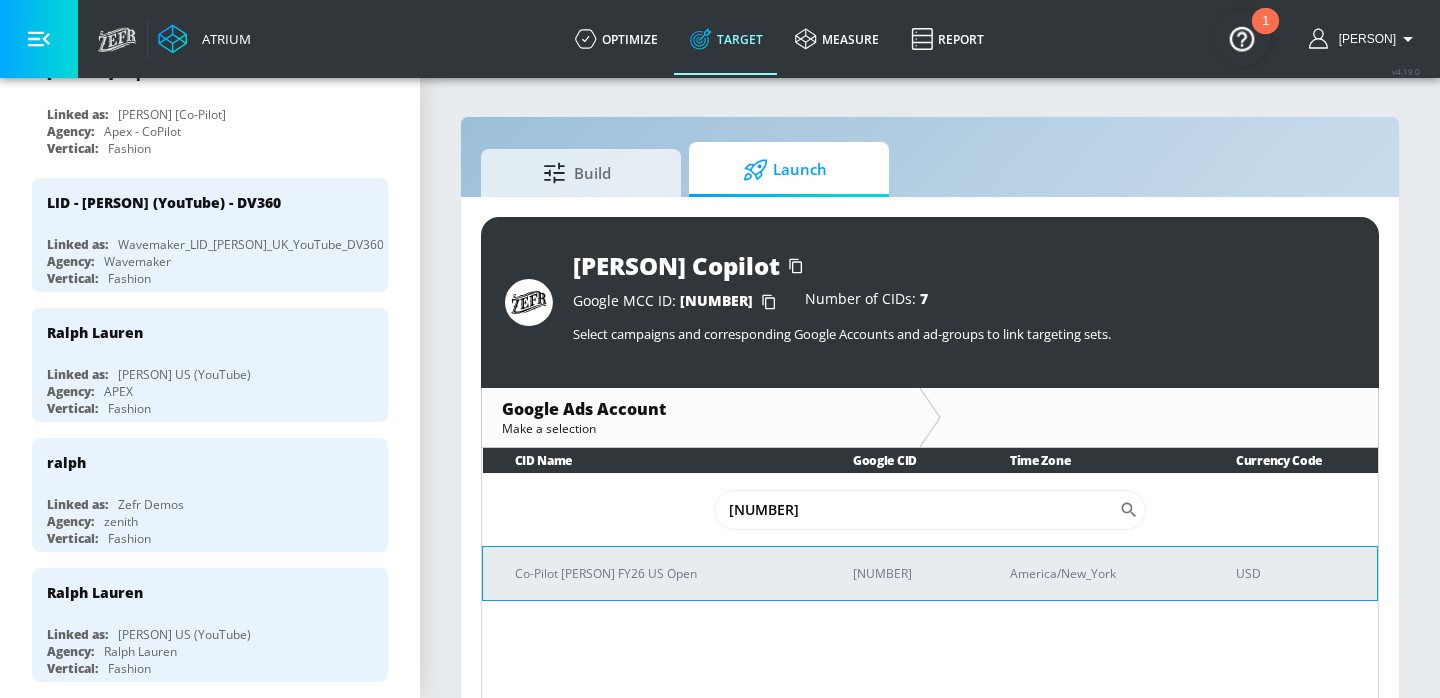 type on "[NUMBER]" 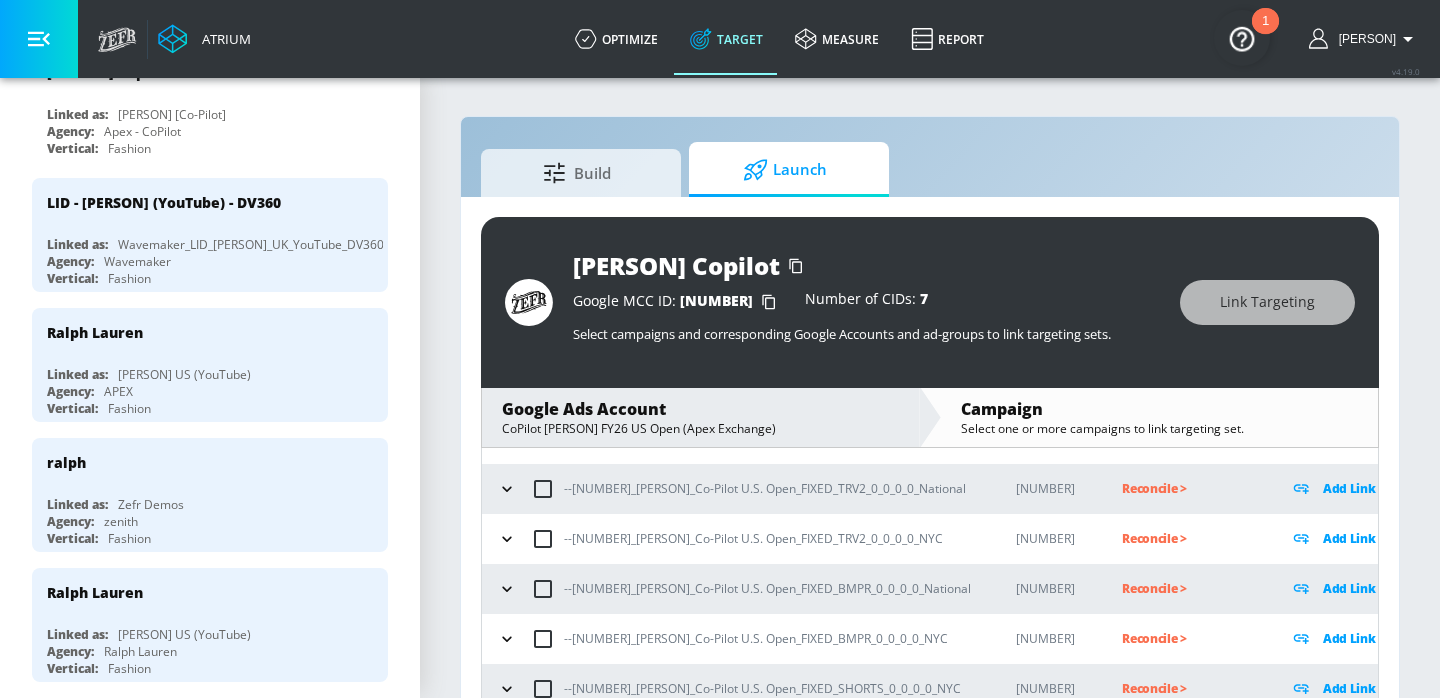 scroll, scrollTop: 246, scrollLeft: 0, axis: vertical 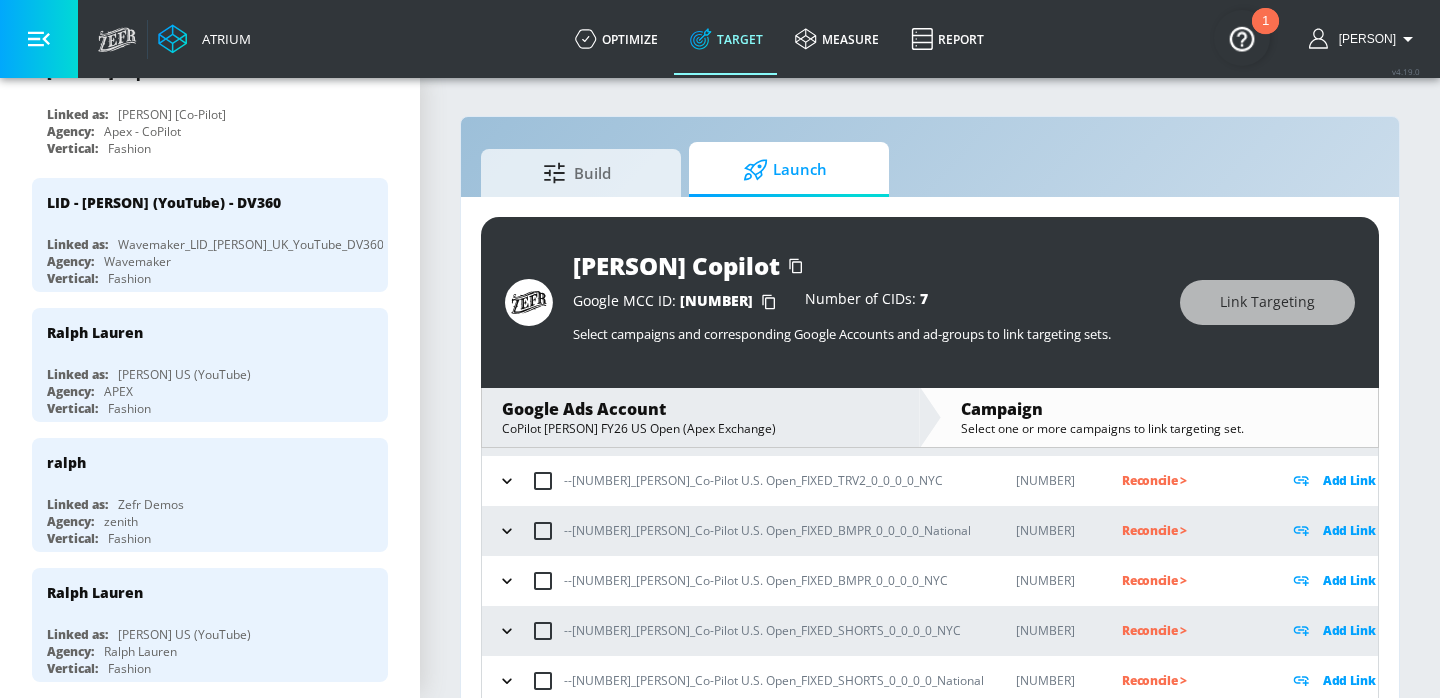 click 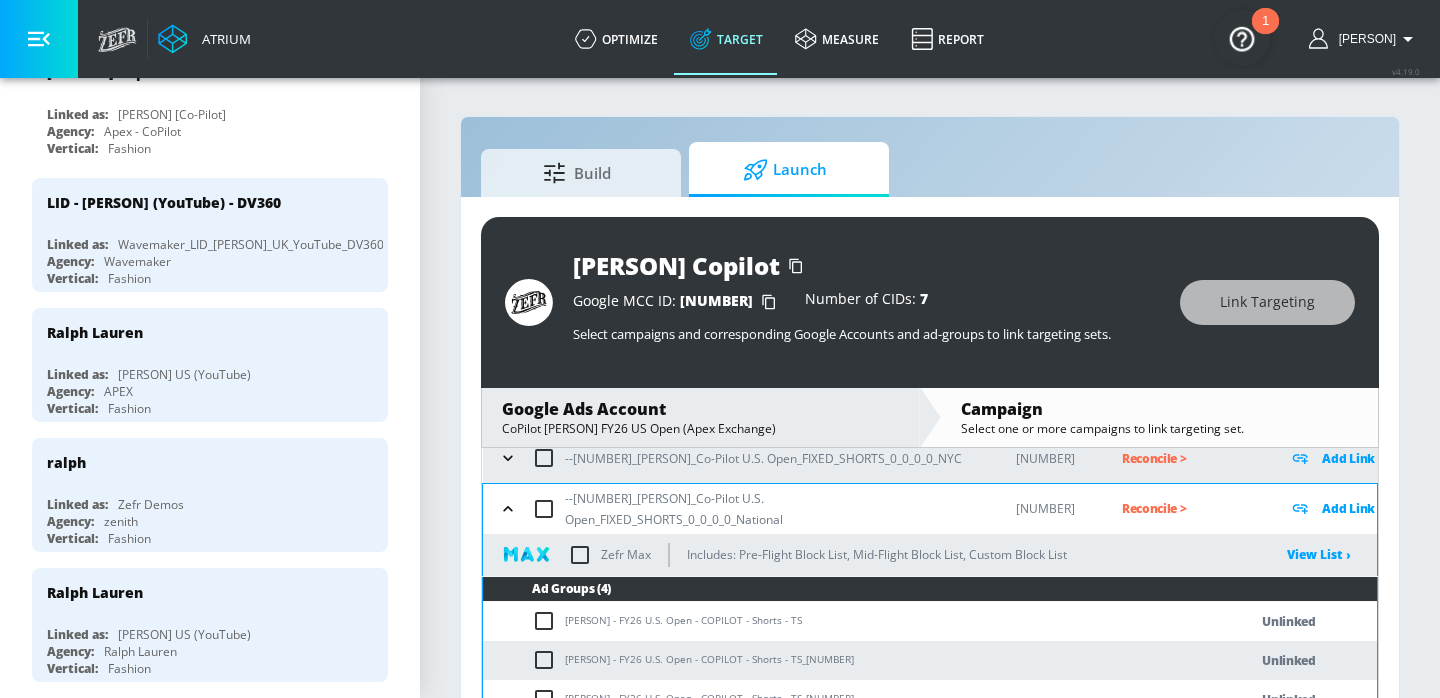 scroll, scrollTop: 452, scrollLeft: 0, axis: vertical 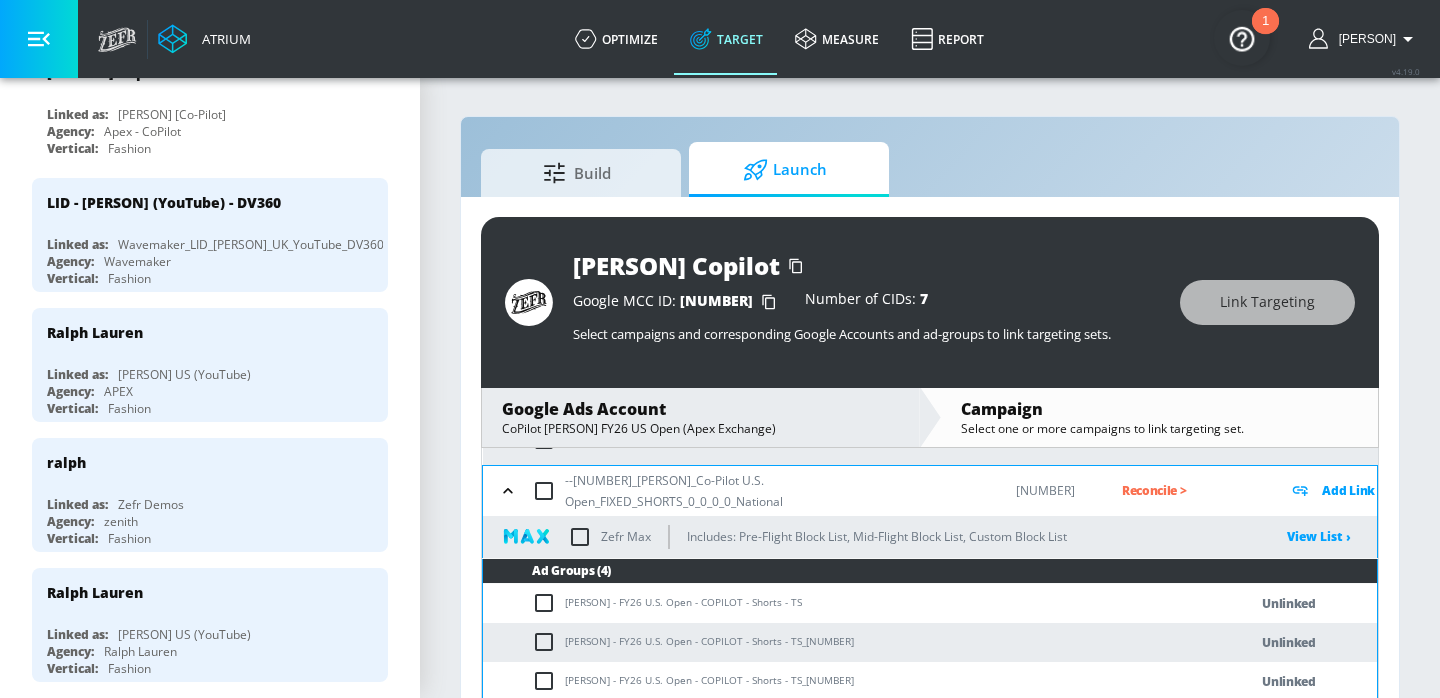 click on "[PERSON] - FY26 U.S. Open - COPILOT - Shorts - TS" at bounding box center (845, 603) 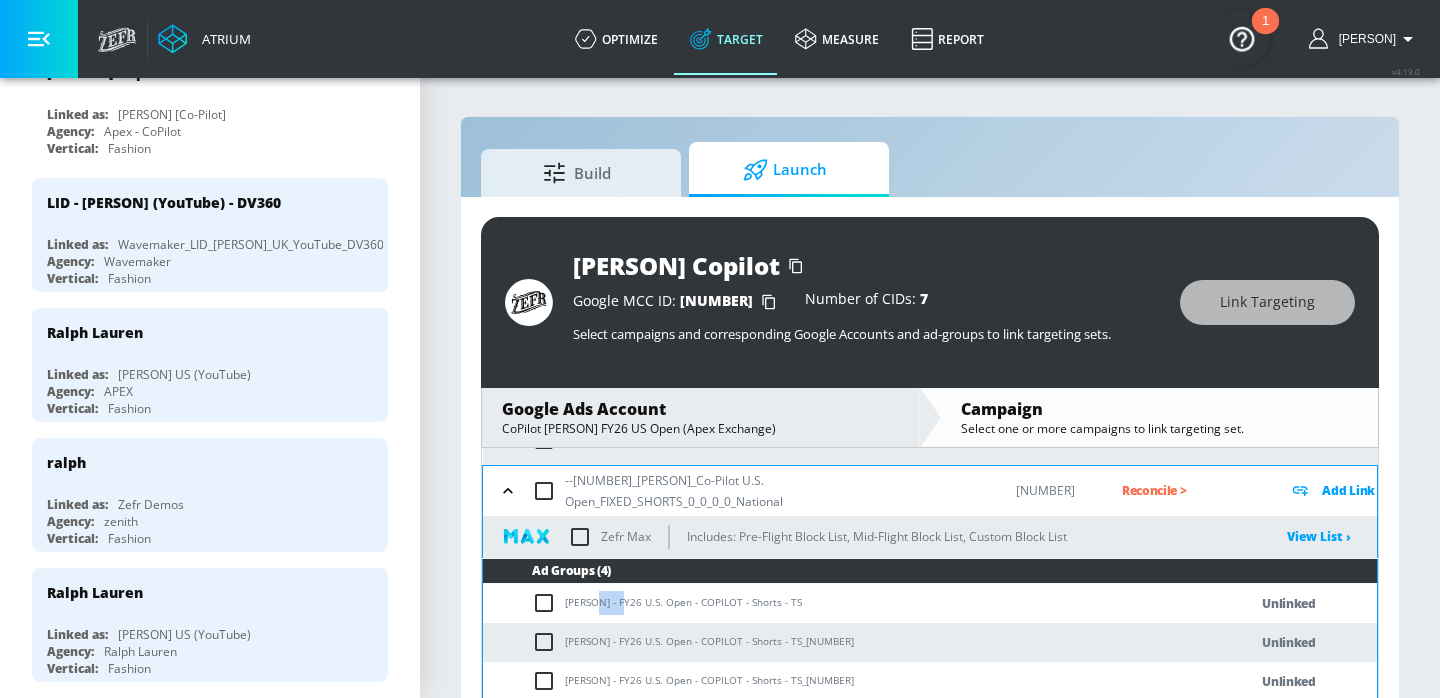 click on "[PERSON] - FY26 U.S. Open - COPILOT - Shorts - TS" at bounding box center [845, 603] 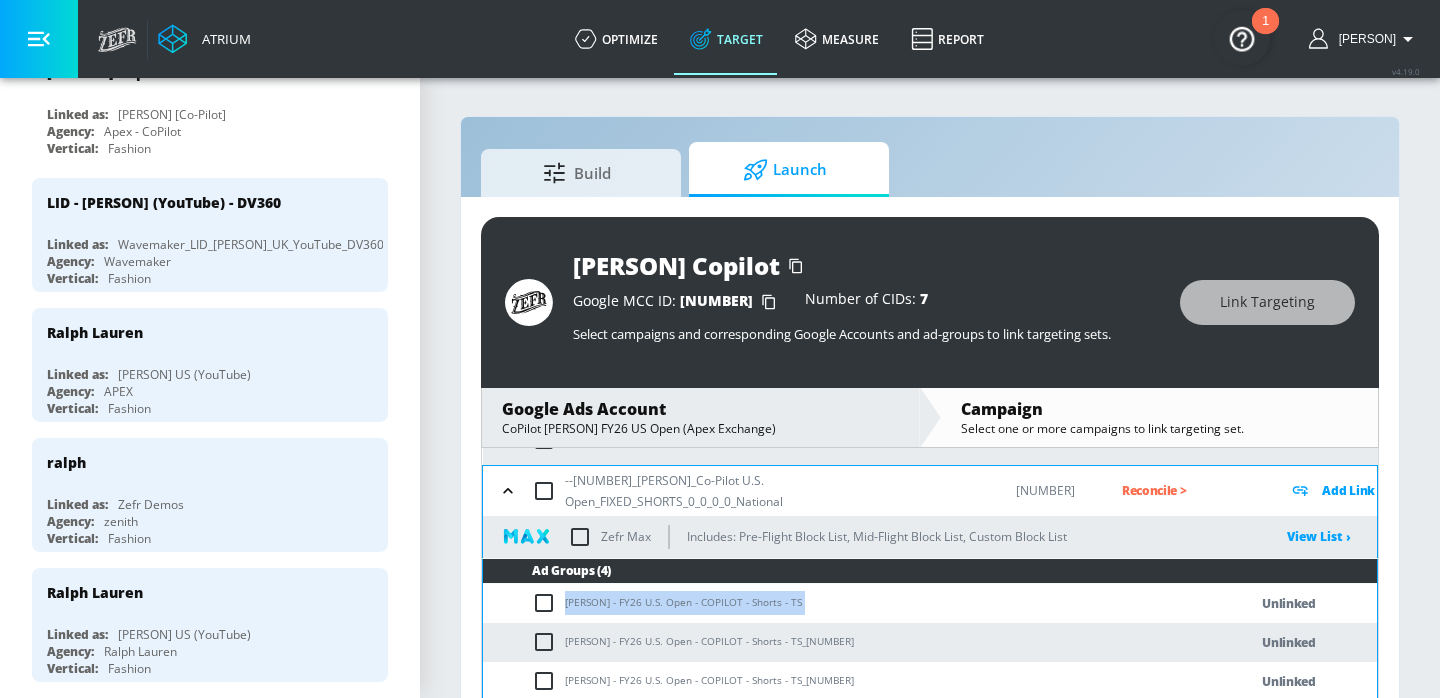 click on "[PERSON] - FY26 U.S. Open - COPILOT - Shorts - TS" at bounding box center [845, 603] 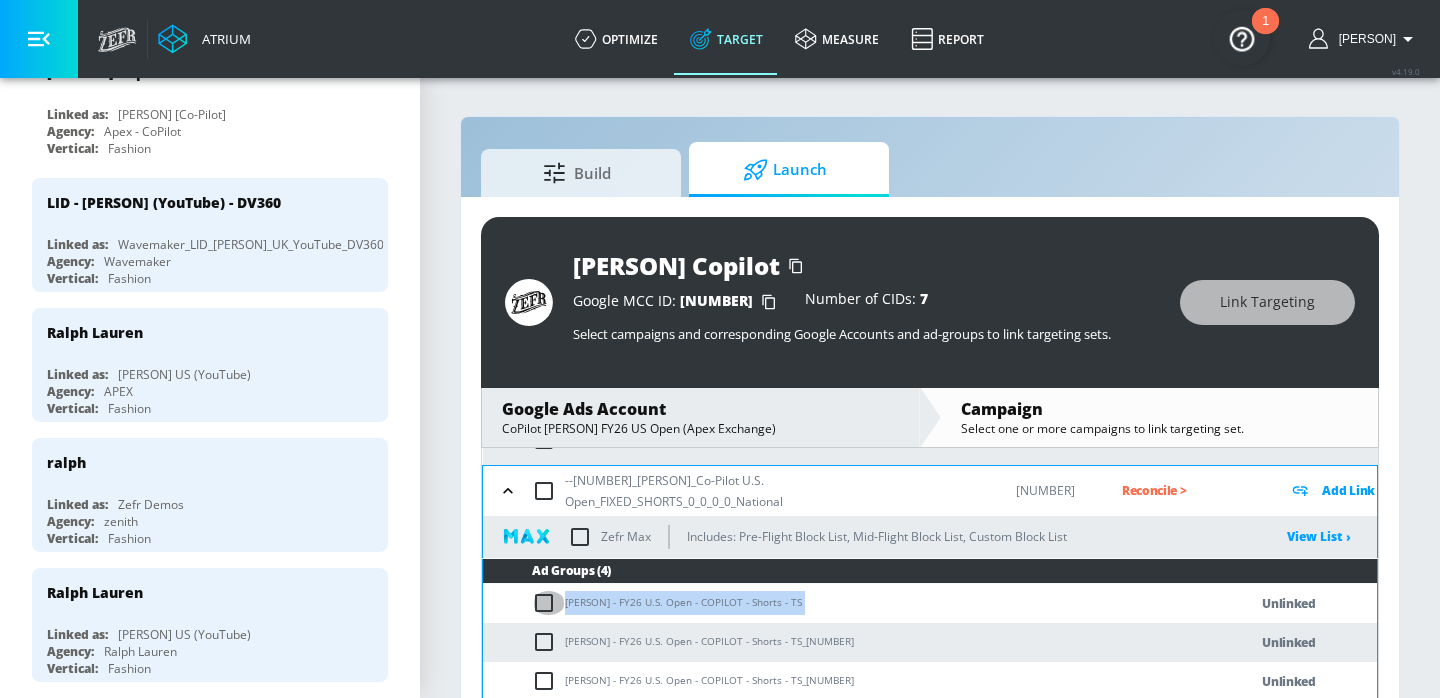 click at bounding box center [548, 603] 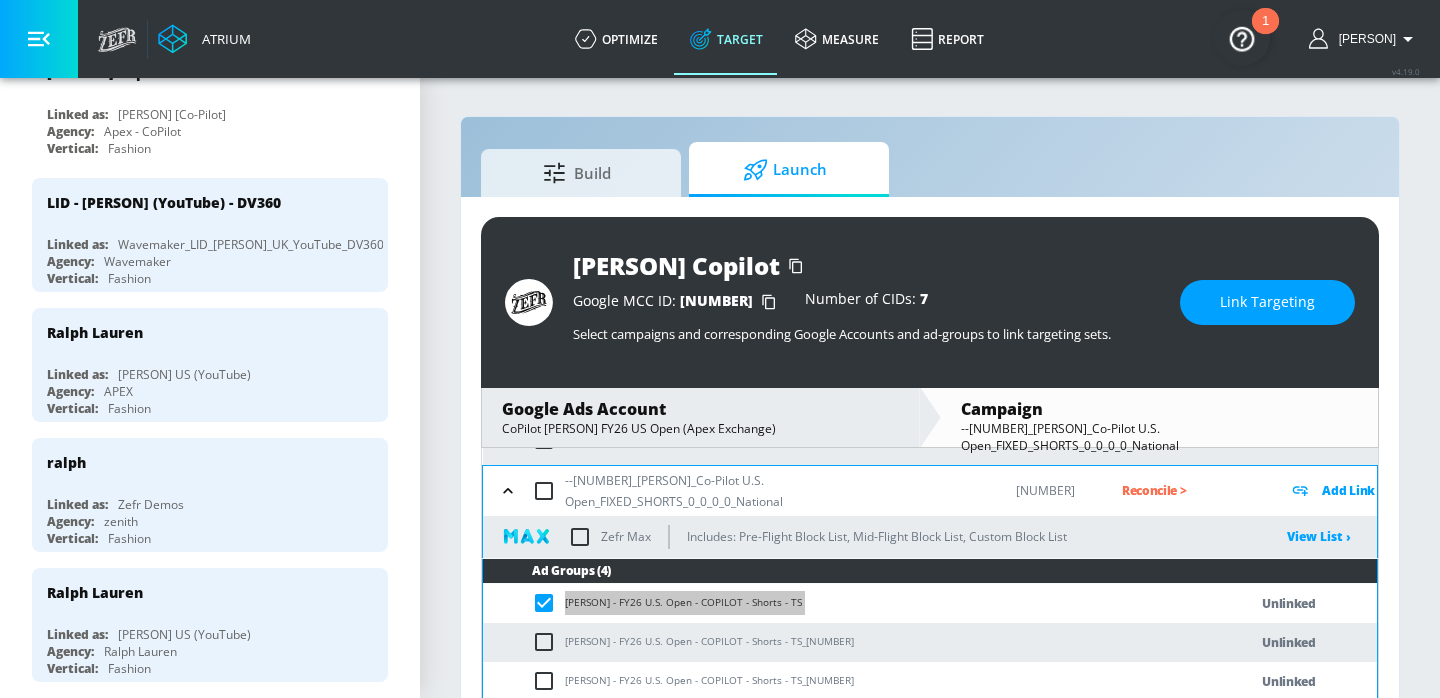 scroll, scrollTop: 472, scrollLeft: 0, axis: vertical 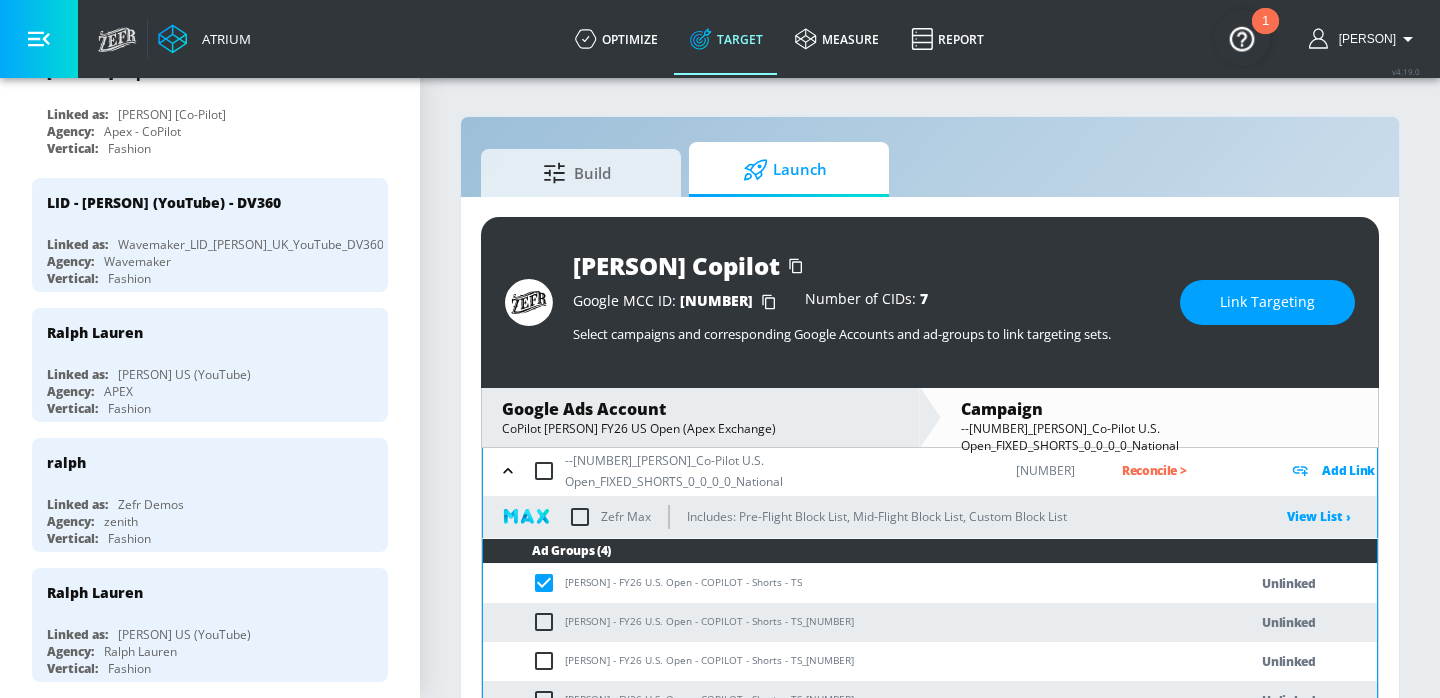 click at bounding box center (544, 471) 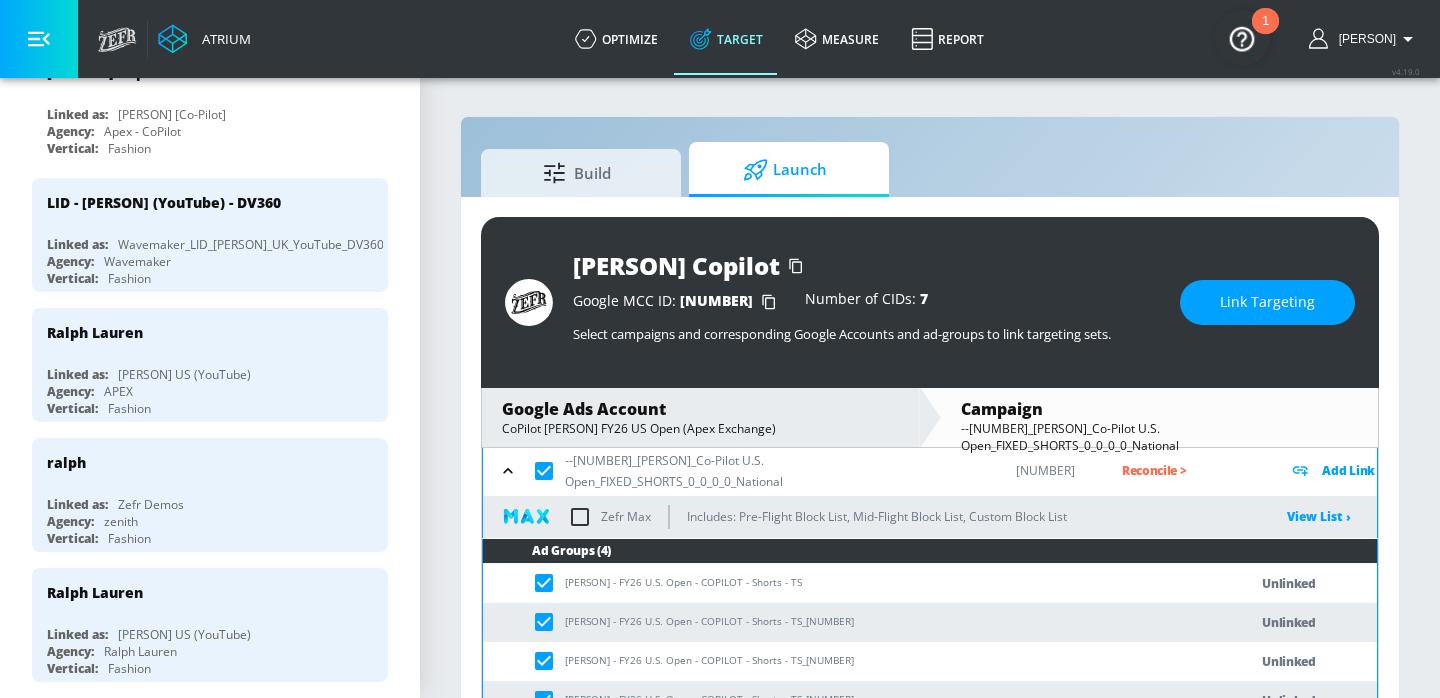 scroll, scrollTop: 427, scrollLeft: 0, axis: vertical 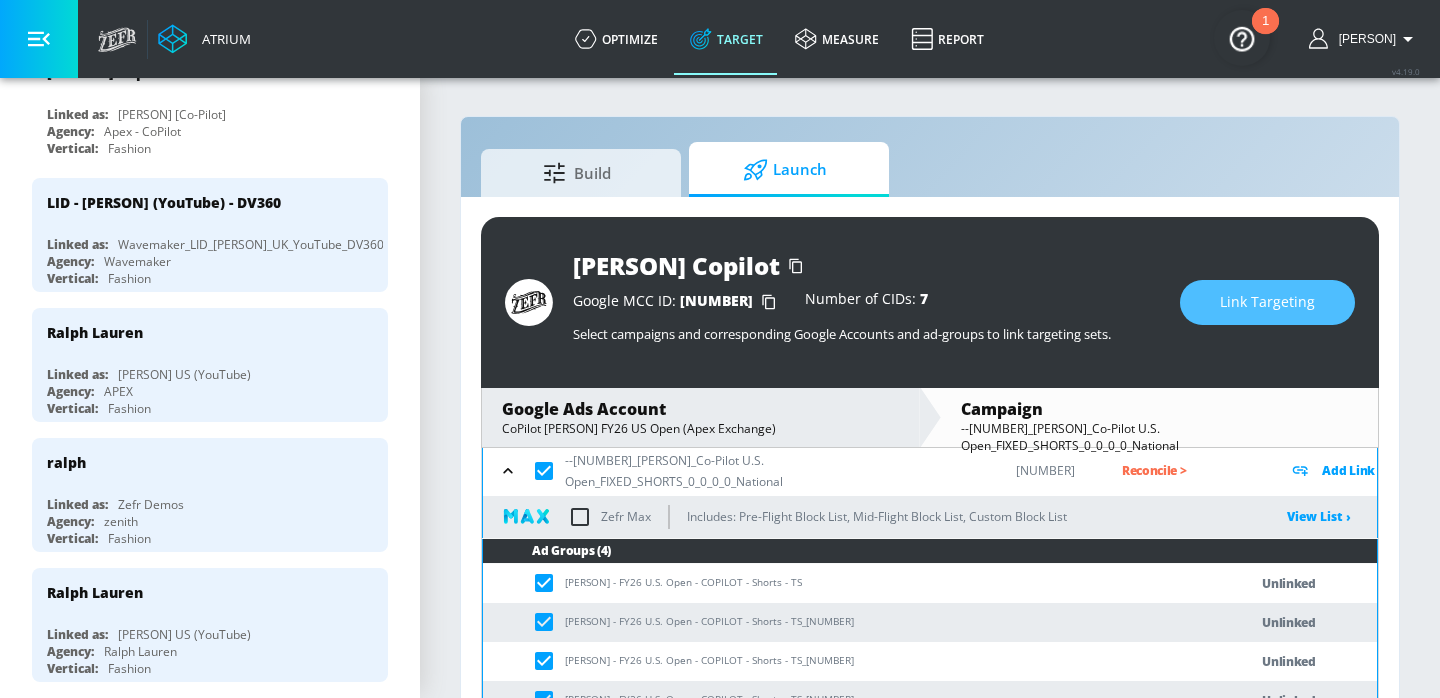 click on "Link Targeting" at bounding box center (1267, 302) 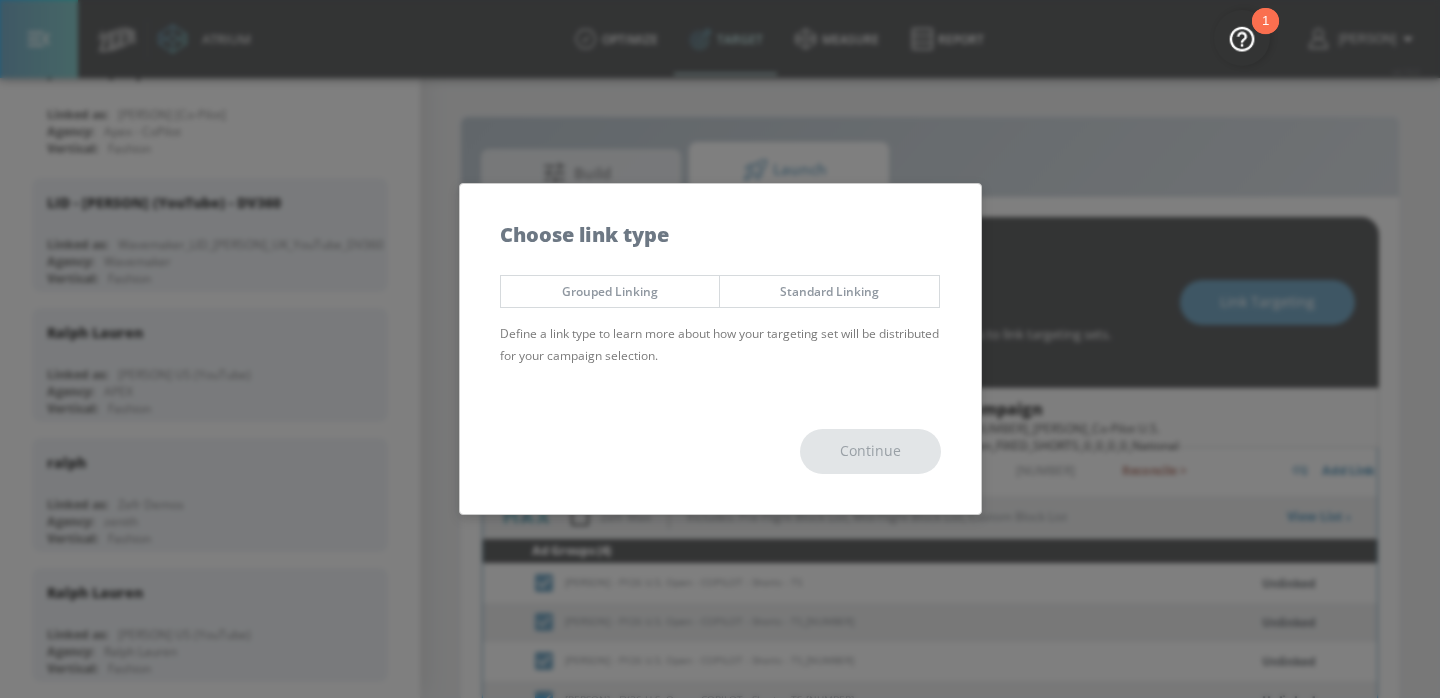 click on "Grouped Linking" at bounding box center [610, 291] 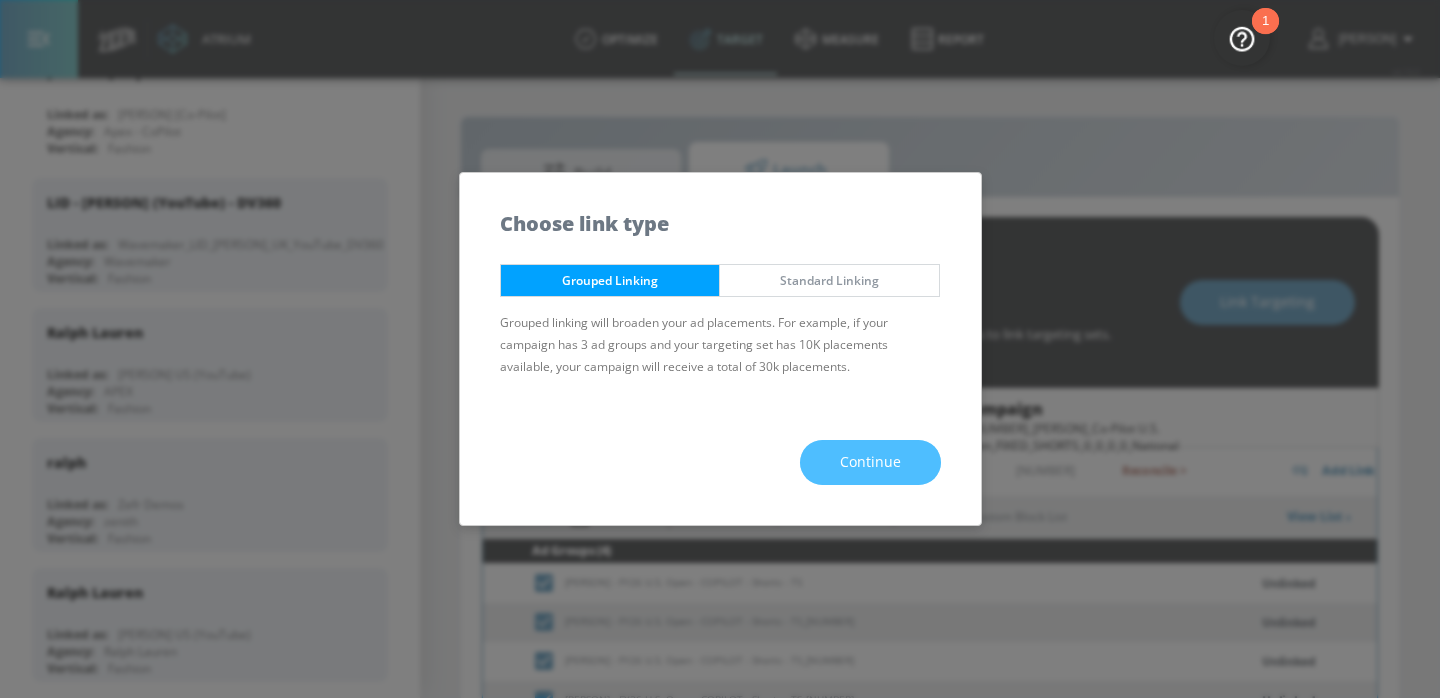 click on "Continue" at bounding box center (870, 462) 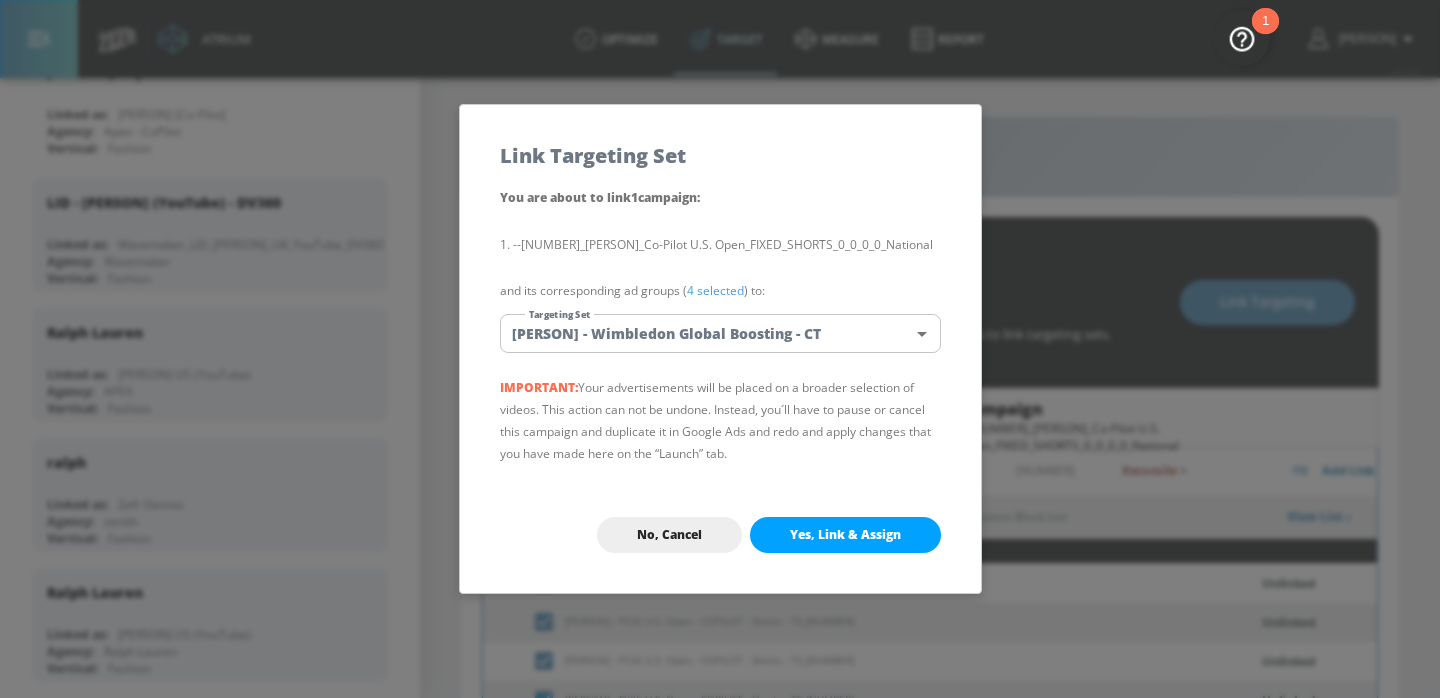 click on "Atrium optimize Target measure Report optimize Target measure Report v 4.19.0 Eugenia Platform DV360:   Youtube DV360:   Youtube Advertiser [PERSON] Sort By A-Z asc ​ Add Account [PERSON] Copilot Linked as: [PERSON] [Co-Pilot] Agency: Apex - CoPilot  Vertical: Fashion LID - [PERSON] (YouTube) - DV360 Linked as: Wavemaker_LID_[PERSON]_UK_YouTube_DV360 Agency: Wavemaker Vertical: Fashion [PERSON]  Linked as: [PERSON] US (YouTube) Agency: APEX Vertical: Fashion [PERSON] Linked as: Zefr Demos Agency: zenith Vertical: Fashion [PERSON] Linked as: [PERSON] US (YouTube) Agency: [PERSON] Vertical: Fashion Aracely Test Account [NUMBER] Linked as: Zefr Demos Agency: Zefr Vertical: Other Casey C Test Account Linked as: Zefr Demos Agency: Sterling Cooper Vertical: CPG (Consumer Packaged Goods) Veronica TEST Linked as: Zefr Demos Agency: veronica TEST Vertical: Other Shannan Test Account Linked as: Zefr Demos Agency: #1 Media Agency in World Vertical: Retail alicyn test Linked as: Zefr Demos" at bounding box center [720, 363] 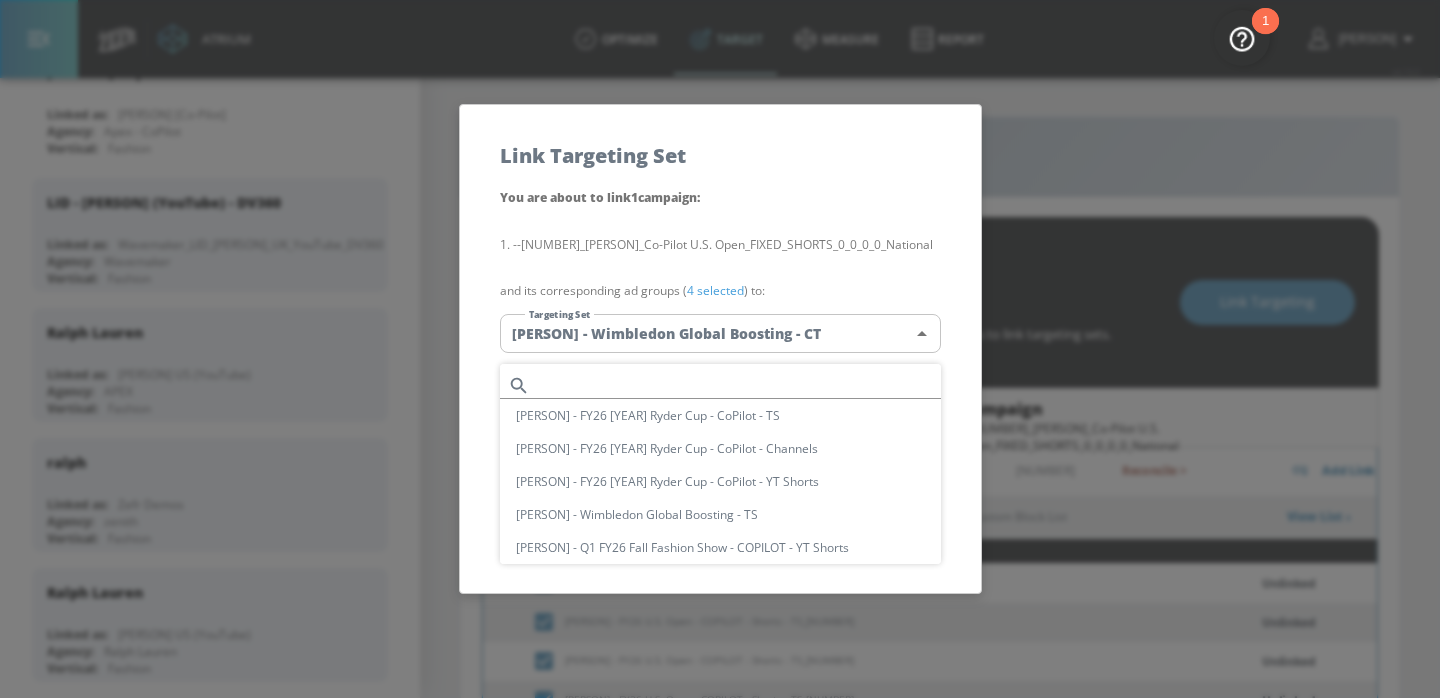 type 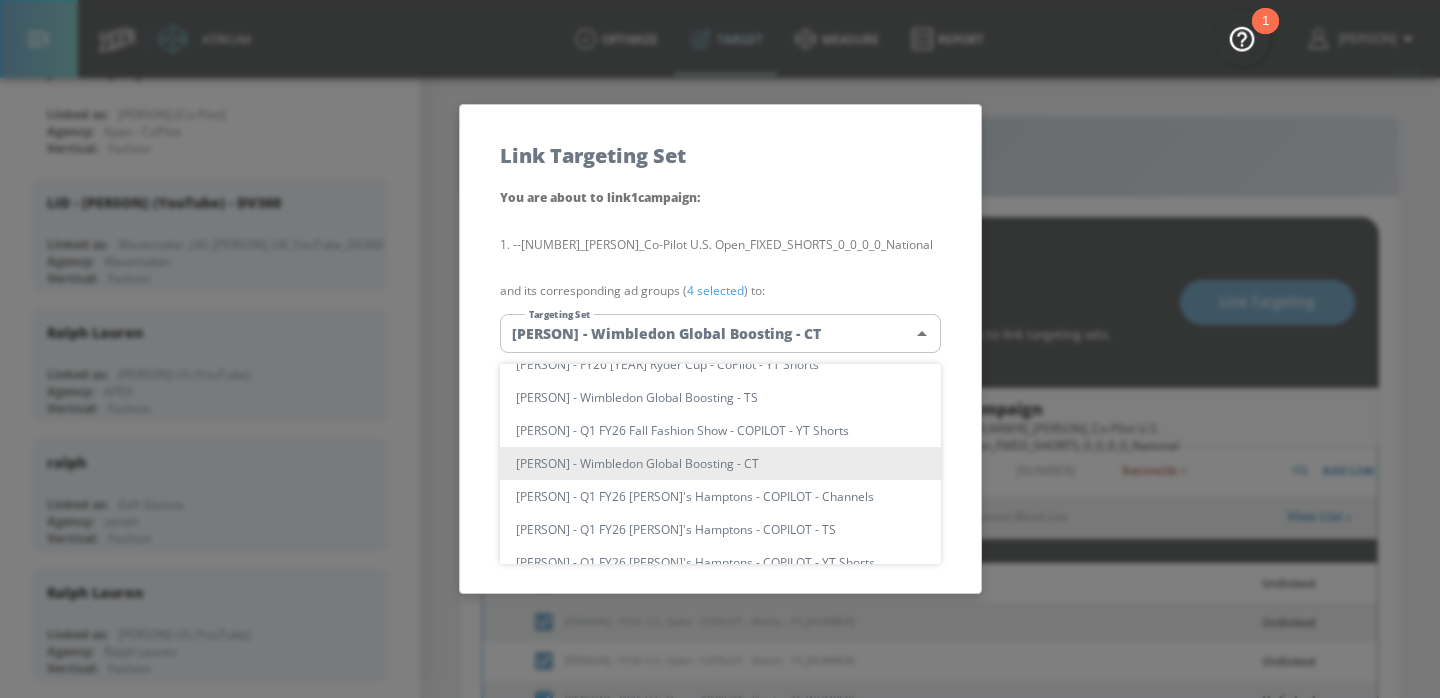 scroll, scrollTop: 305, scrollLeft: 0, axis: vertical 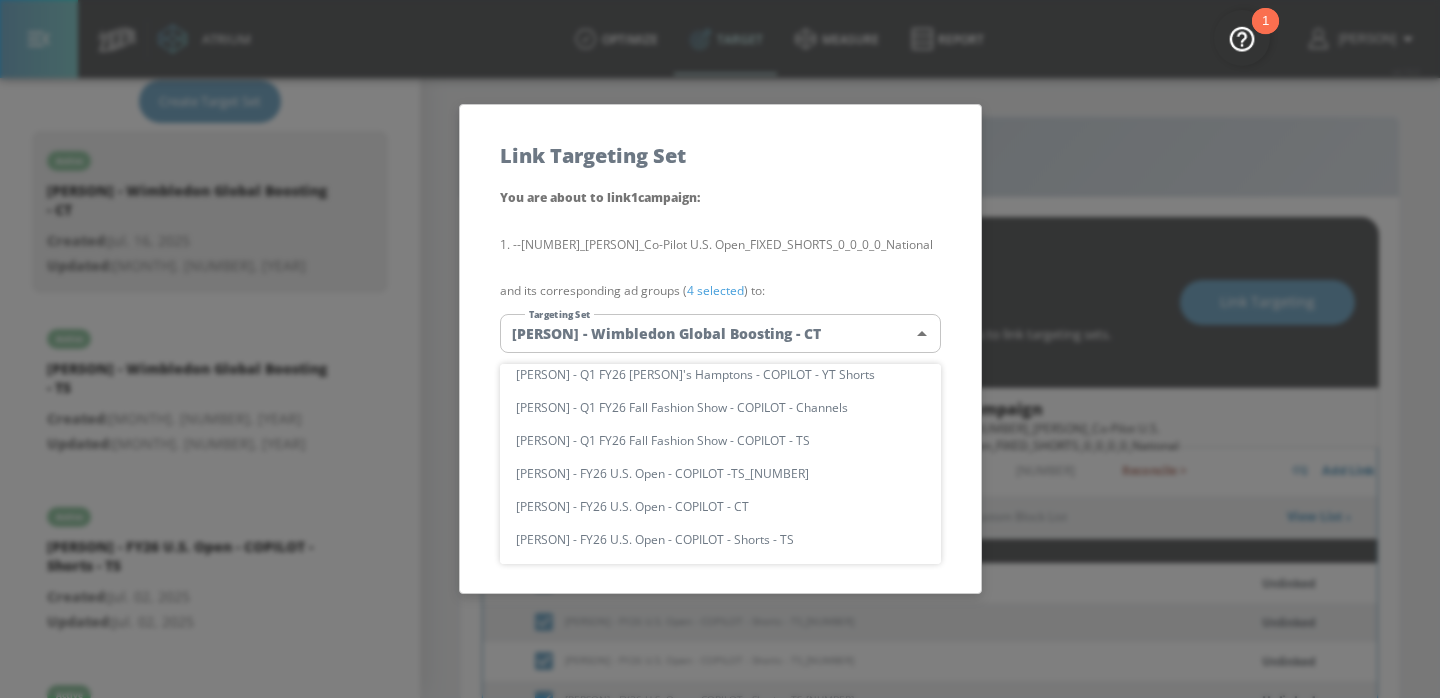 click on "[PERSON] - FY26 U.S. Open - COPILOT - Shorts - TS" at bounding box center (720, 539) 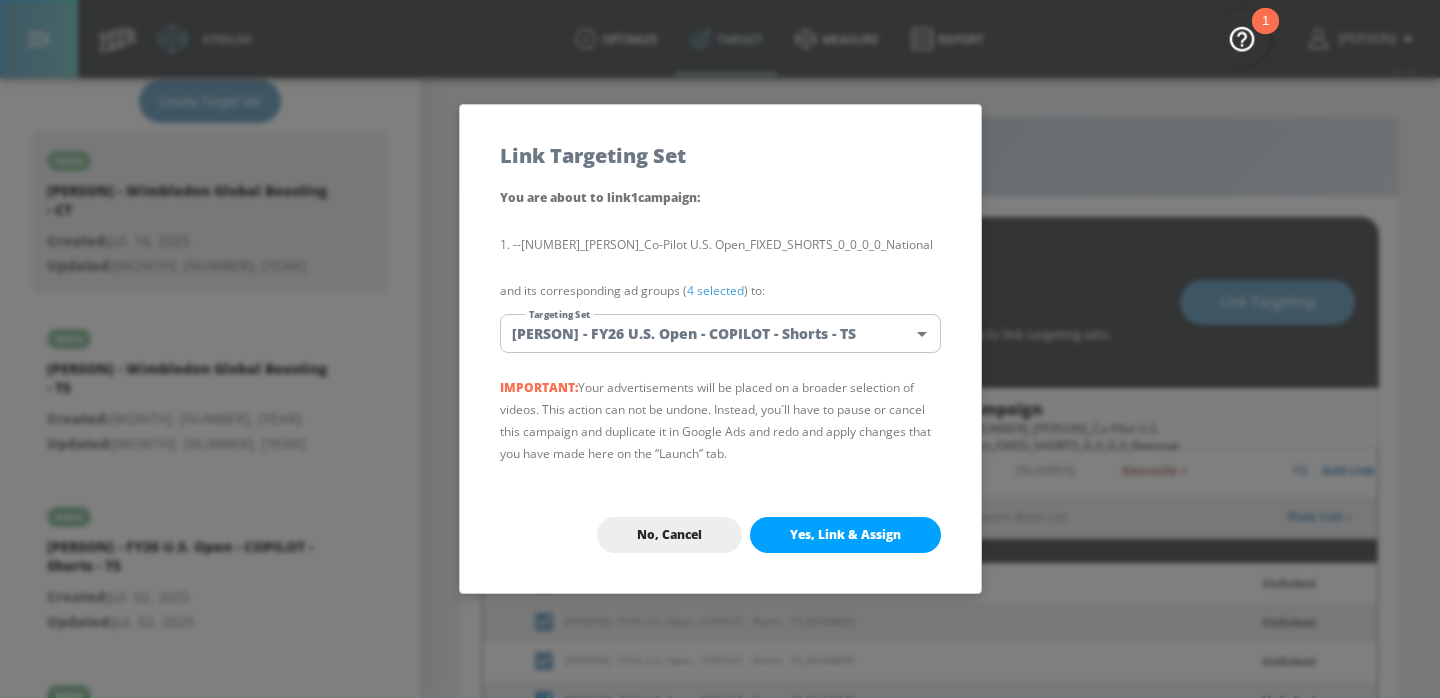 click on "Yes, Link & Assign" at bounding box center (845, 535) 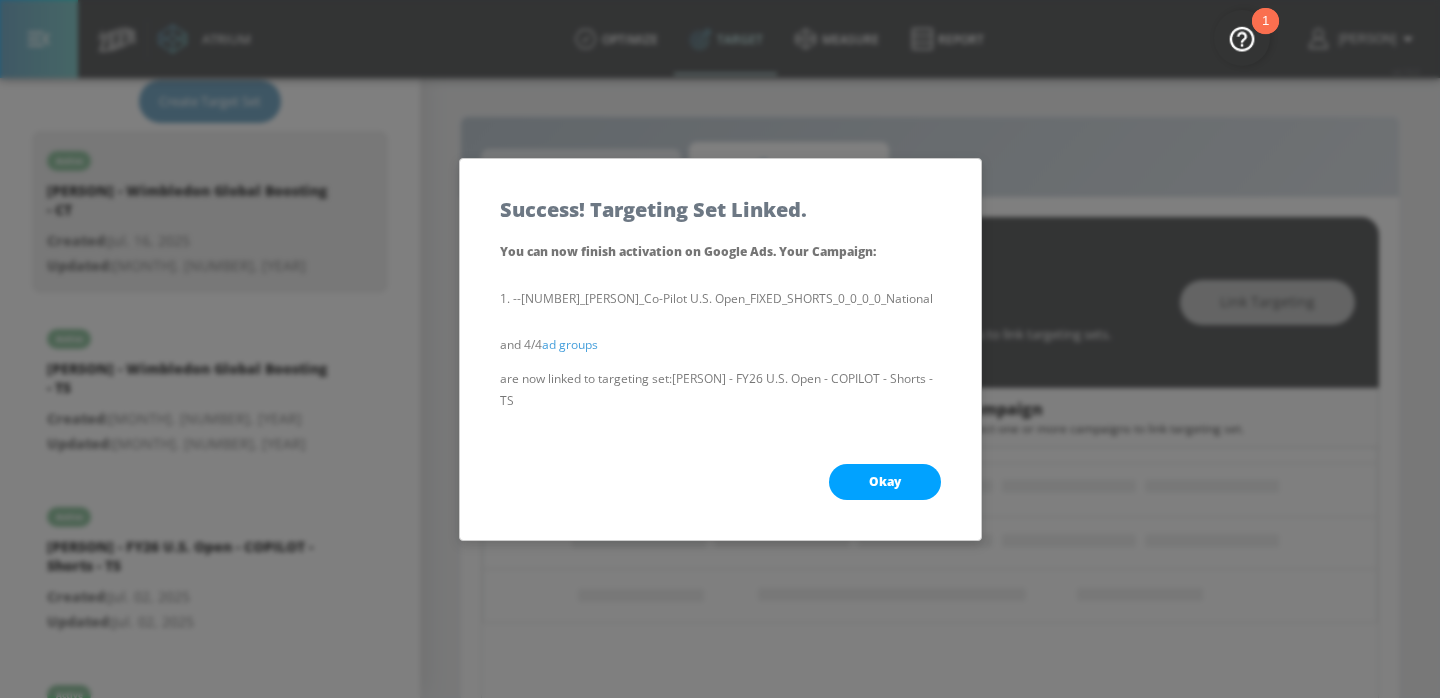 scroll, scrollTop: 240, scrollLeft: 0, axis: vertical 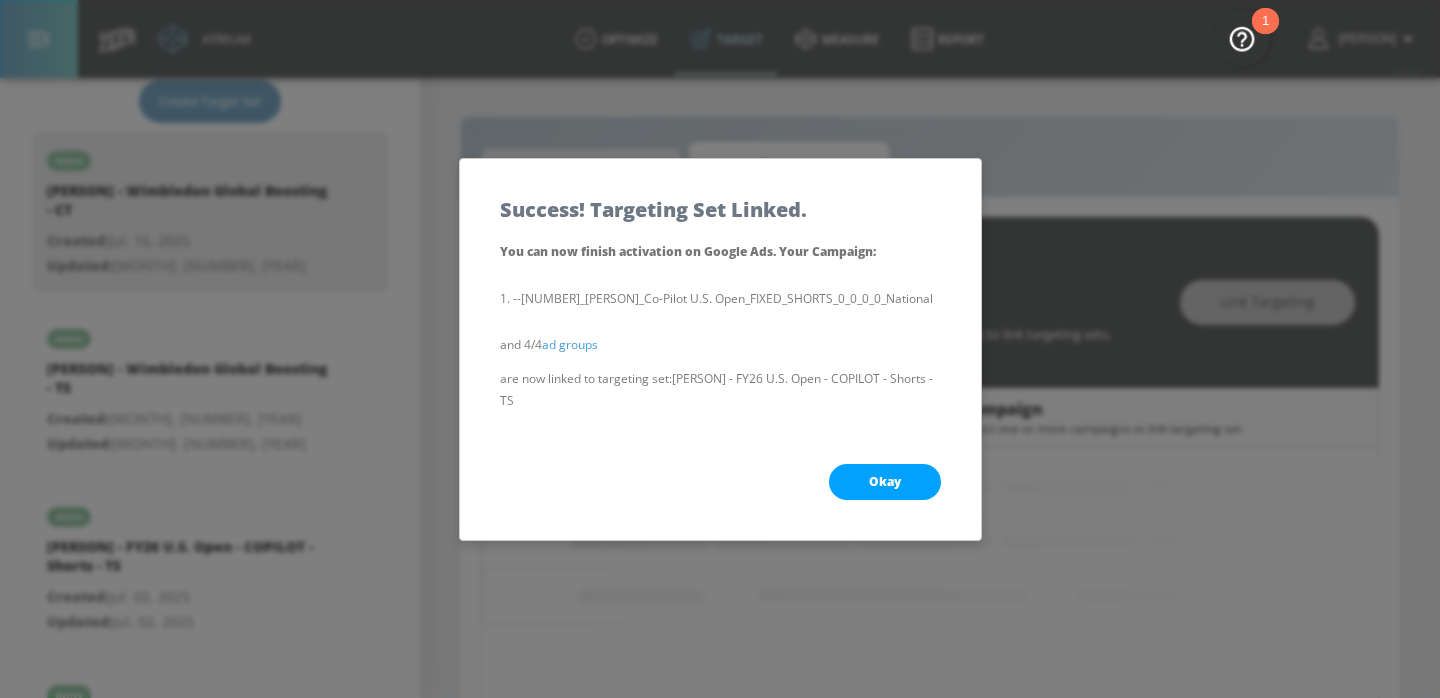 click on "Okay" at bounding box center [720, 482] 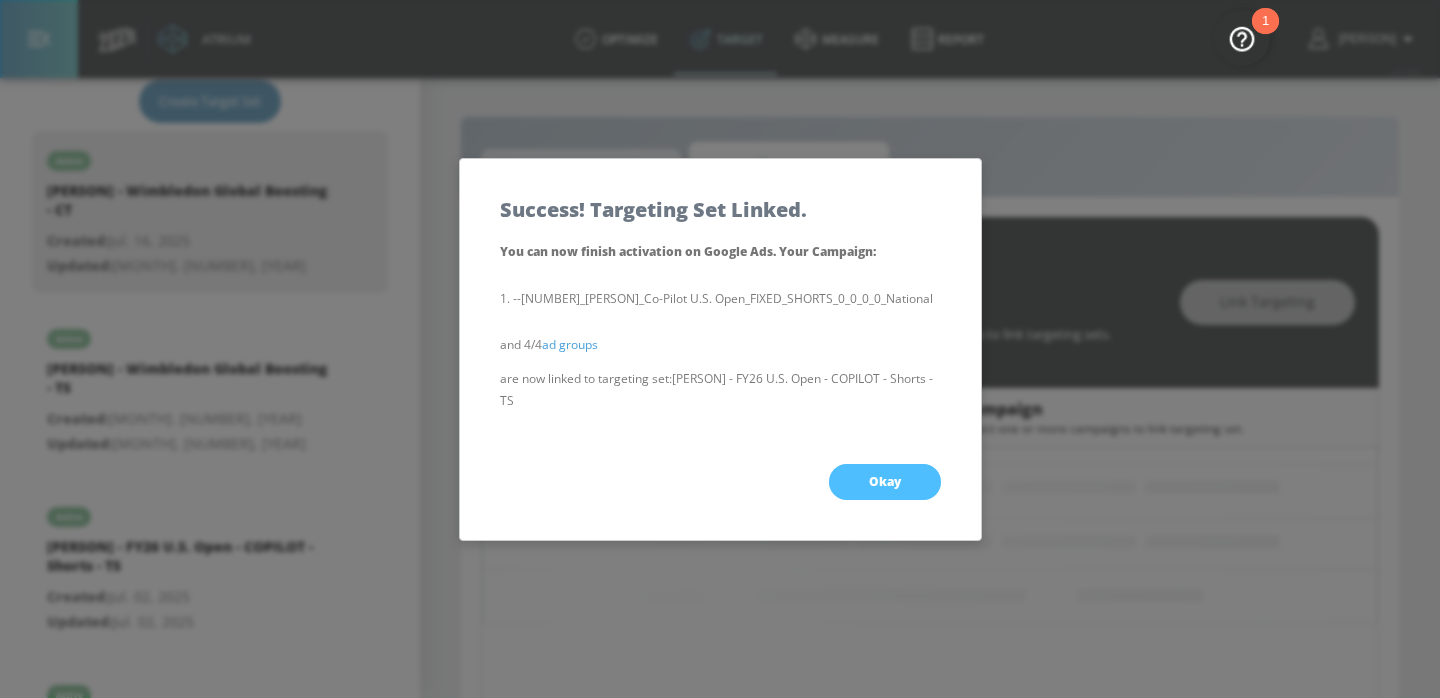 click on "Okay" at bounding box center [885, 482] 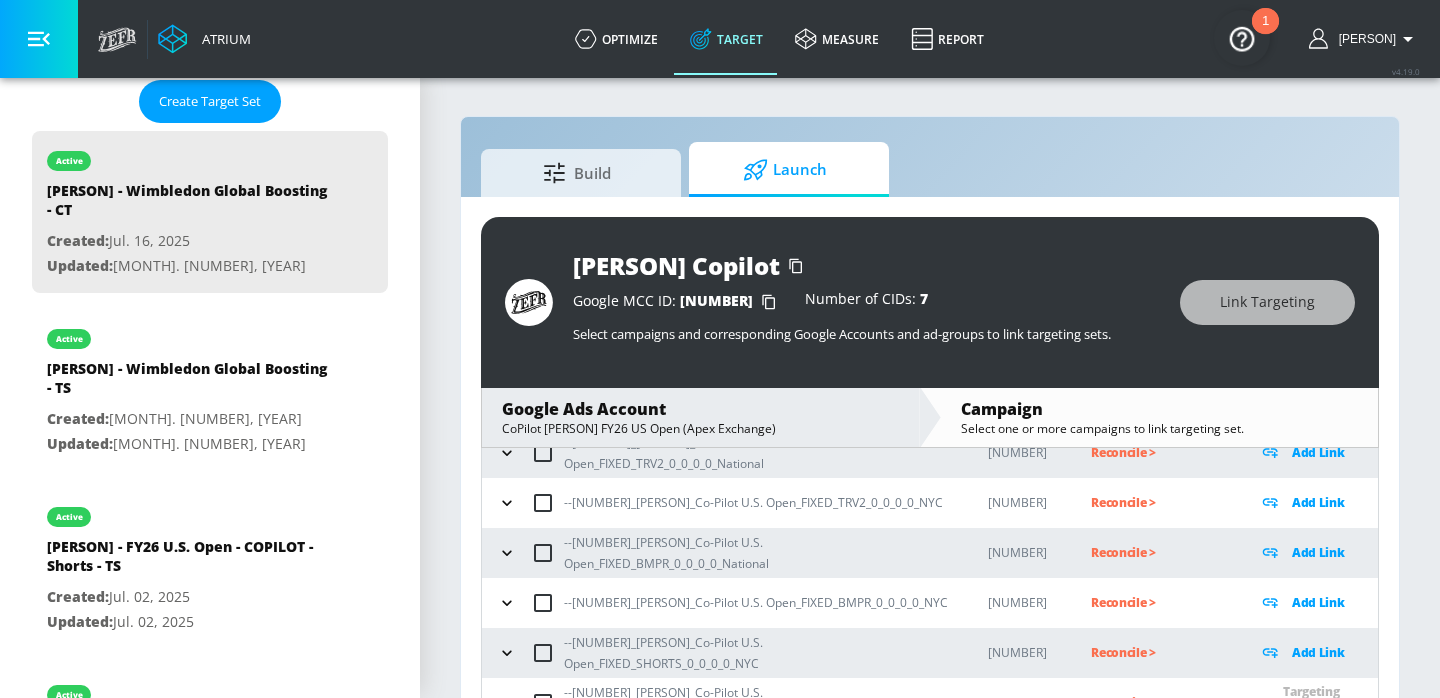 scroll, scrollTop: 246, scrollLeft: 0, axis: vertical 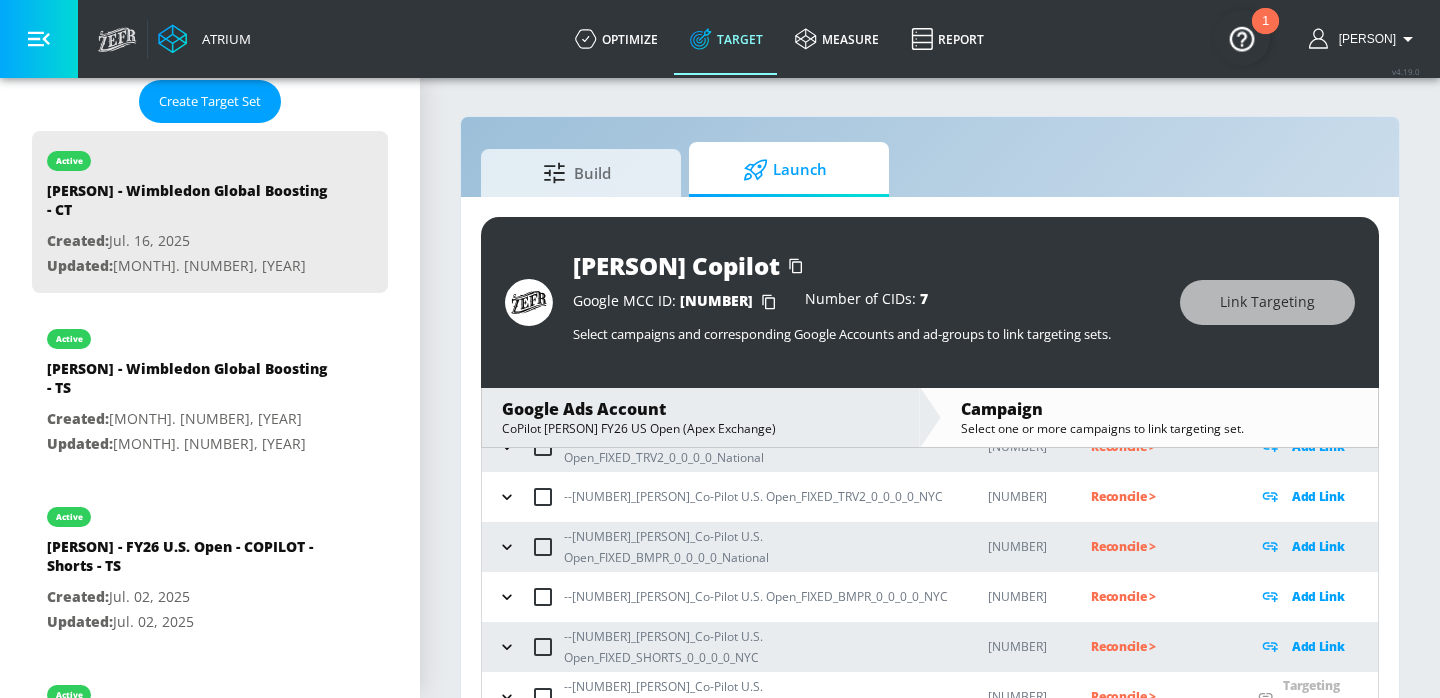 click at bounding box center [507, 647] 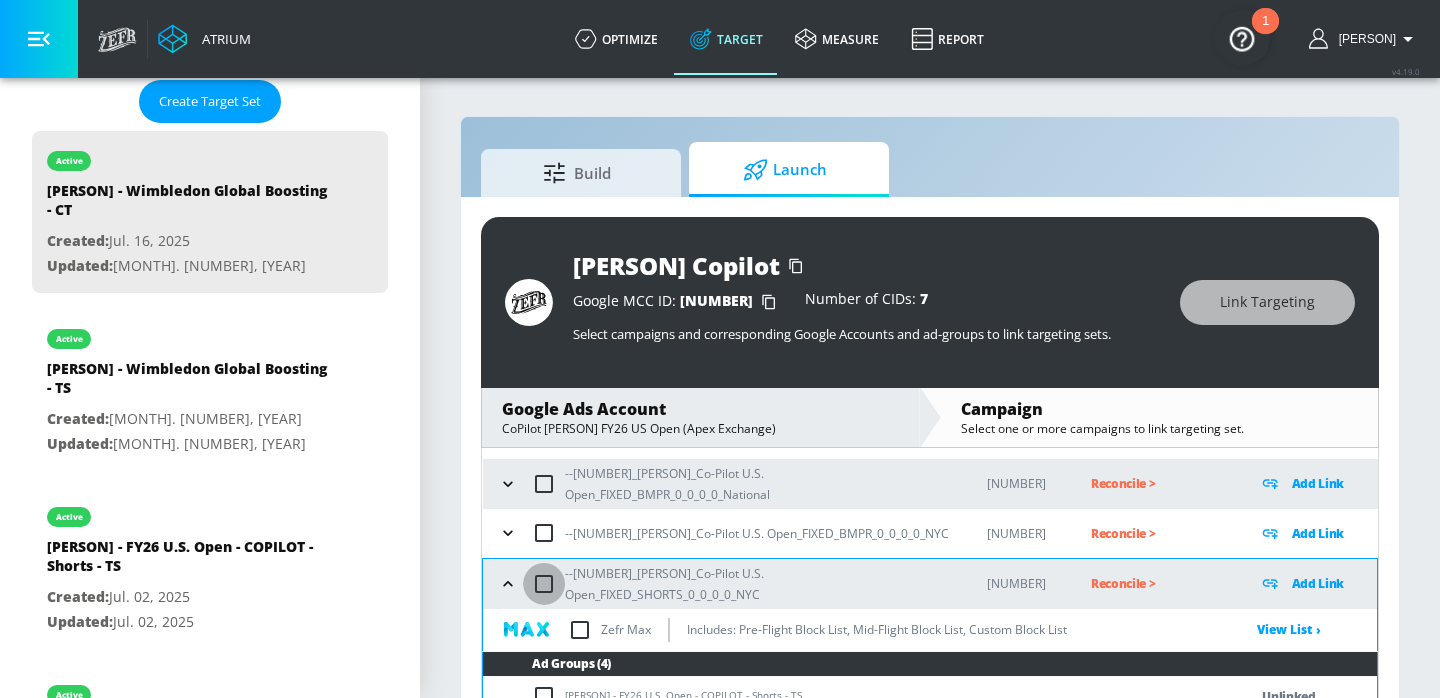 click at bounding box center (544, 584) 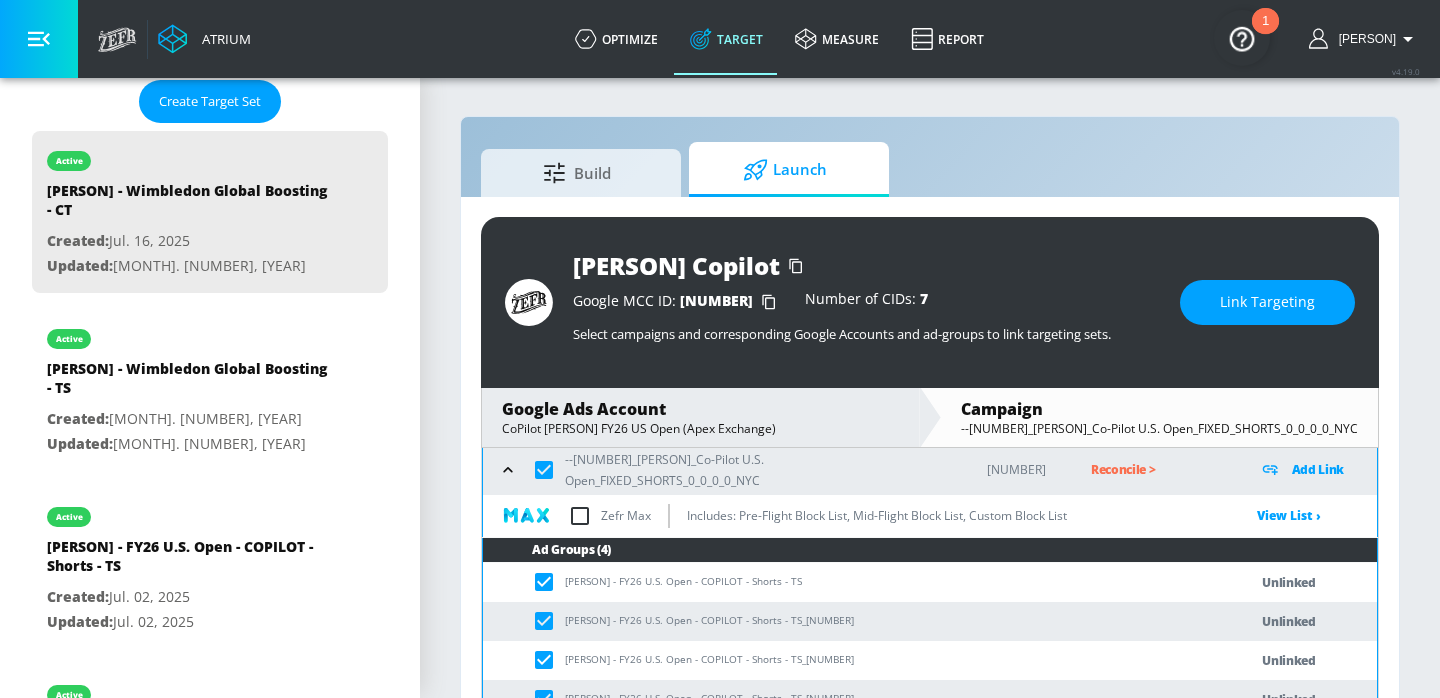 scroll, scrollTop: 471, scrollLeft: 0, axis: vertical 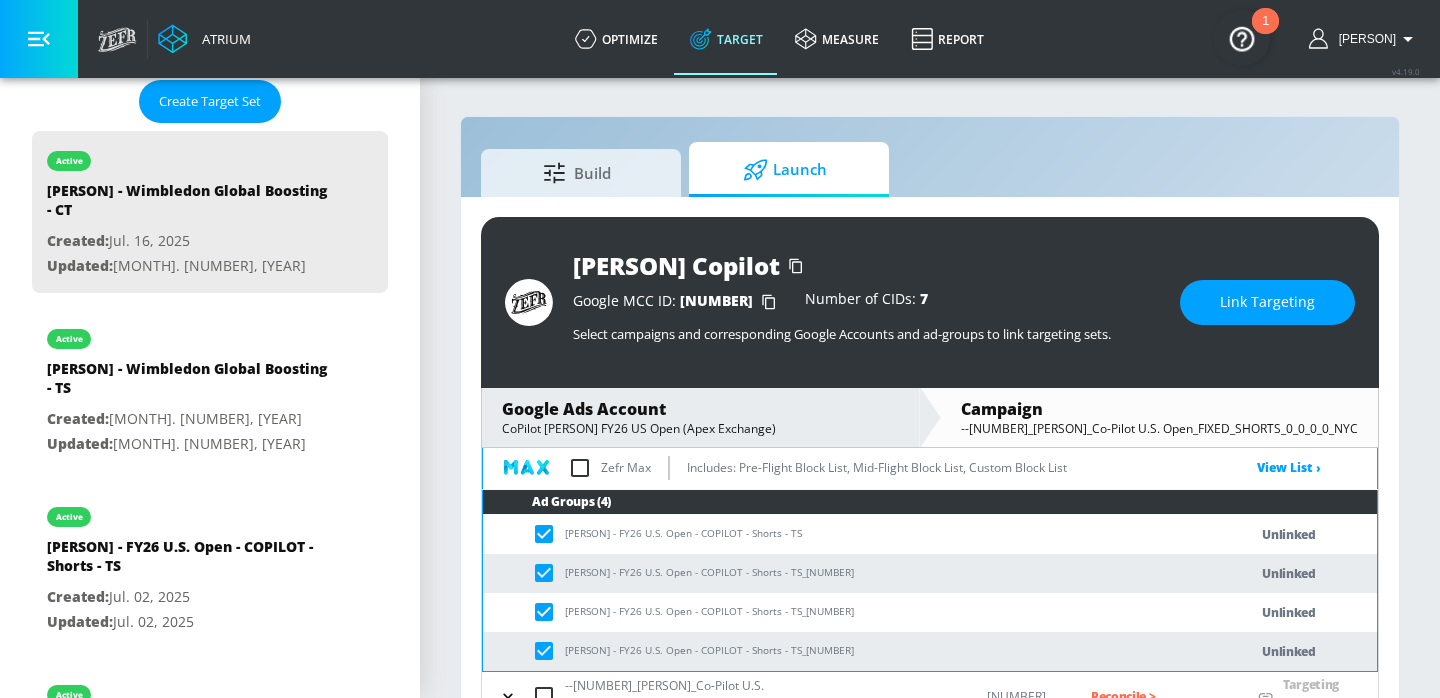 click on "Link Targeting" at bounding box center (1267, 302) 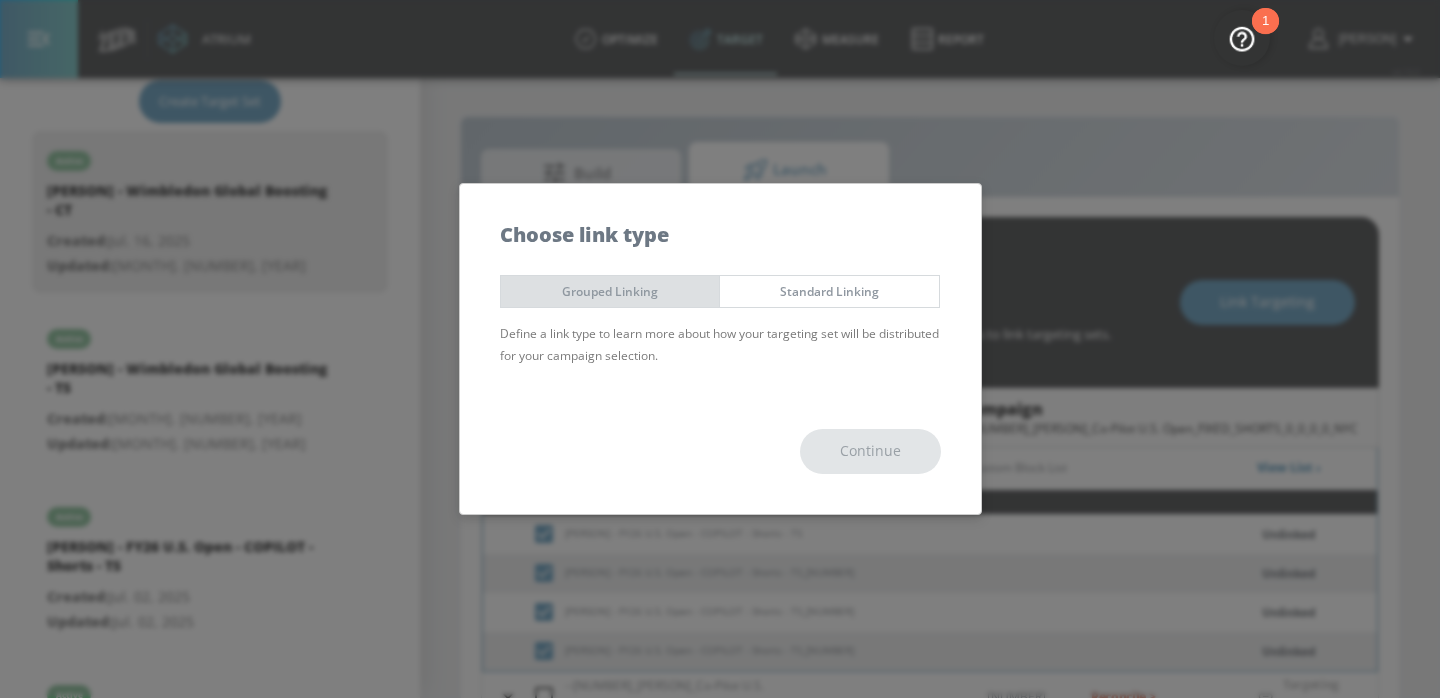 click on "Grouped Linking" at bounding box center [610, 291] 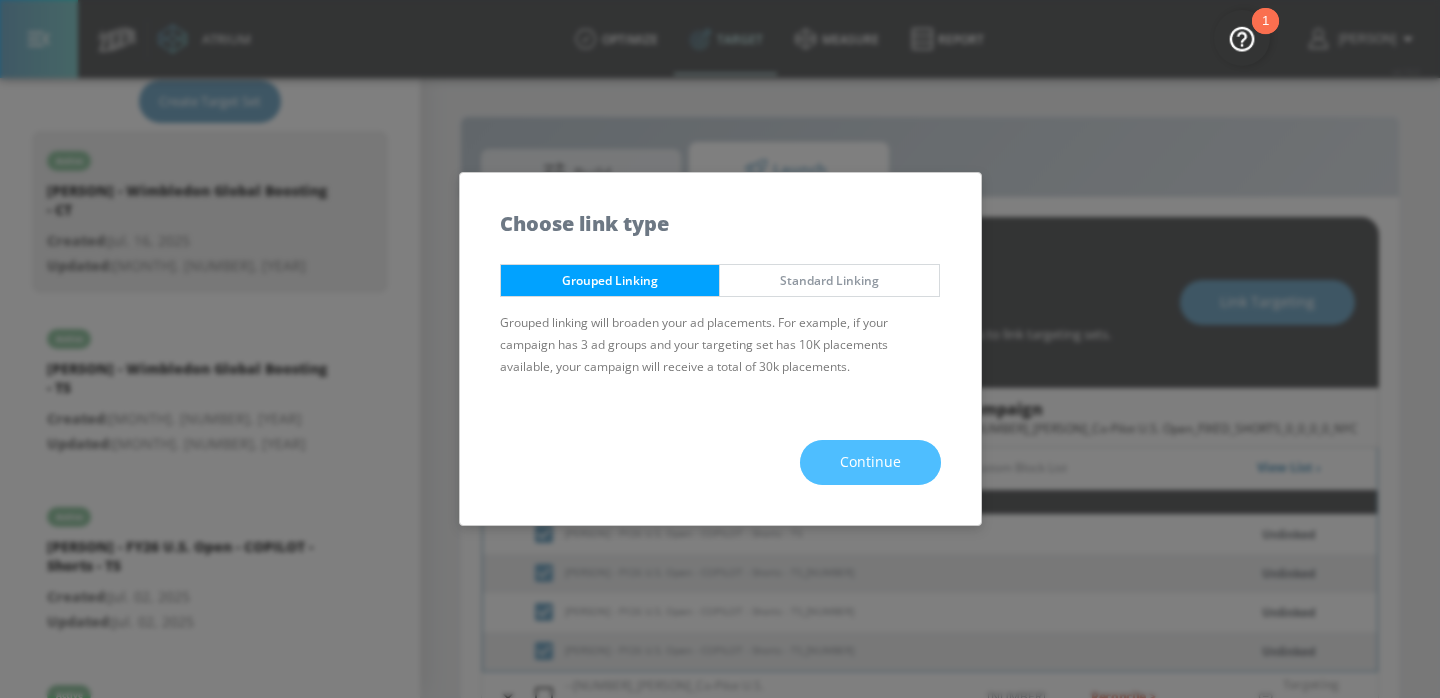 click on "Continue" at bounding box center (870, 462) 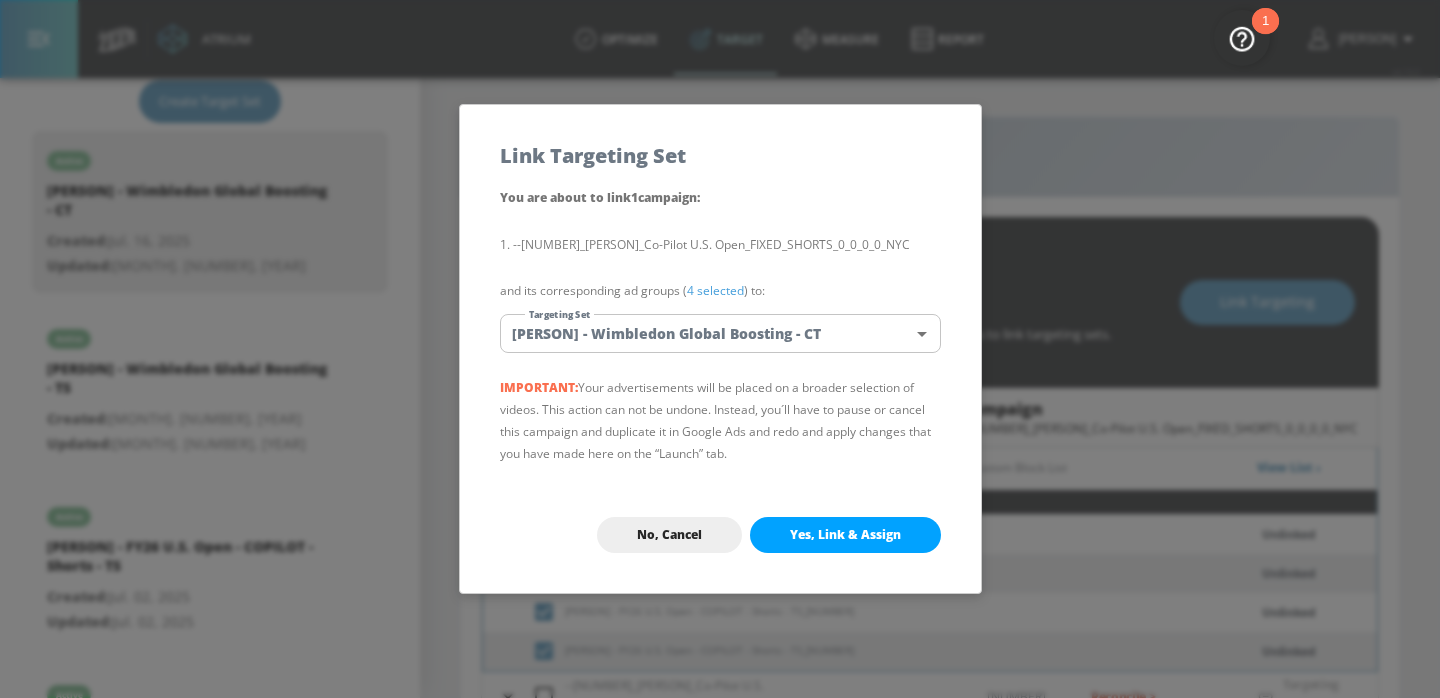 click on "Atrium optimize Target measure Report optimize Target measure Report v 4.19.0 Eugenia Platform DV360:   Youtube DV360:   Youtube Advertiser [PERSON] Sort By A-Z asc ​ Add Account [PERSON] Copilot Linked as: [PERSON] [Co-Pilot] Agency: Apex - CoPilot  Vertical: Fashion LID - [PERSON] (YouTube) - DV360 Linked as: Wavemaker_LID_[PERSON]_UK_YouTube_DV360 Agency: Wavemaker Vertical: Fashion [PERSON]  Linked as: [PERSON] US (YouTube) Agency: APEX Vertical: Fashion [PERSON] Linked as: Zefr Demos Agency: zenith Vertical: Fashion [PERSON] Linked as: [PERSON] US (YouTube) Agency: [PERSON] Vertical: Fashion Aracely Test Account [NUMBER] Linked as: Zefr Demos Agency: Zefr Vertical: Other Casey C Test Account Linked as: Zefr Demos Agency: Sterling Cooper Vertical: CPG (Consumer Packaged Goods) Veronica TEST Linked as: Zefr Demos Agency: veronica TEST Vertical: Other Shannan Test Account Linked as: Zefr Demos Agency: #1 Media Agency in World Vertical: Retail alicyn test Linked as: Zefr Demos" at bounding box center [720, 363] 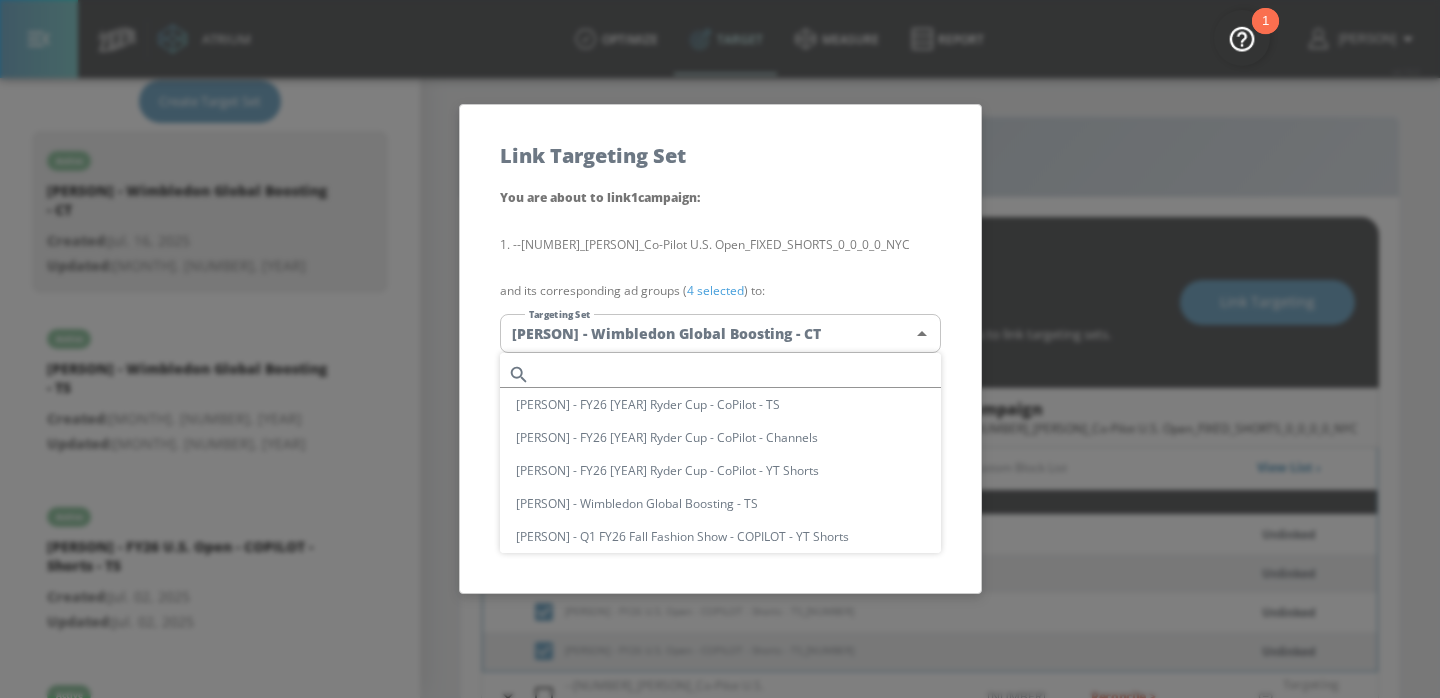 type 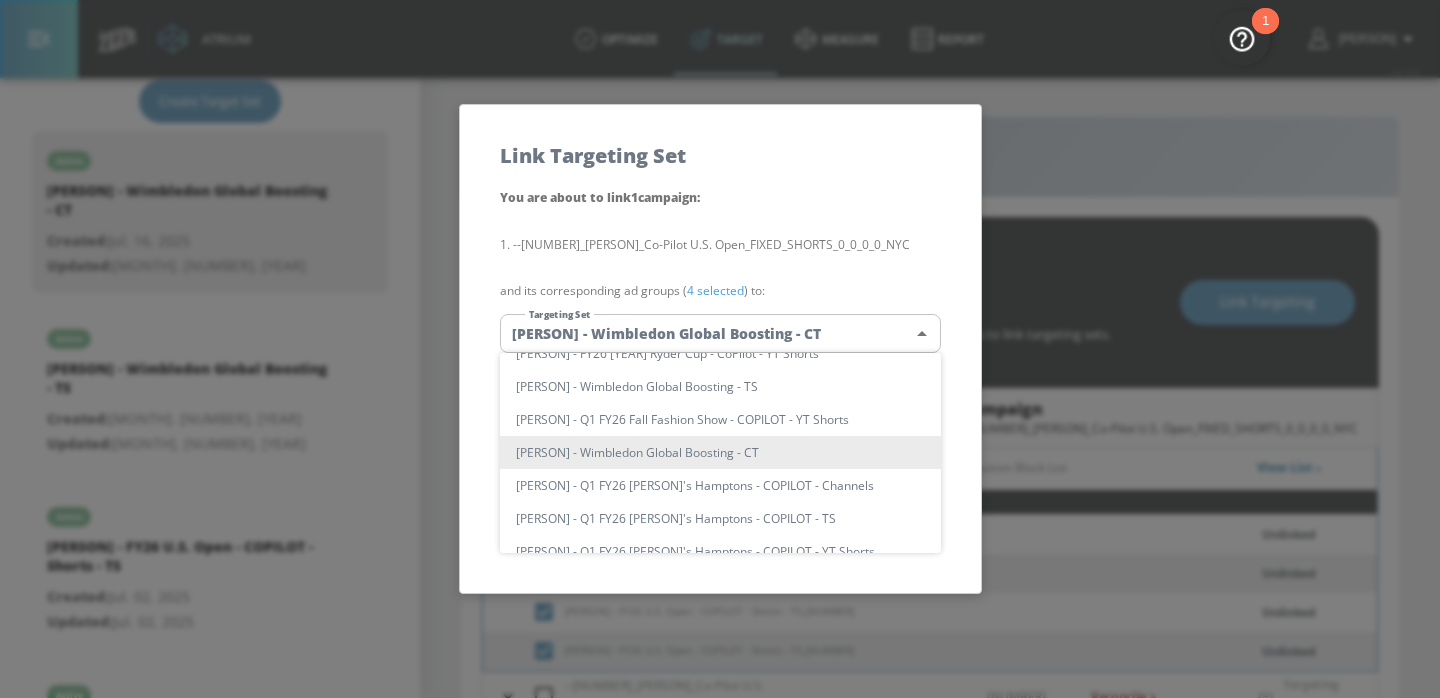 scroll, scrollTop: 305, scrollLeft: 0, axis: vertical 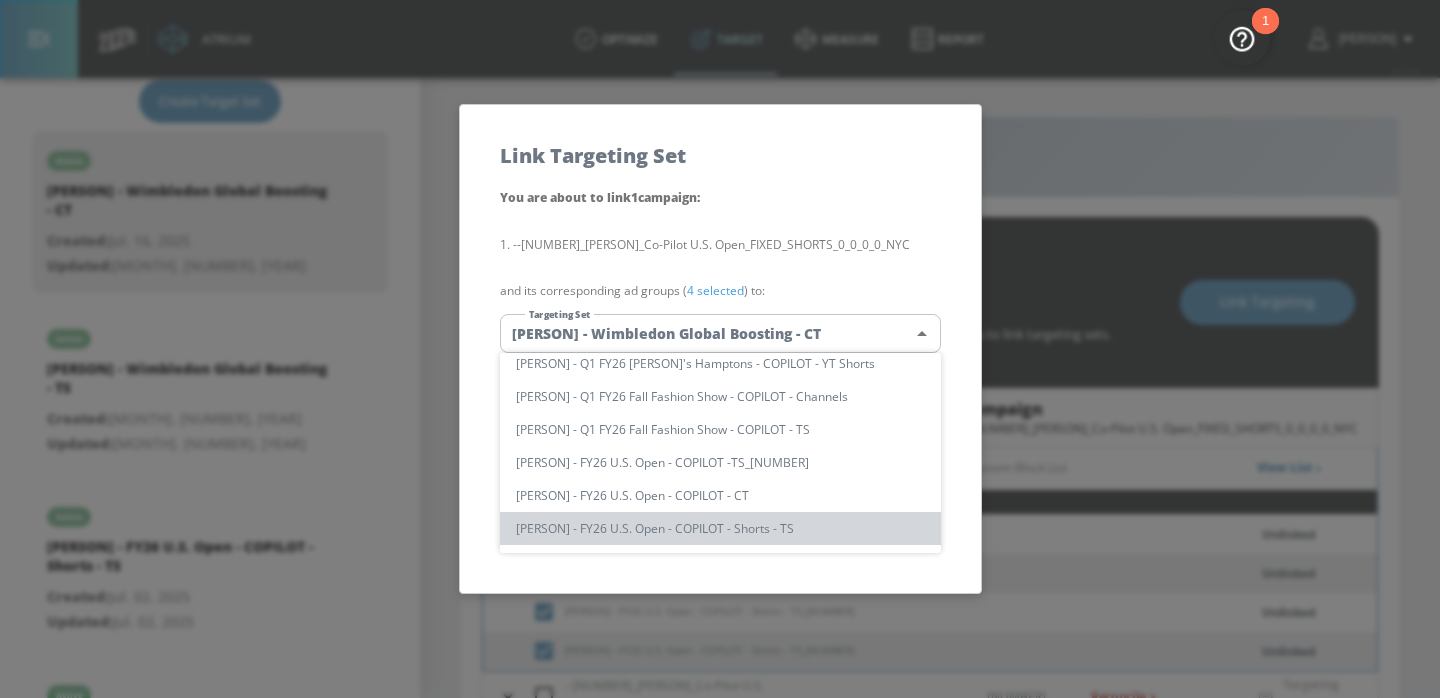 click on "[PERSON] - FY26 U.S. Open - COPILOT - Shorts - TS" at bounding box center (720, 528) 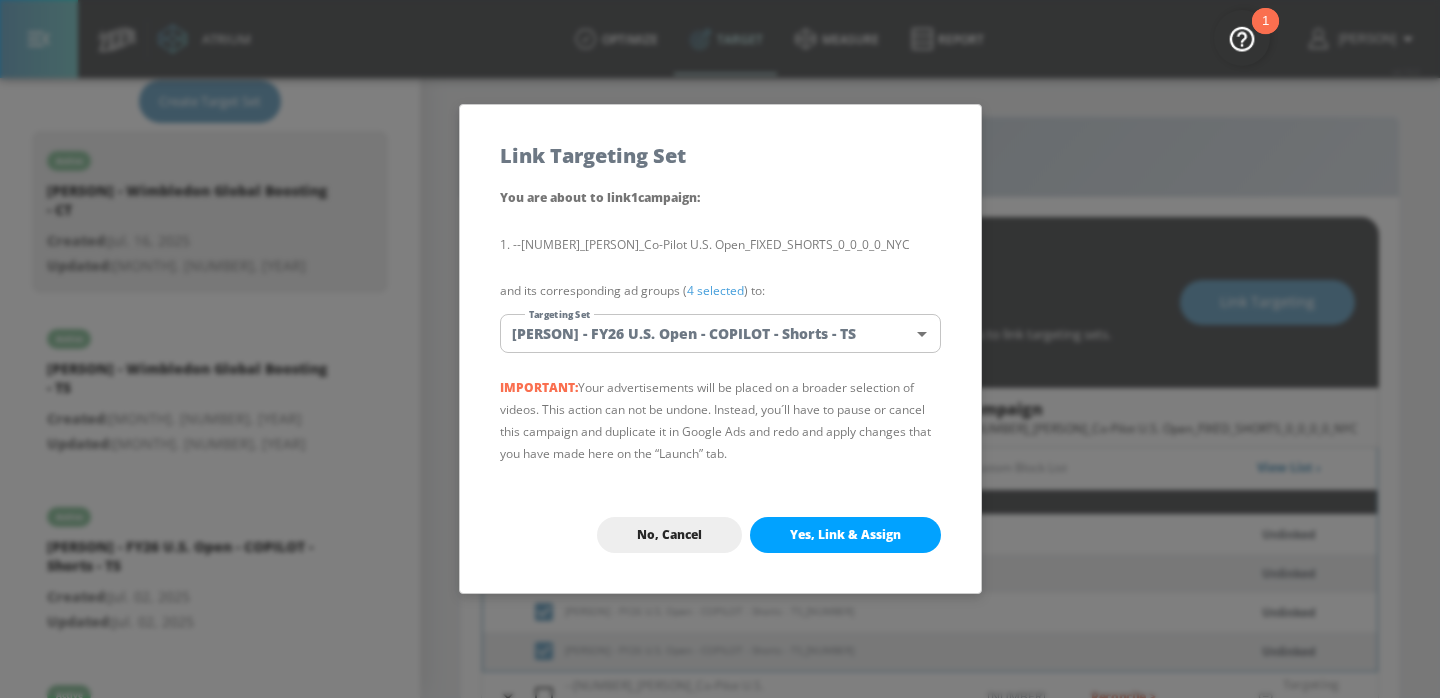 click on "Yes, Link & Assign" at bounding box center (845, 535) 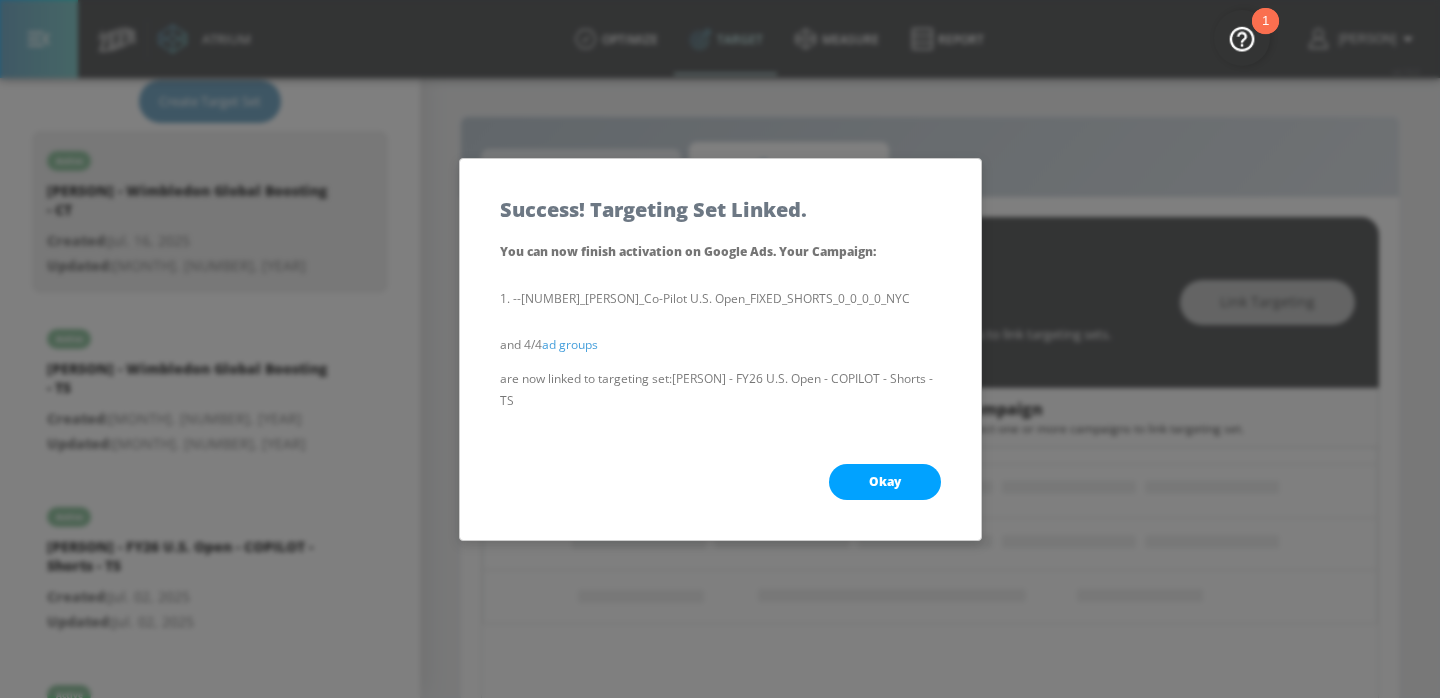 scroll, scrollTop: 246, scrollLeft: 0, axis: vertical 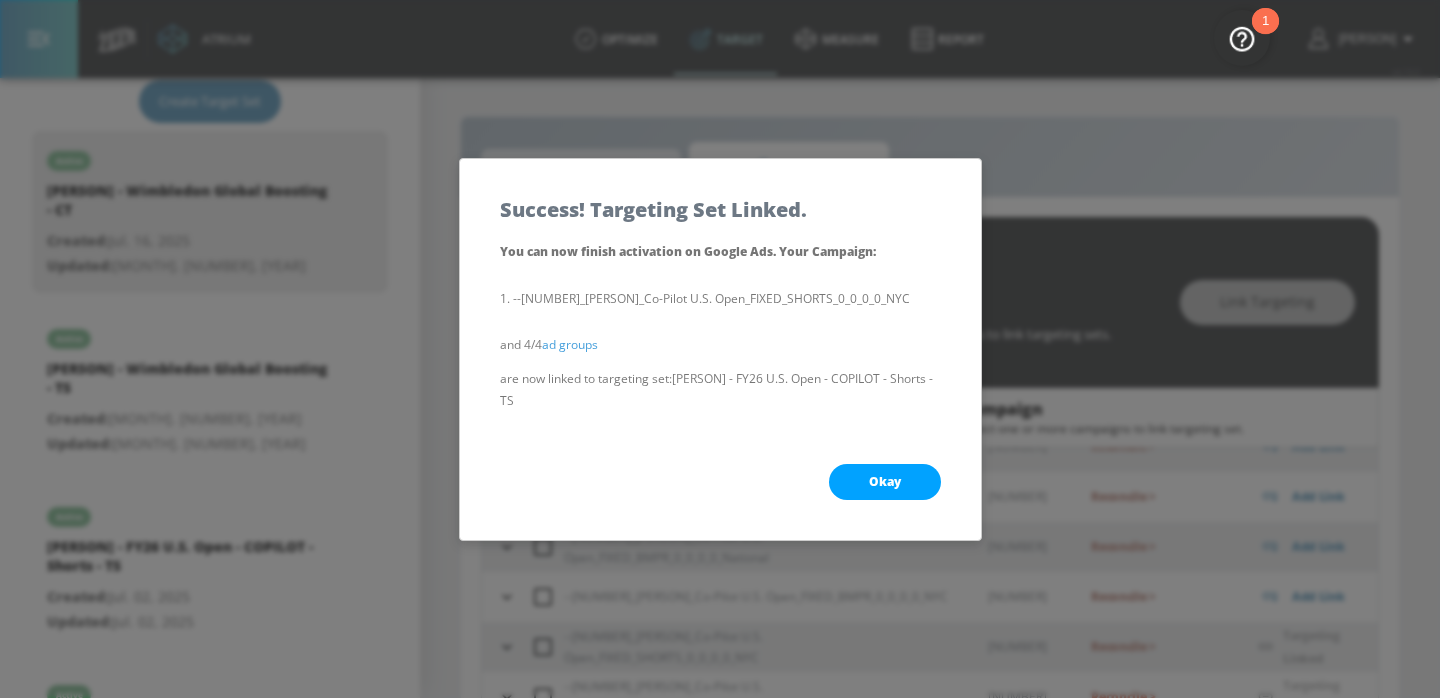 click on "Okay" at bounding box center [720, 482] 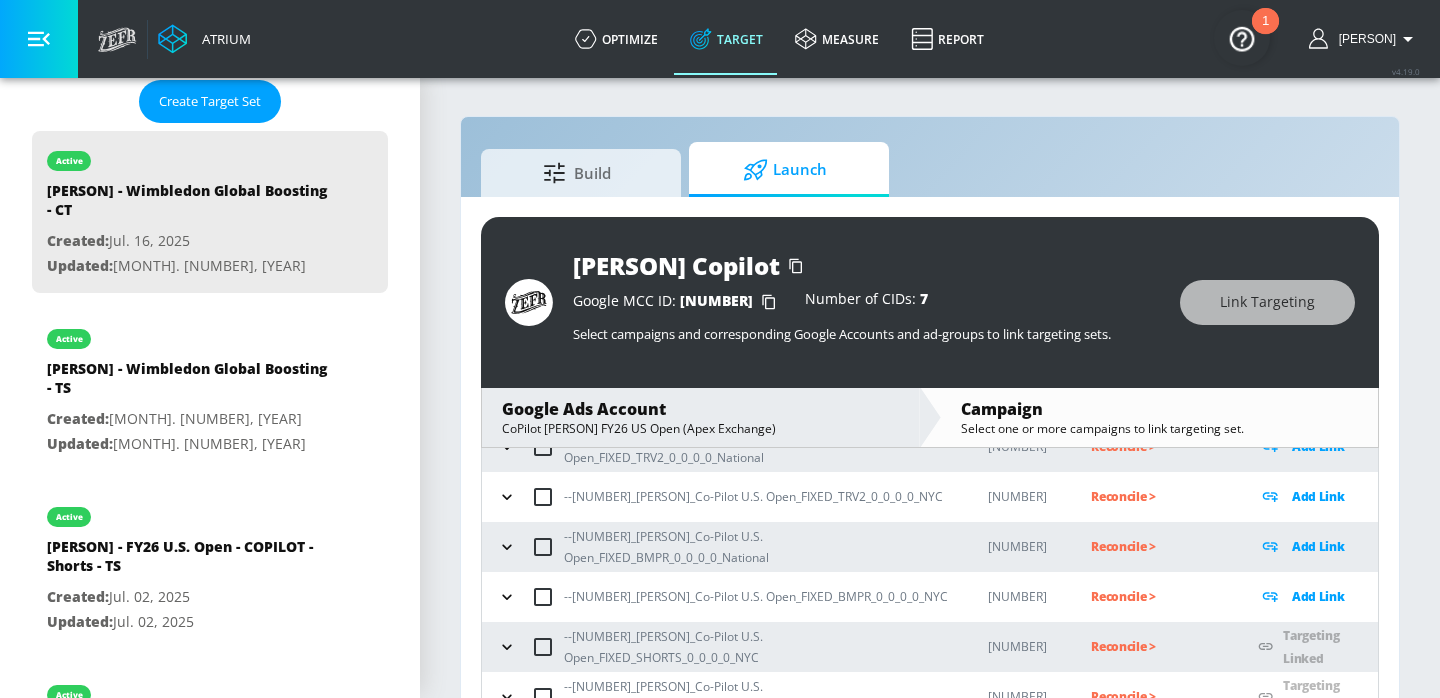 scroll, scrollTop: 29, scrollLeft: 0, axis: vertical 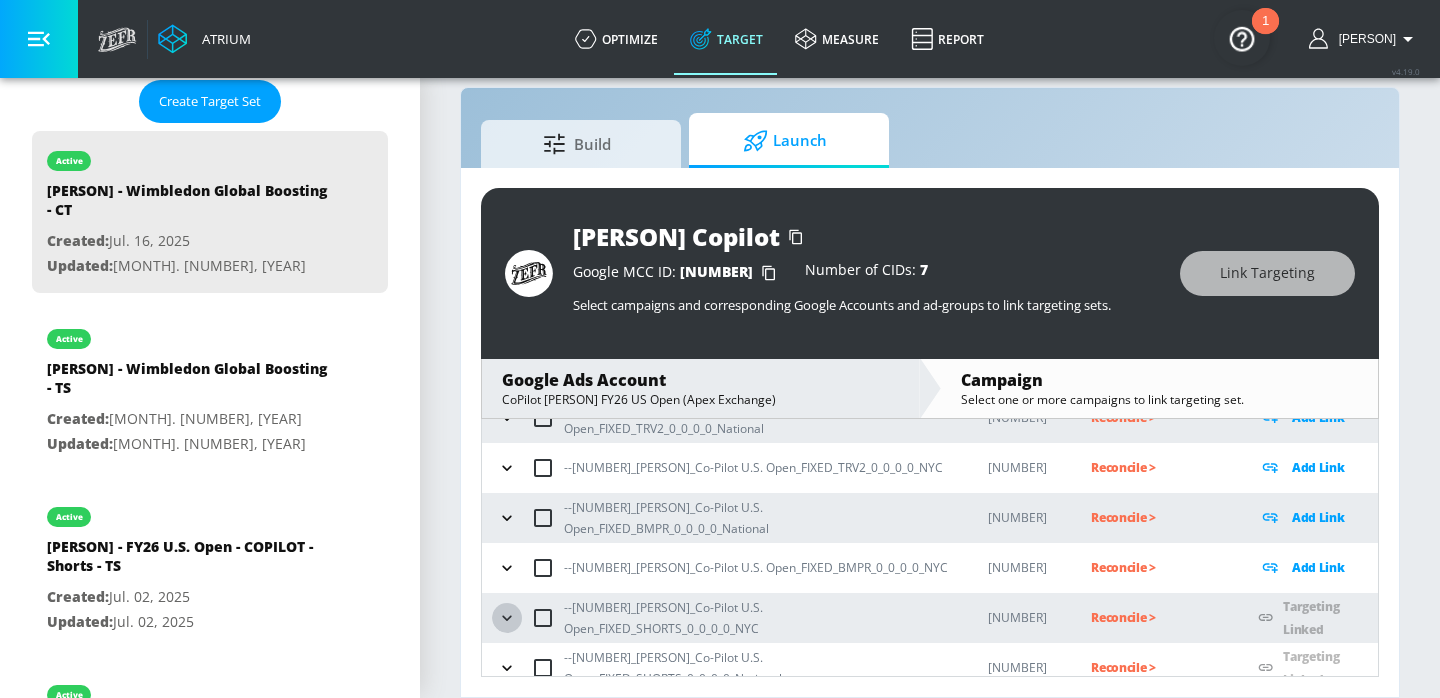 click 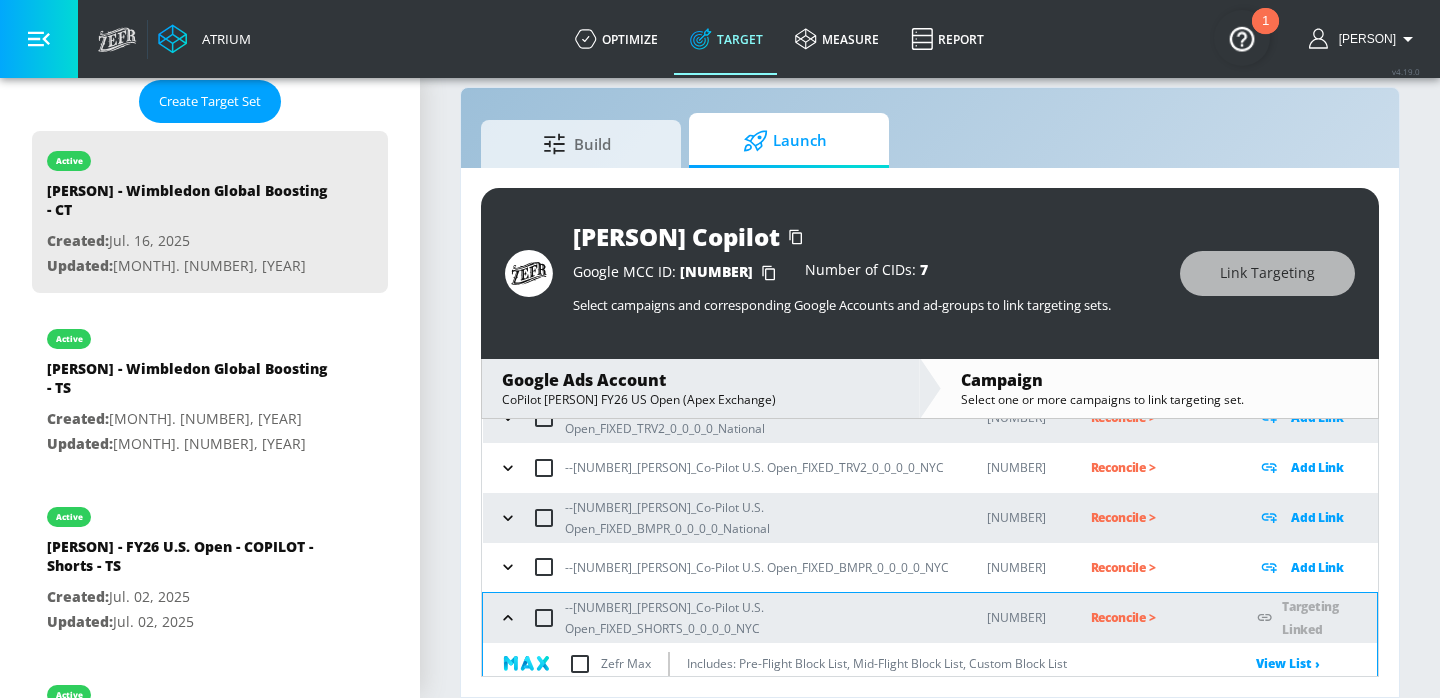 scroll, scrollTop: 448, scrollLeft: 0, axis: vertical 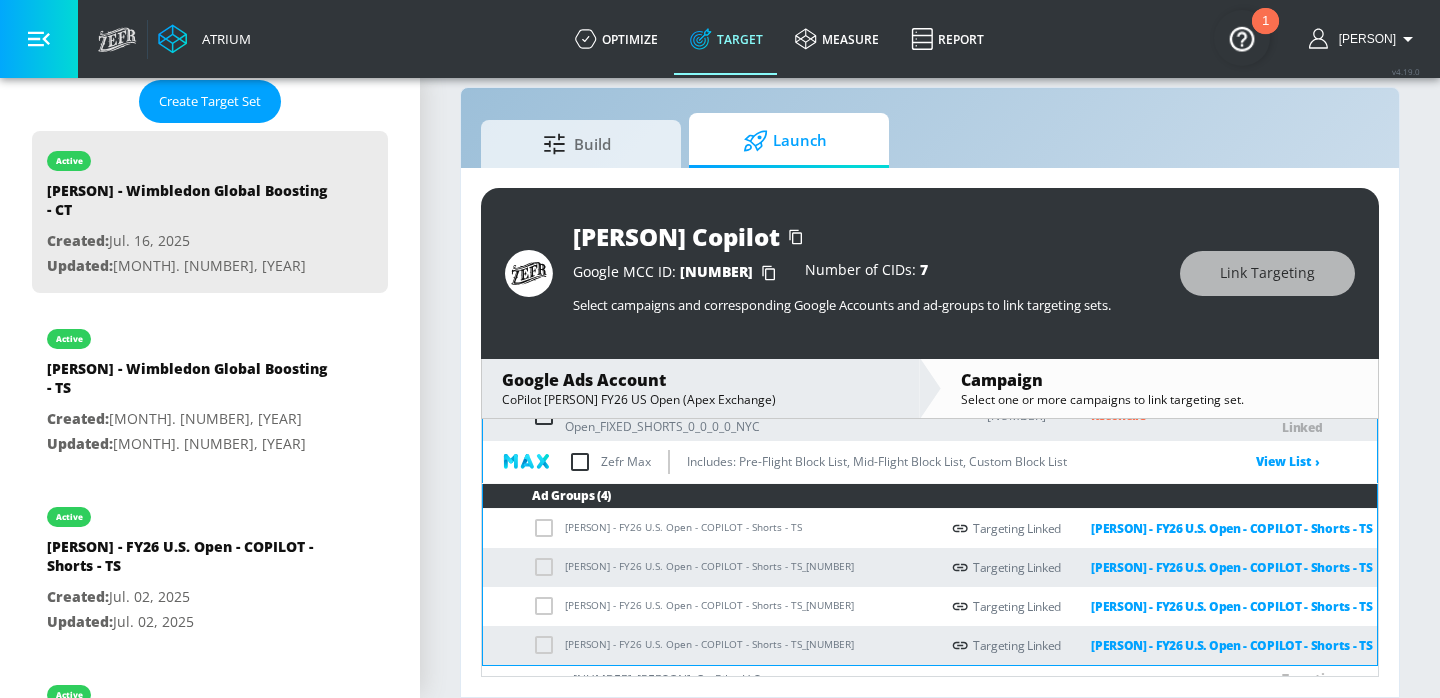 type 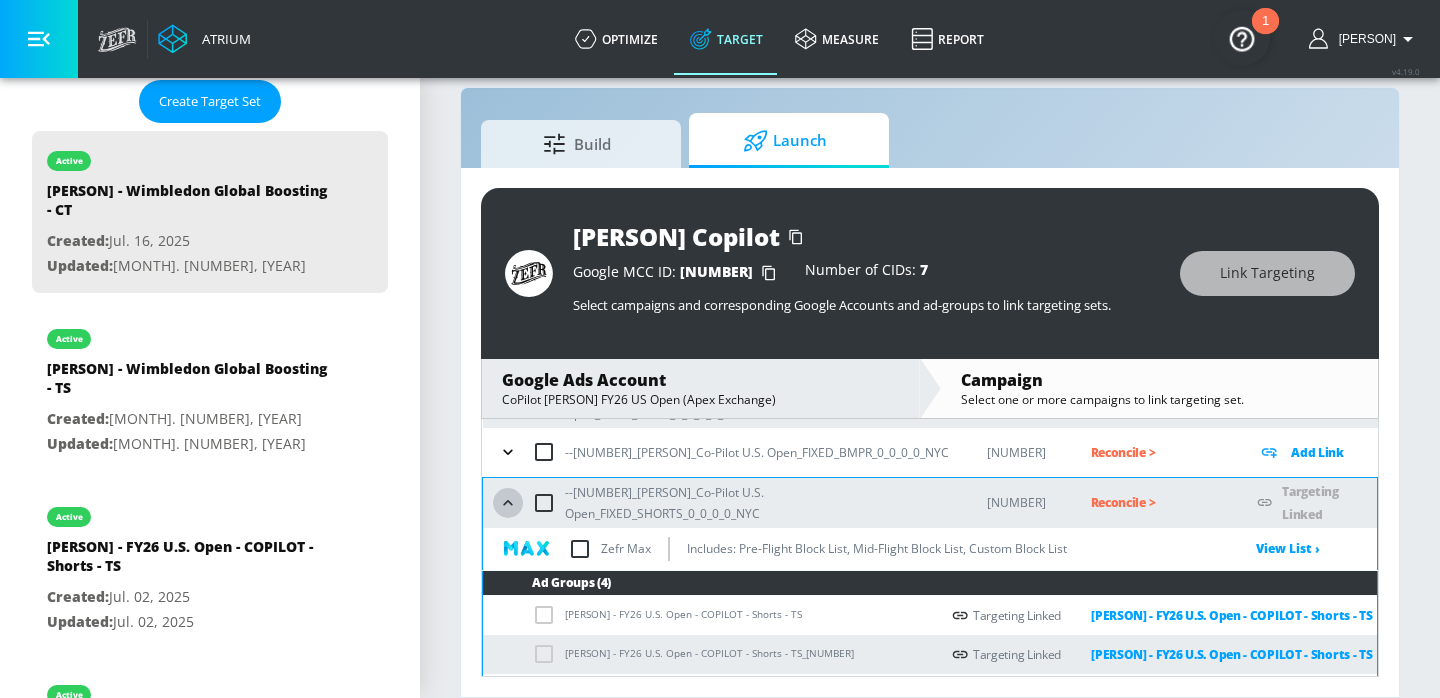 click 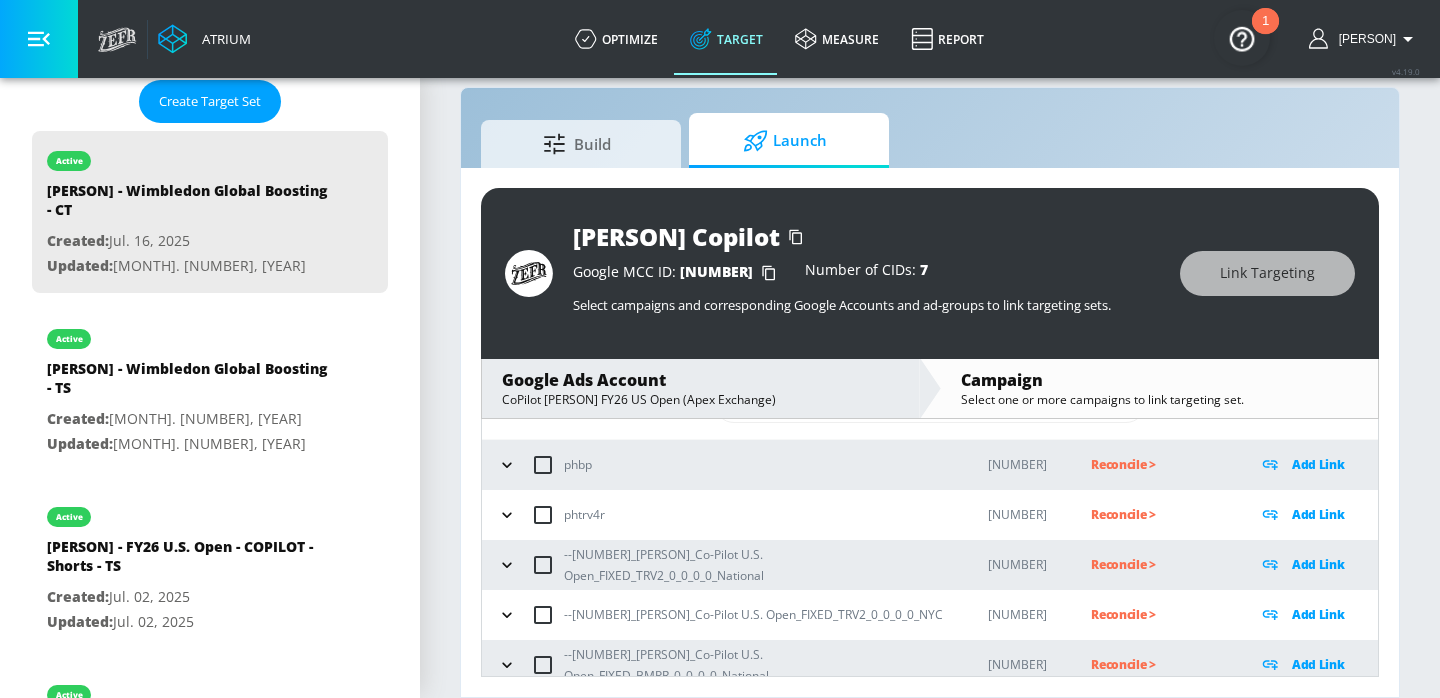 scroll, scrollTop: 246, scrollLeft: 0, axis: vertical 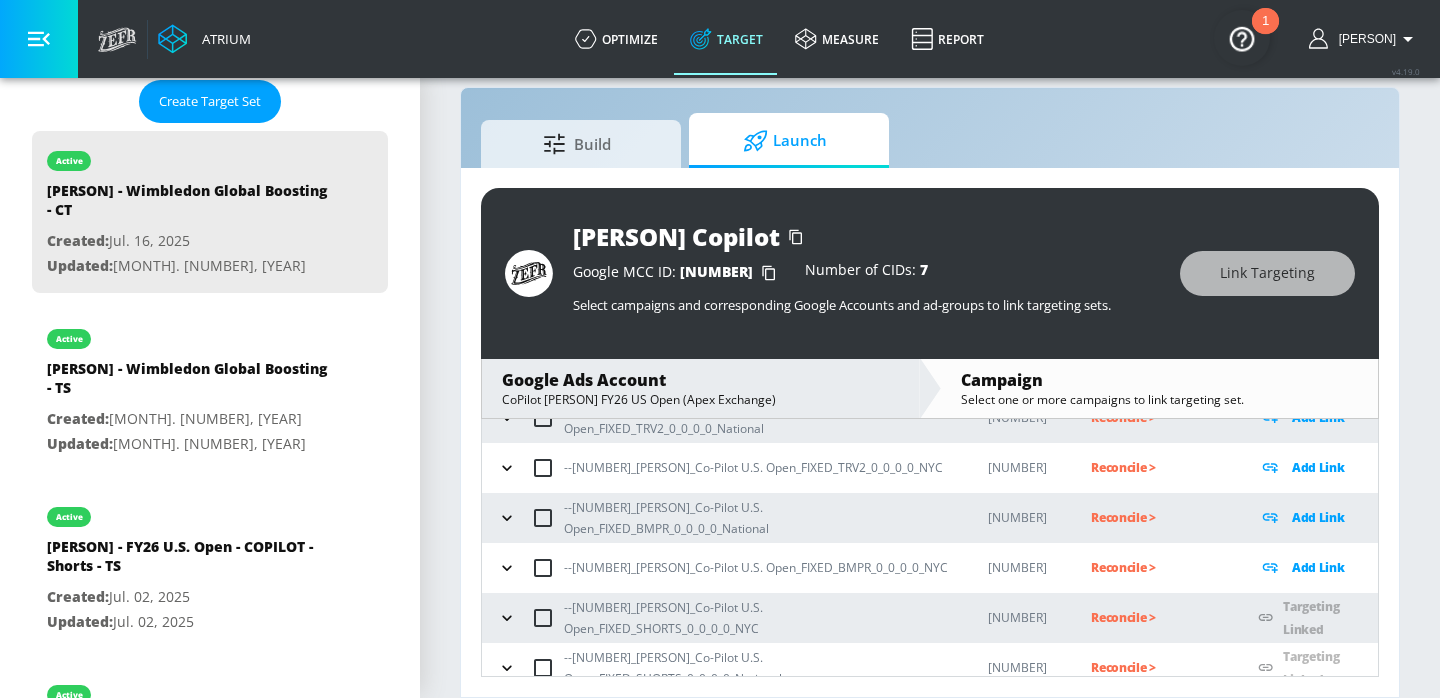 click 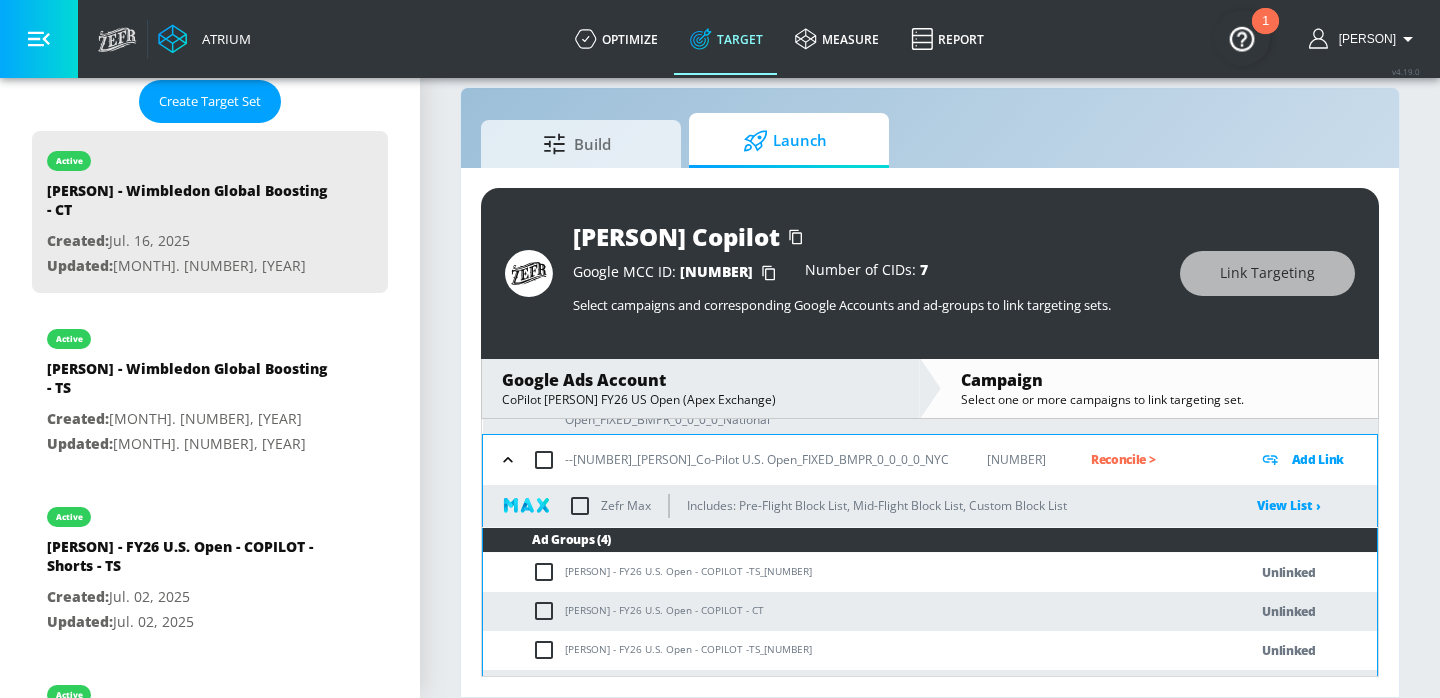 scroll, scrollTop: 392, scrollLeft: 0, axis: vertical 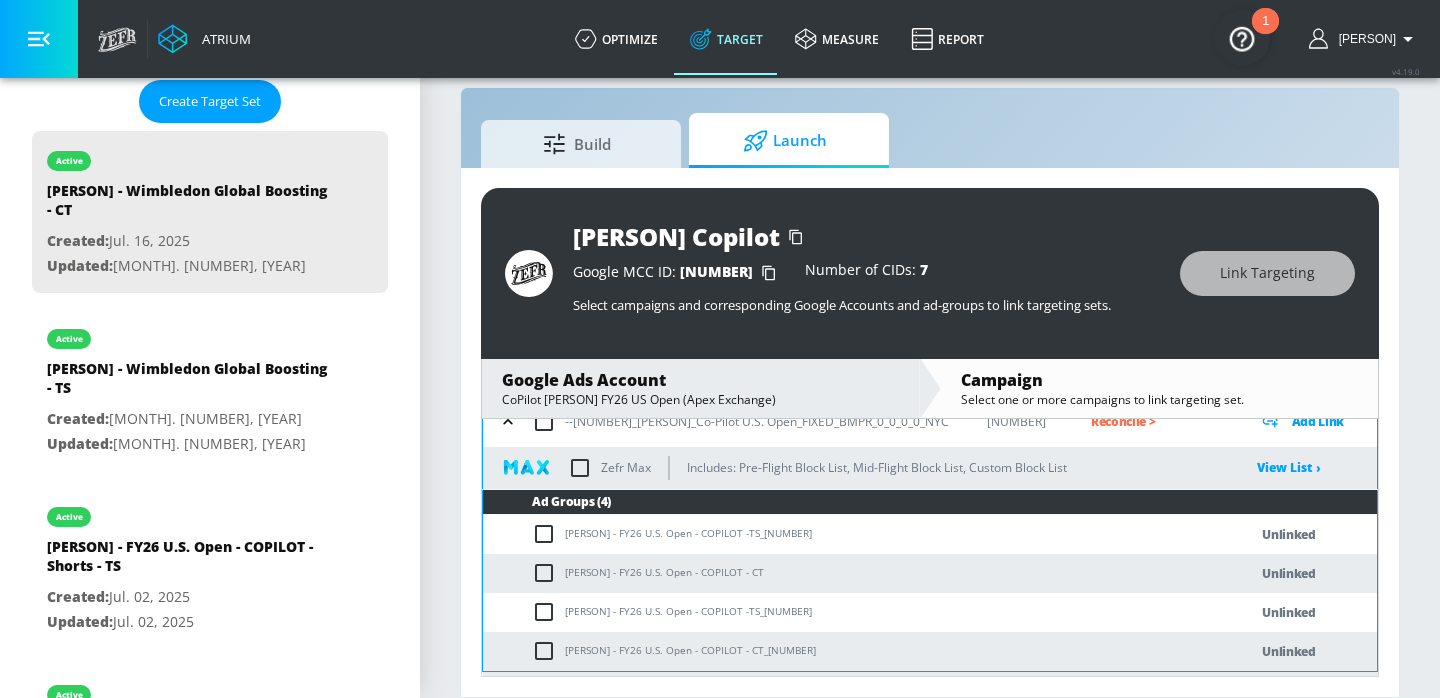 click on "[PERSON] - FY26 U.S. Open - COPILOT -TS_[NUMBER]" at bounding box center (845, 534) 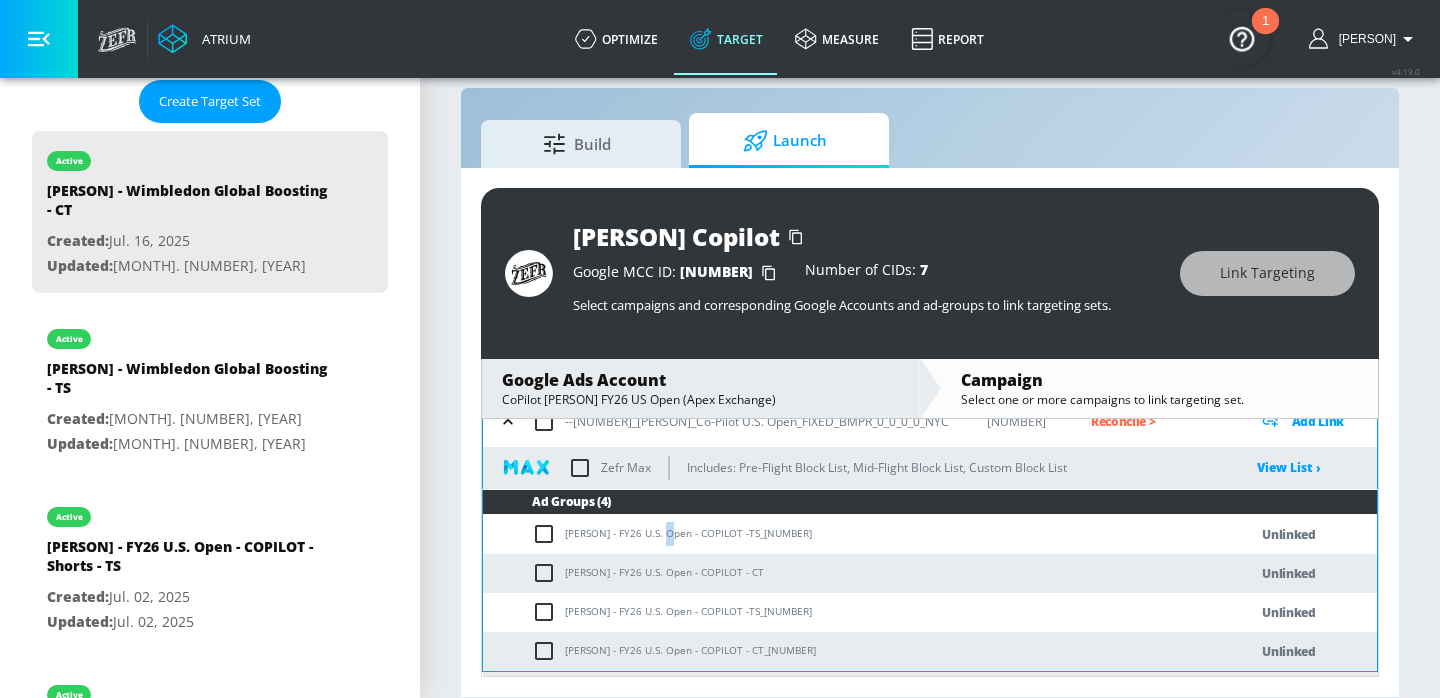 click on "[PERSON] - FY26 U.S. Open - COPILOT -TS_[NUMBER]" at bounding box center [845, 534] 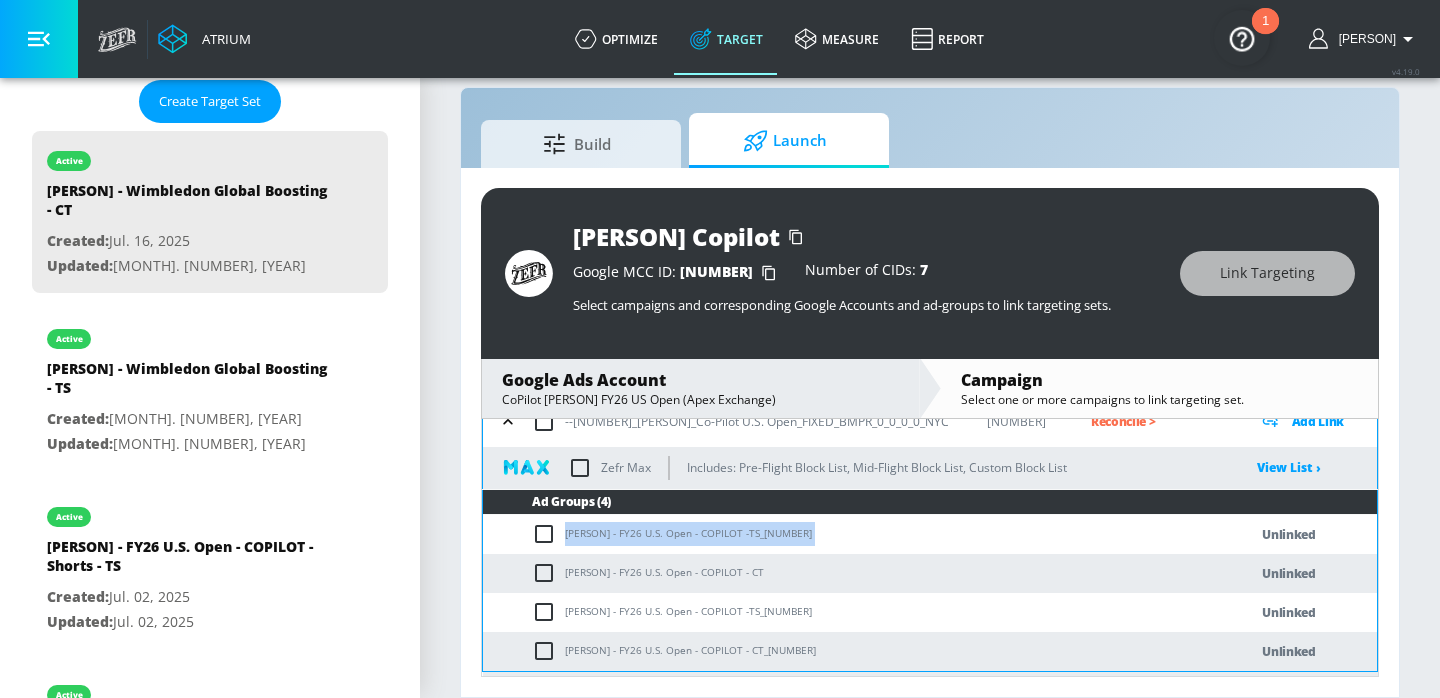 click on "[PERSON] - FY26 U.S. Open - COPILOT -TS_[NUMBER]" at bounding box center (845, 534) 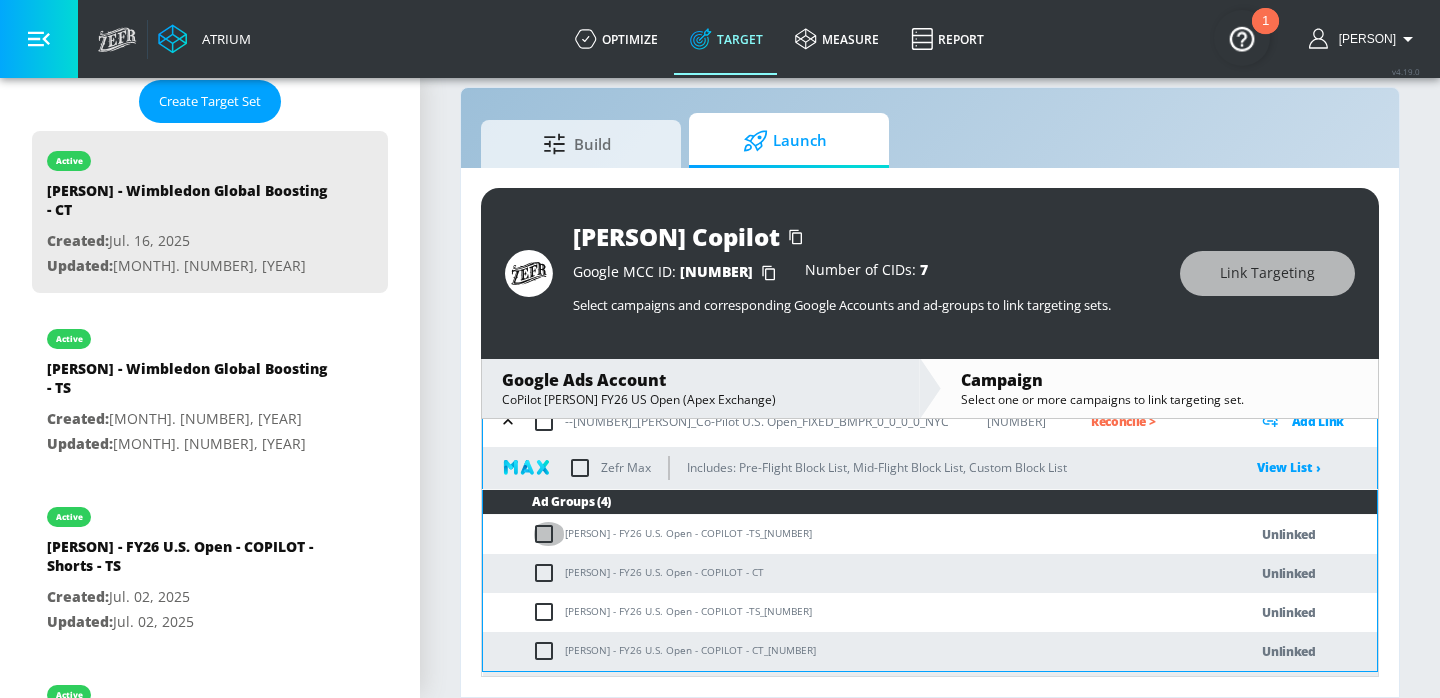 click at bounding box center [548, 534] 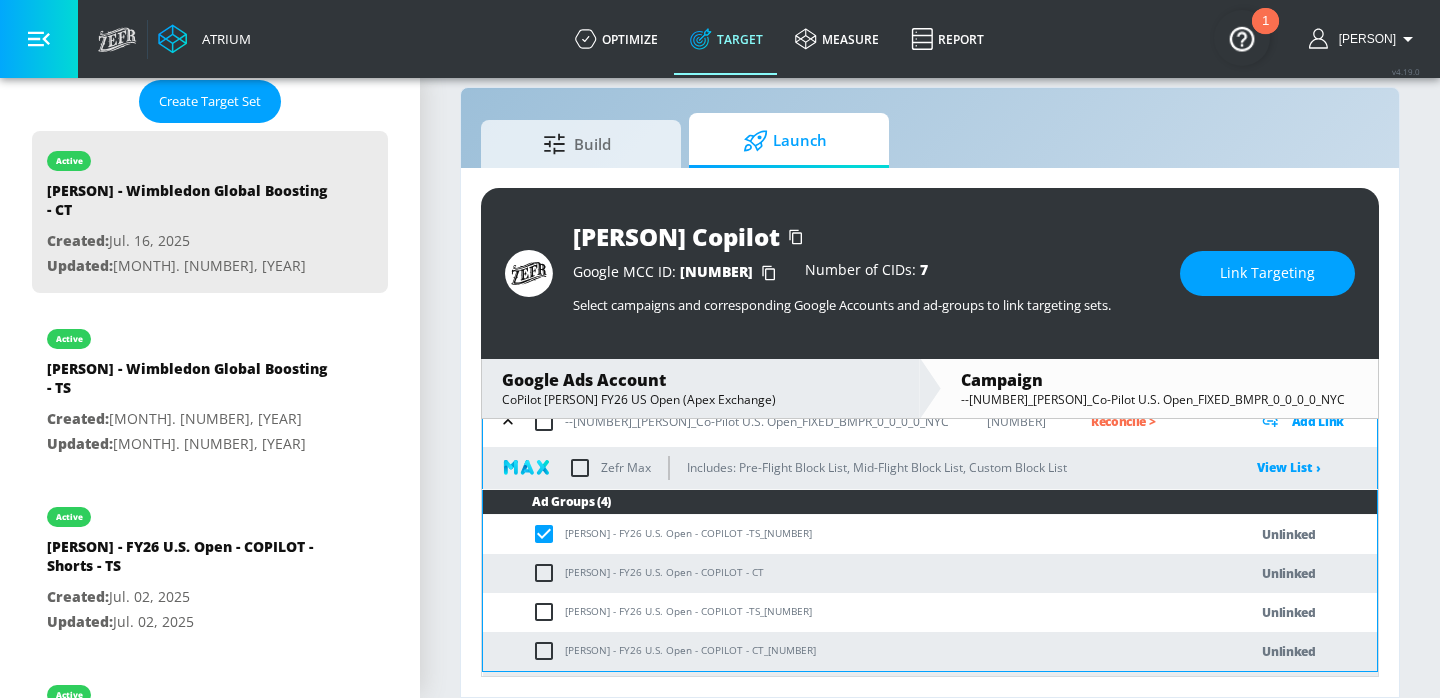 click at bounding box center (548, 612) 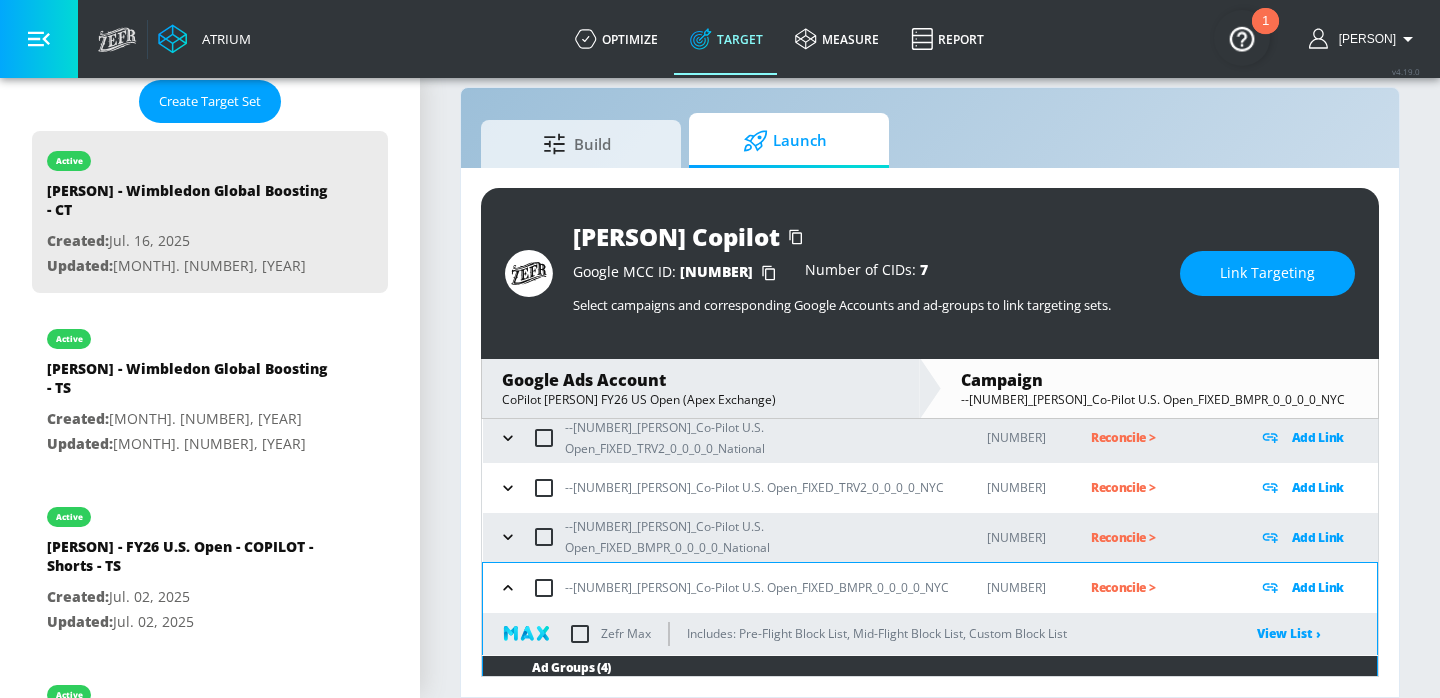 scroll, scrollTop: 190, scrollLeft: 0, axis: vertical 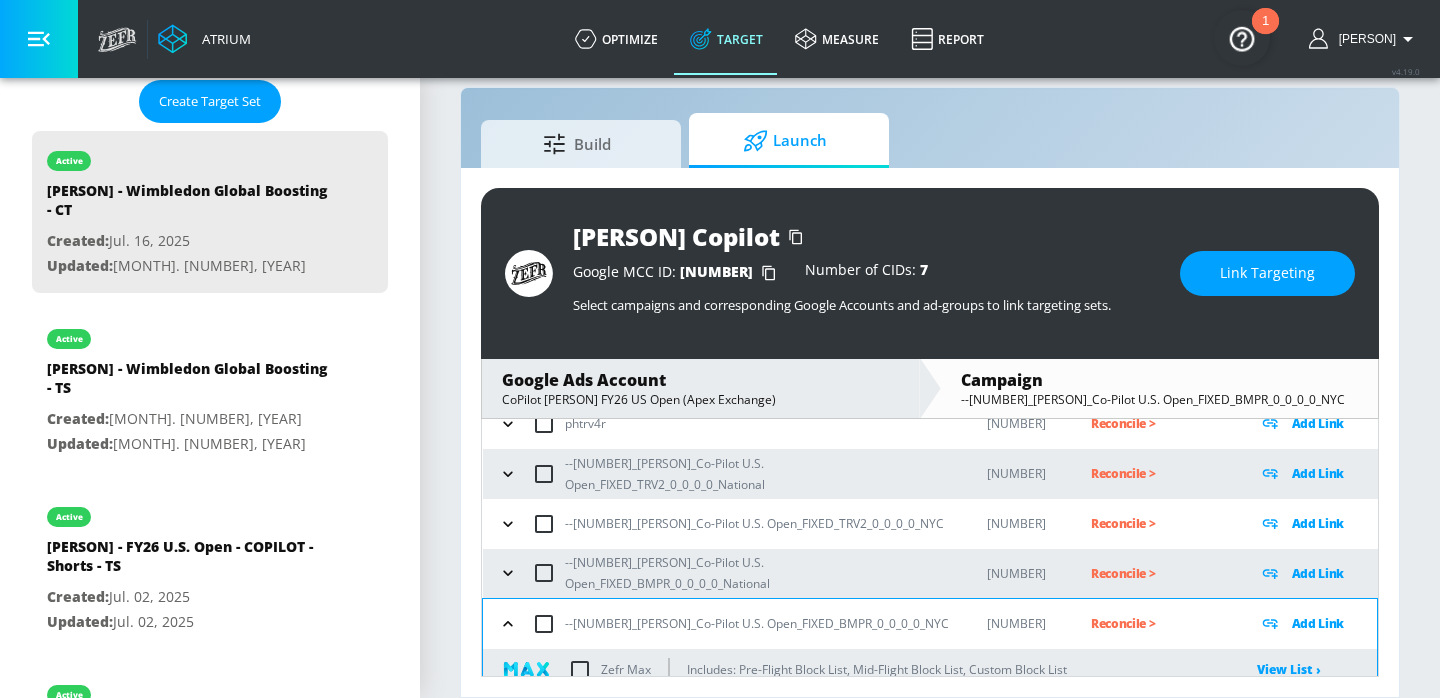 click 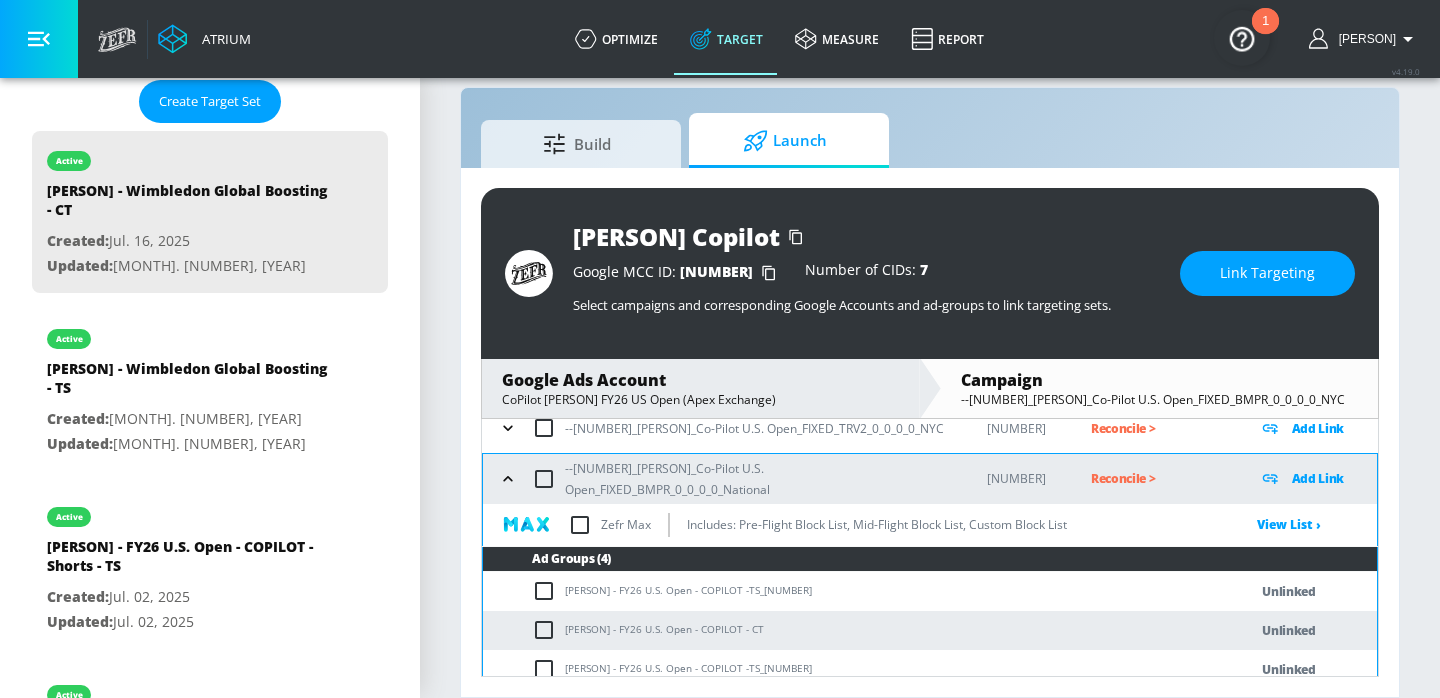 type 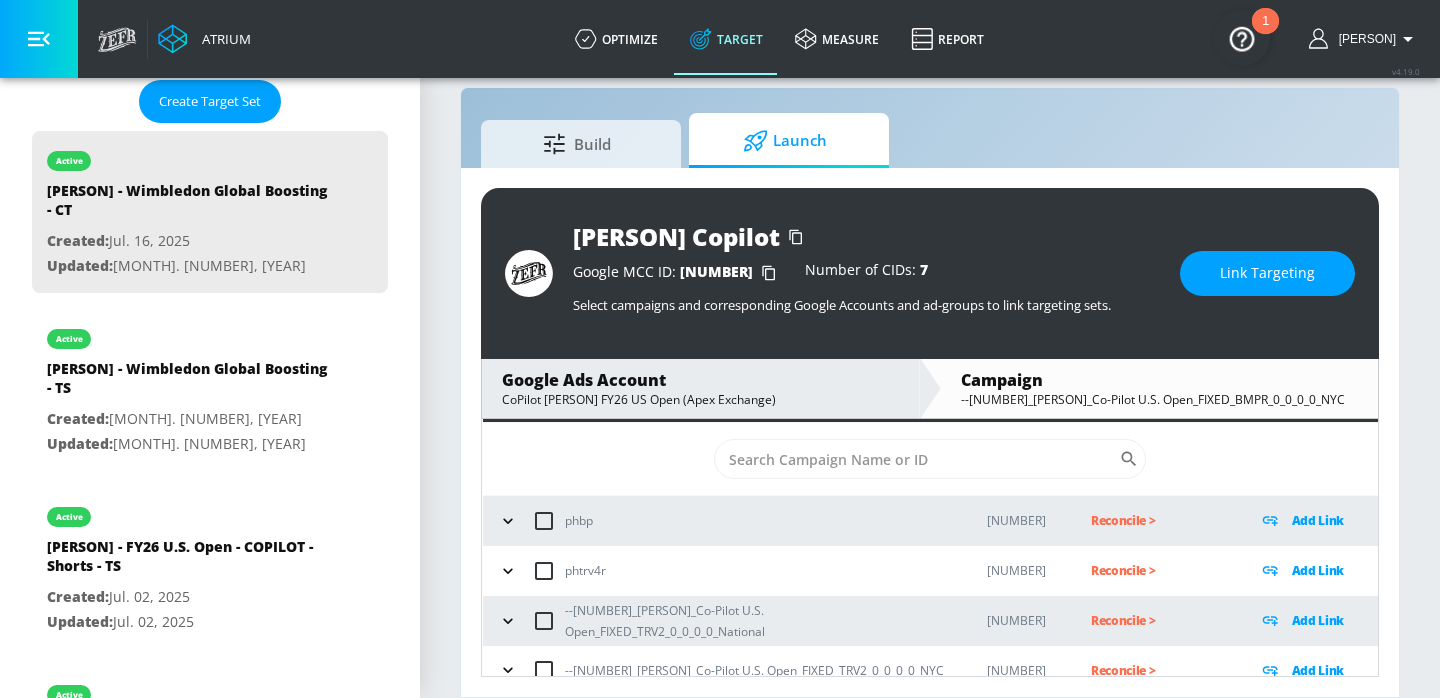 scroll, scrollTop: 170, scrollLeft: 0, axis: vertical 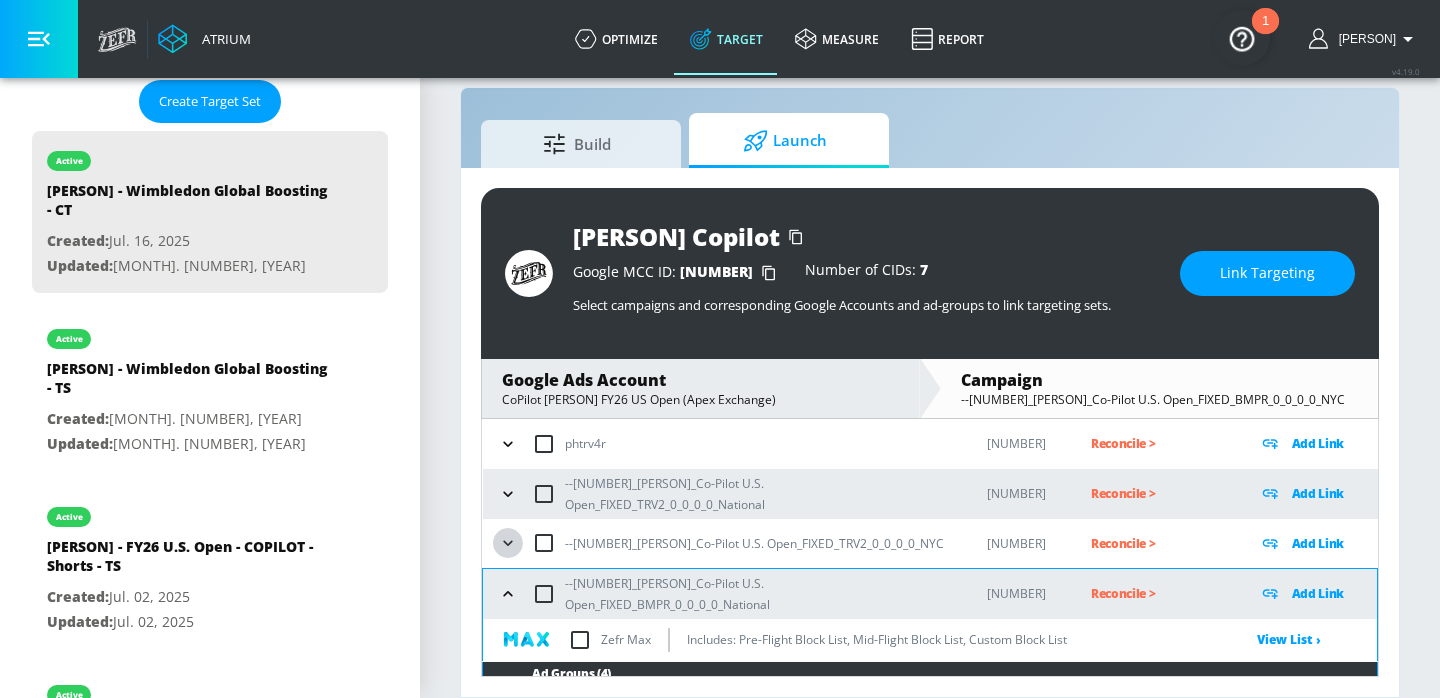 click 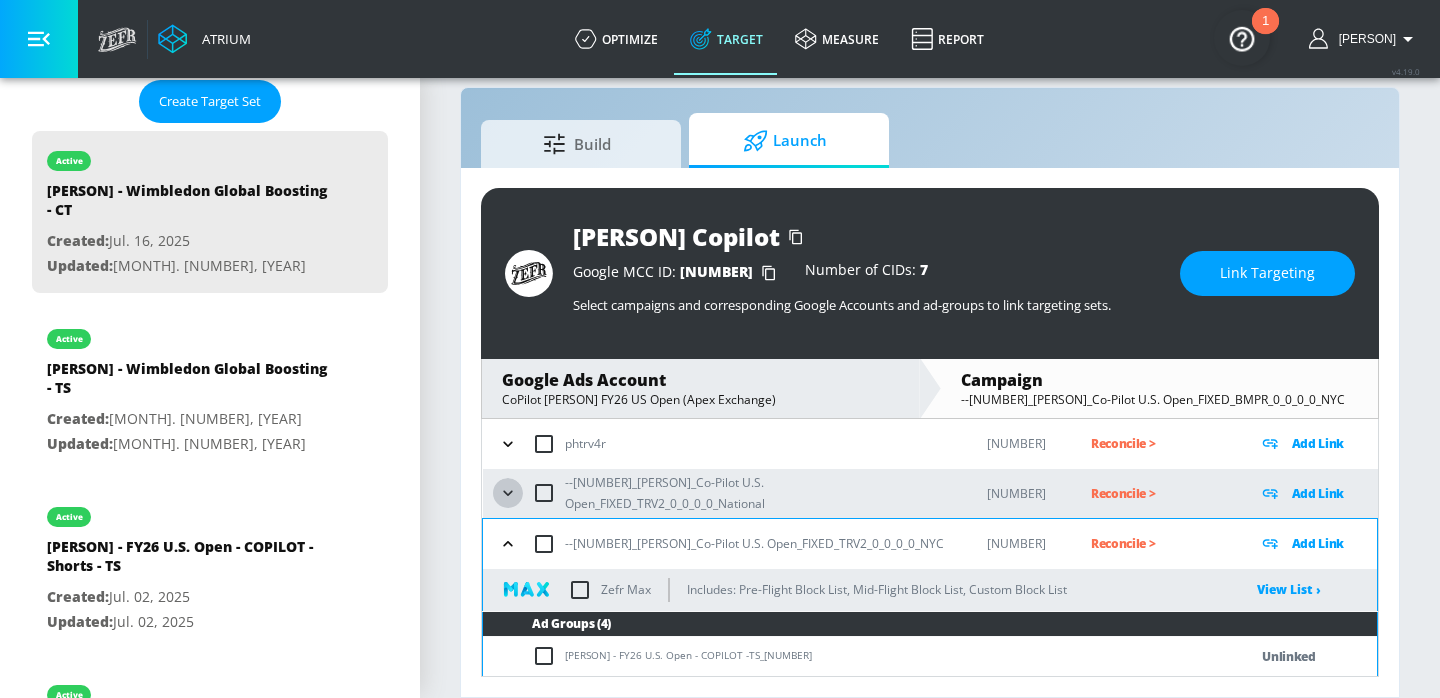 click 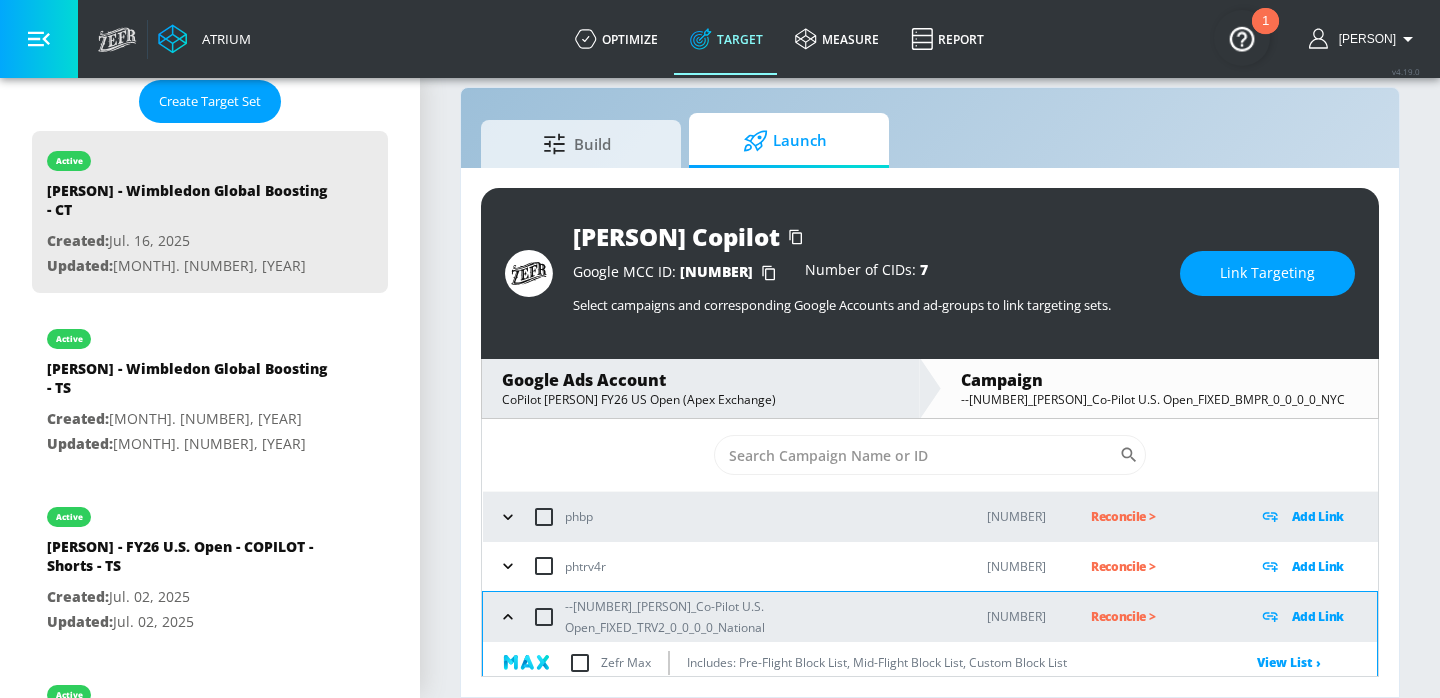 scroll, scrollTop: 153, scrollLeft: 0, axis: vertical 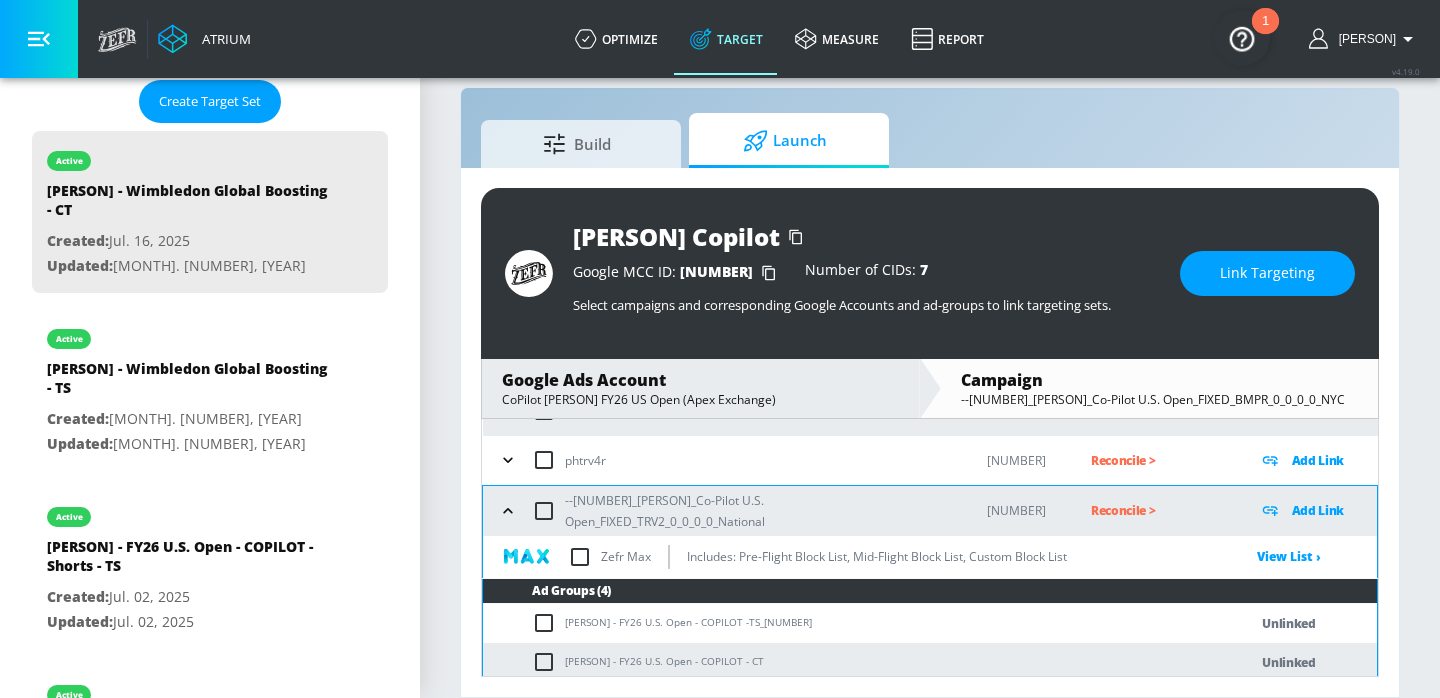 type 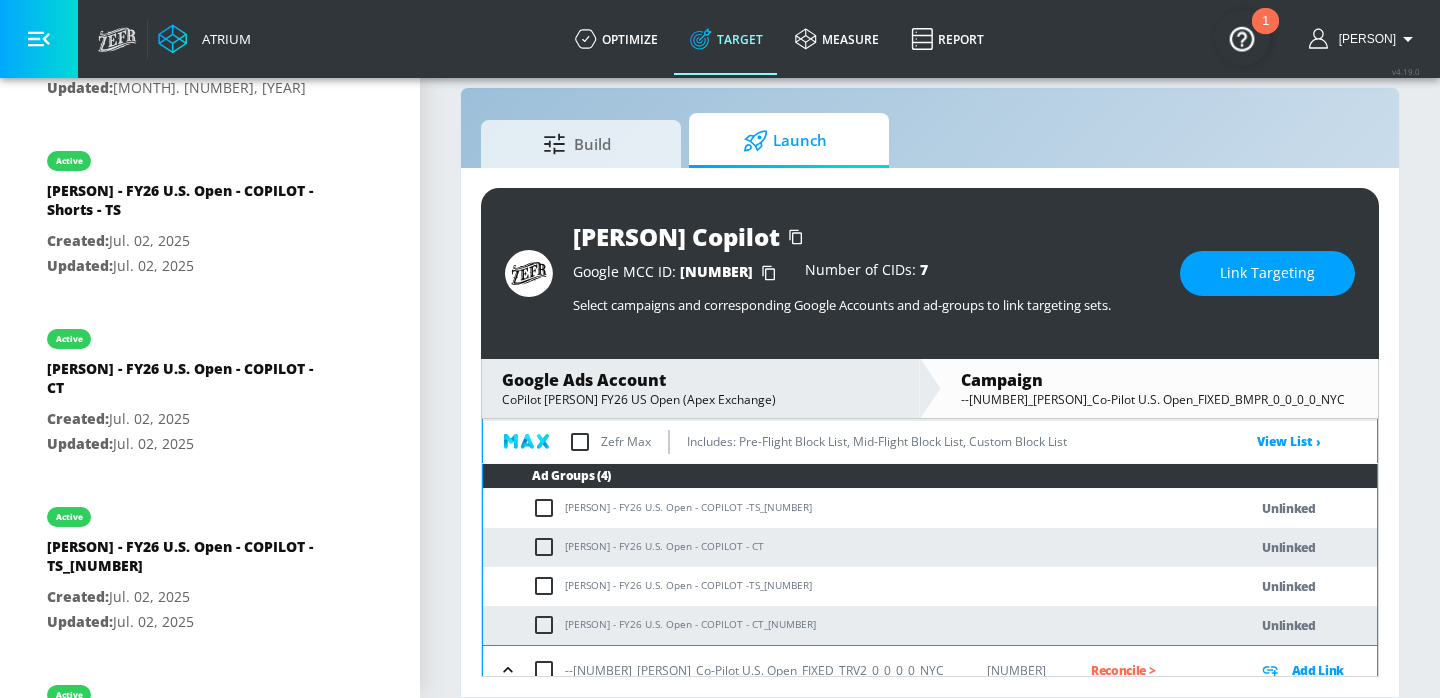 scroll, scrollTop: 244, scrollLeft: 0, axis: vertical 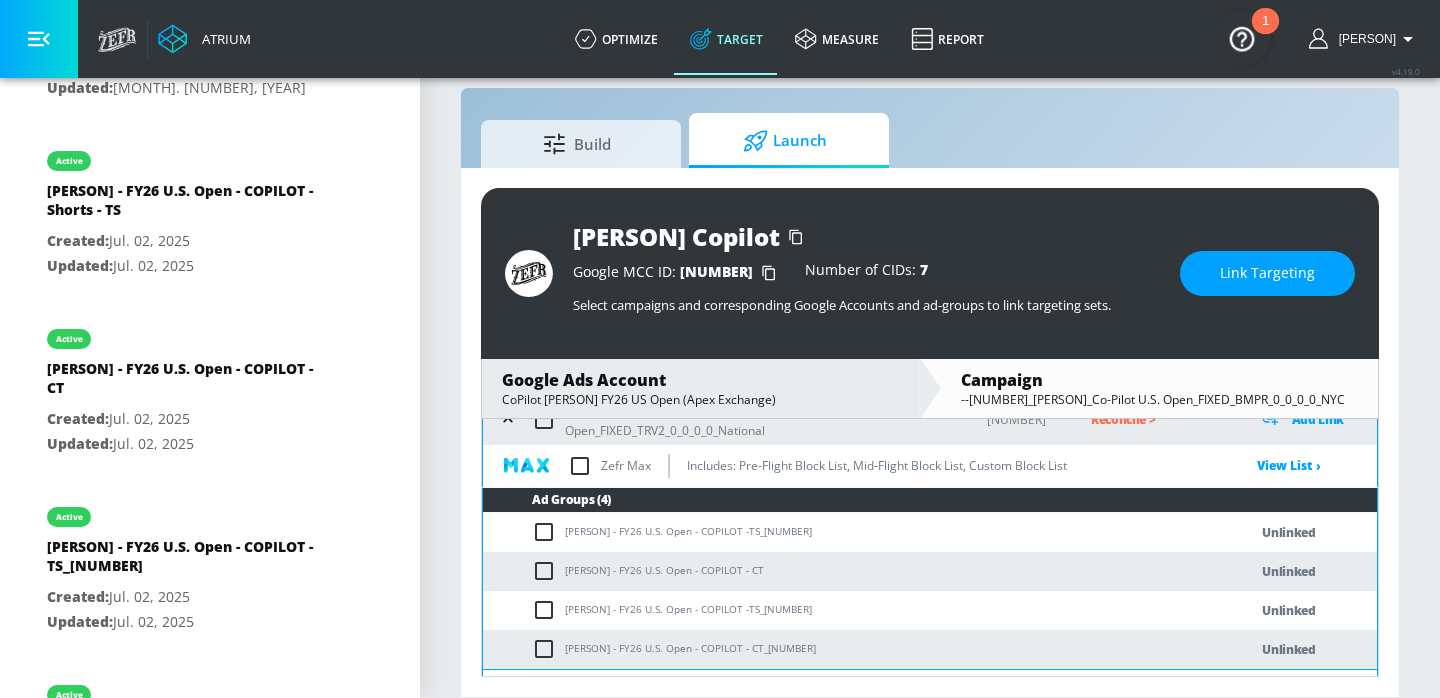 click at bounding box center [548, 532] 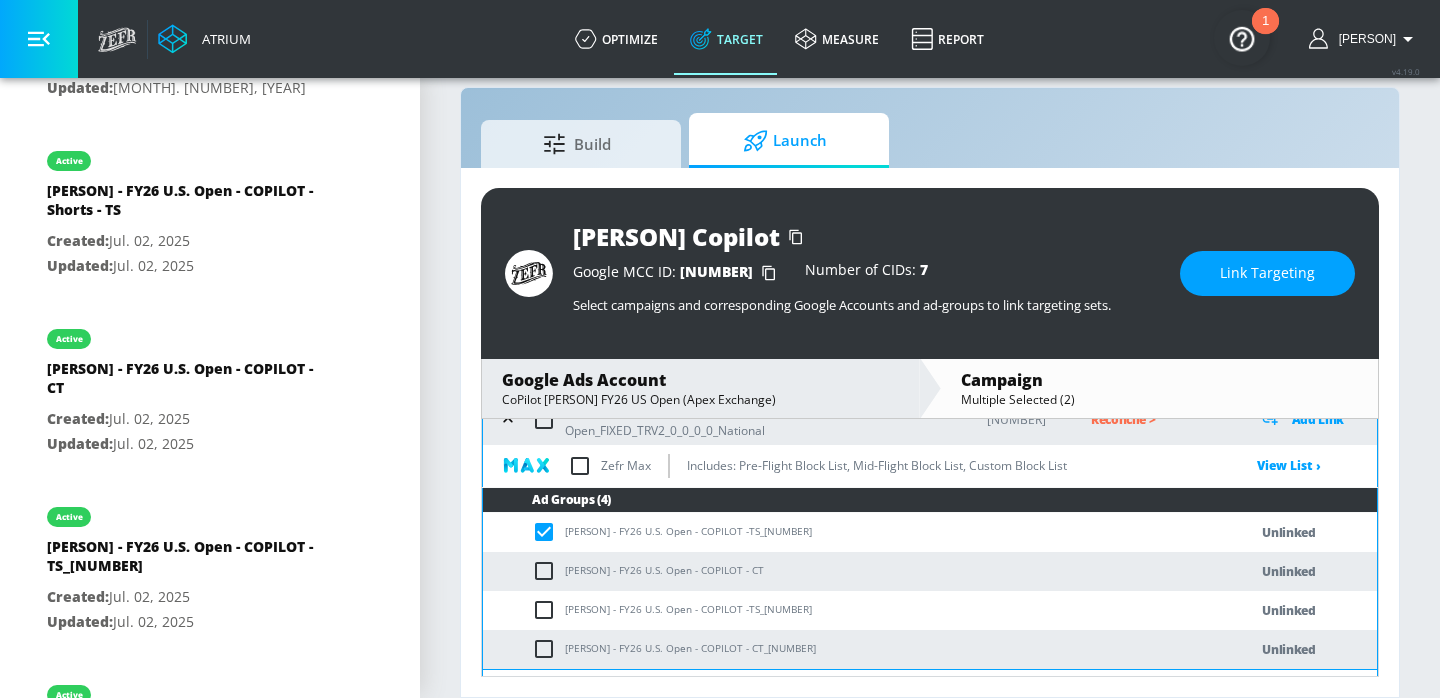click at bounding box center (548, 610) 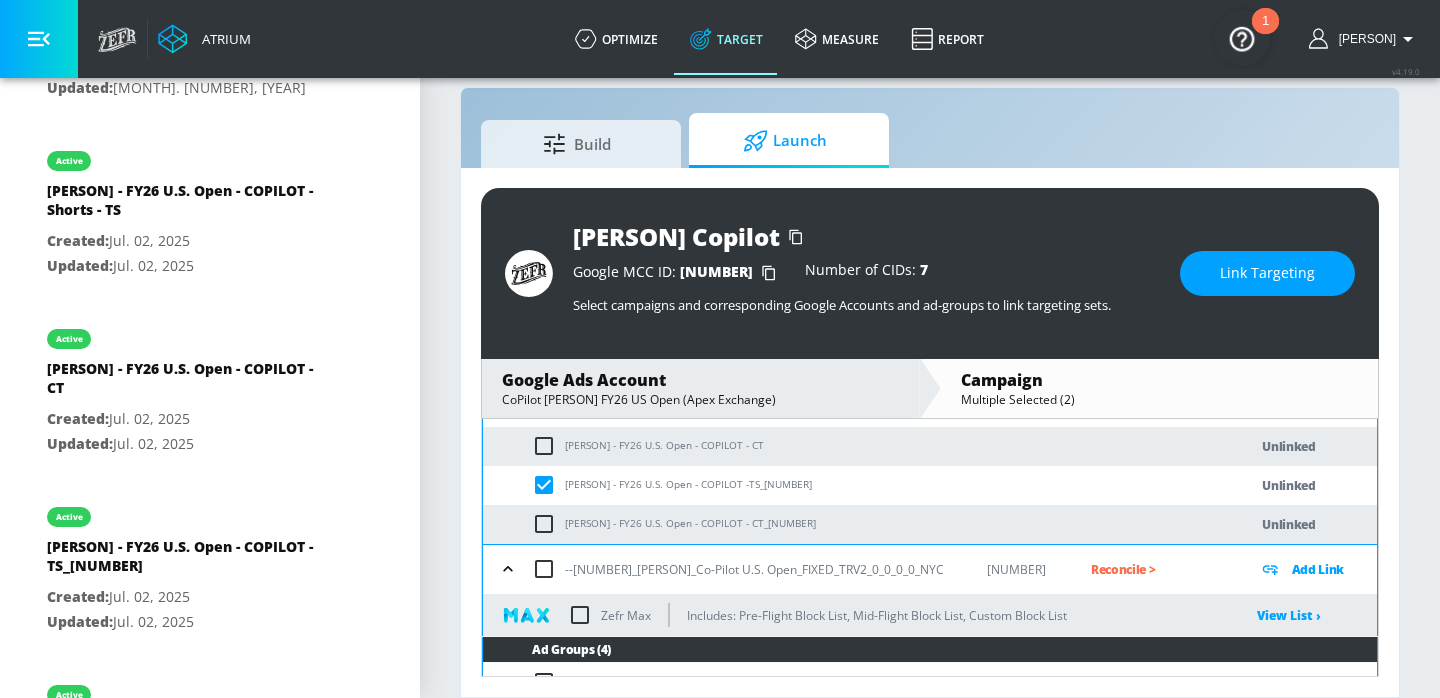 scroll, scrollTop: 484, scrollLeft: 0, axis: vertical 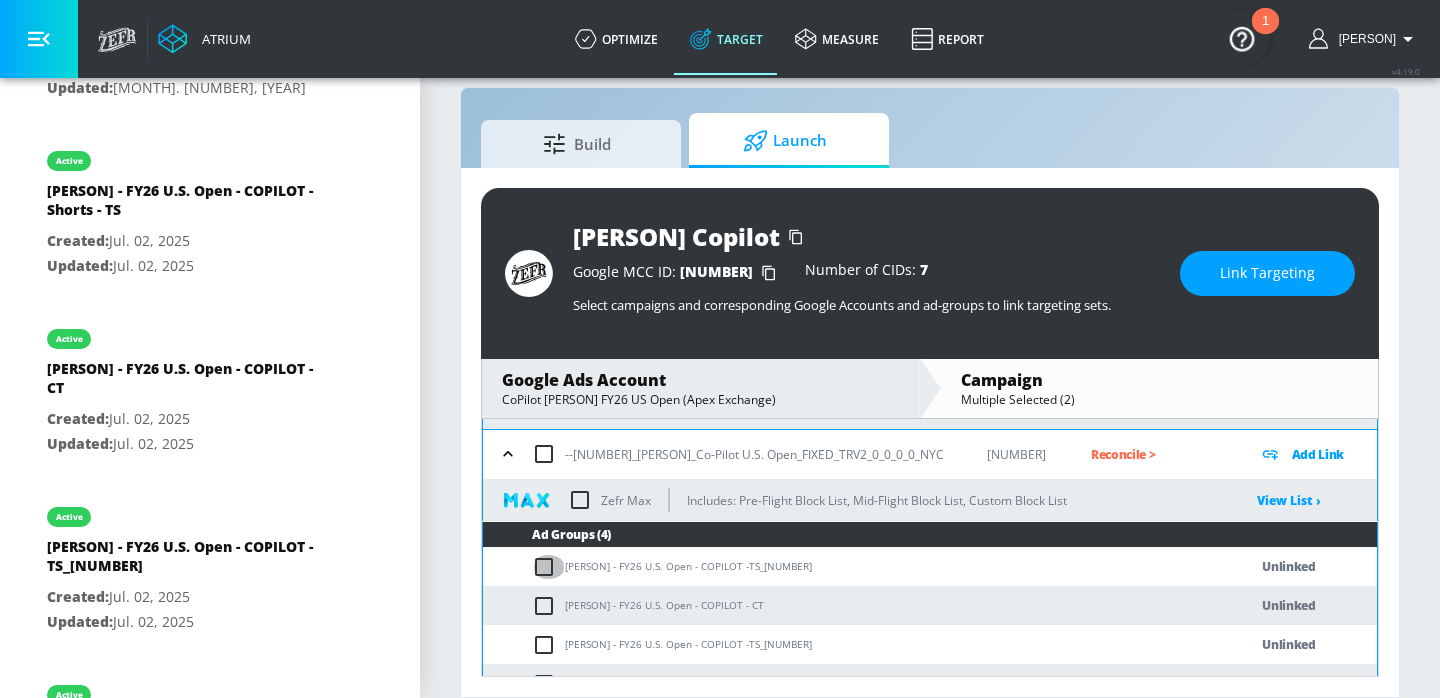 click at bounding box center [548, 567] 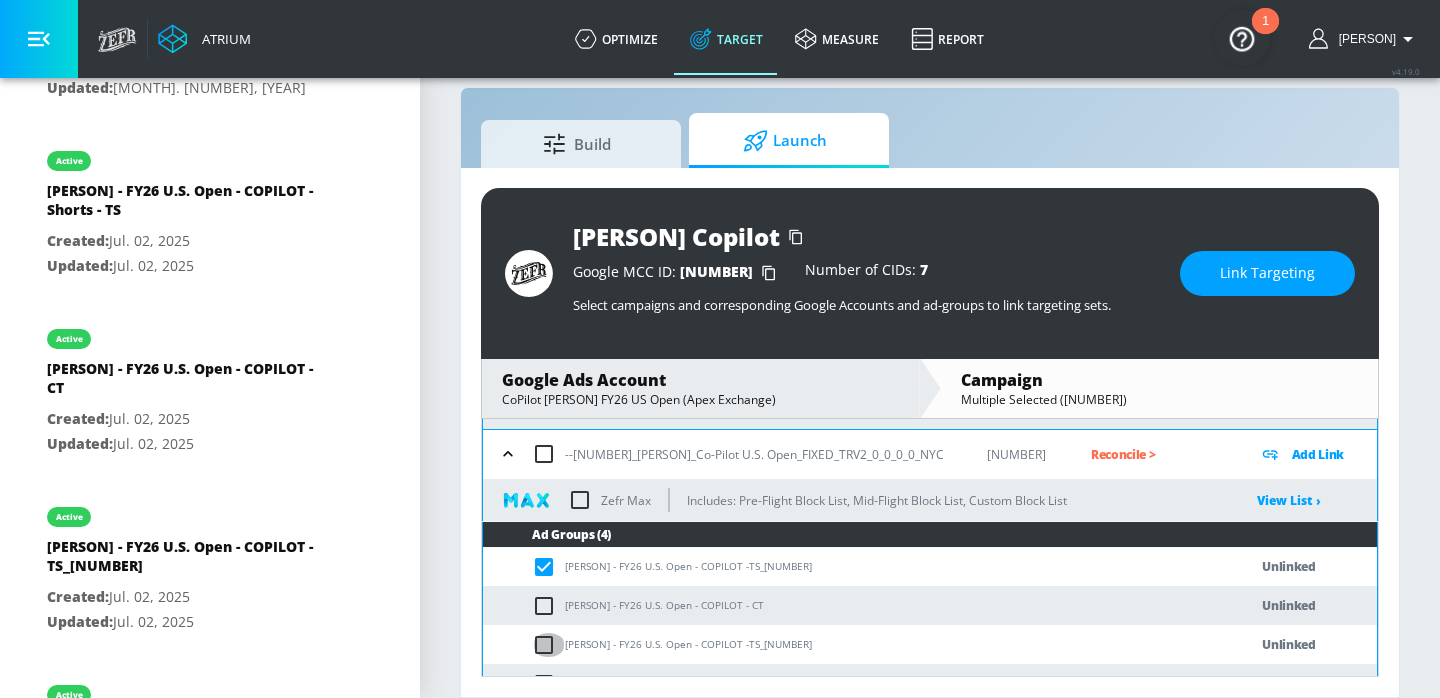 click at bounding box center [548, 645] 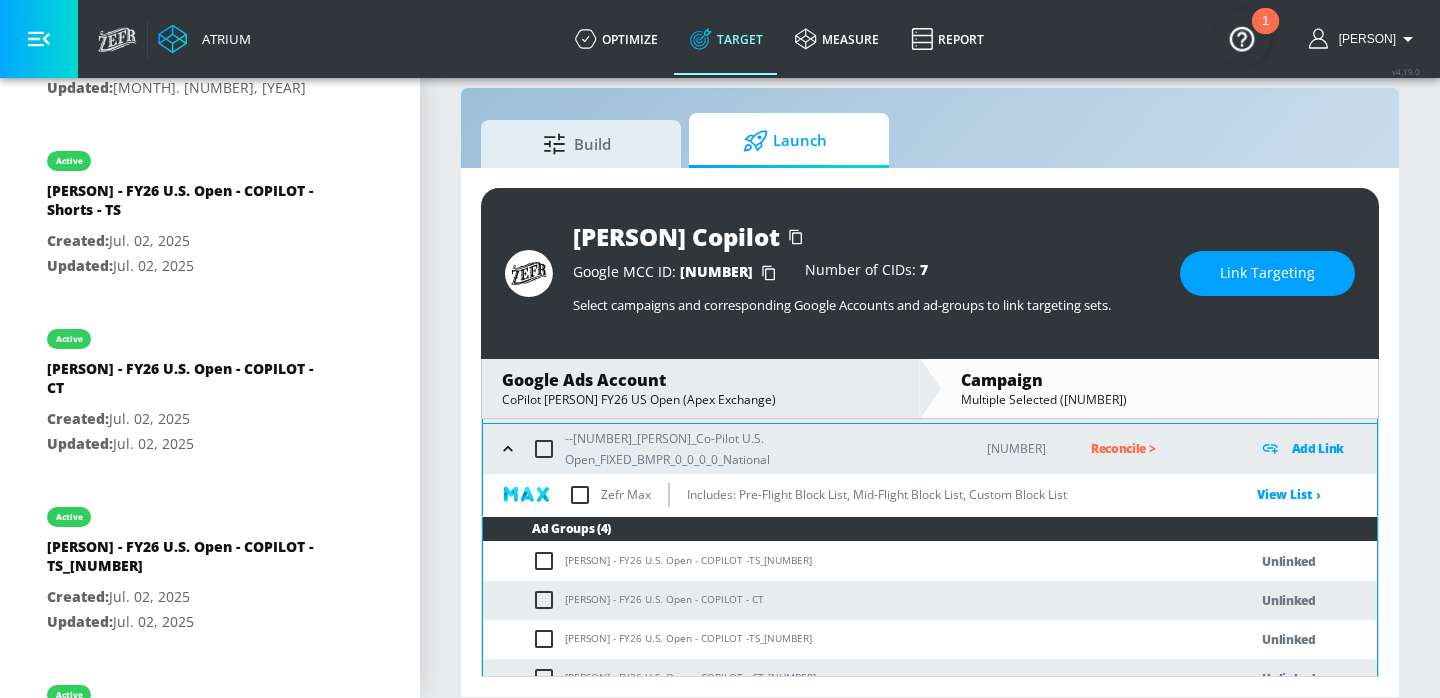 scroll, scrollTop: 793, scrollLeft: 0, axis: vertical 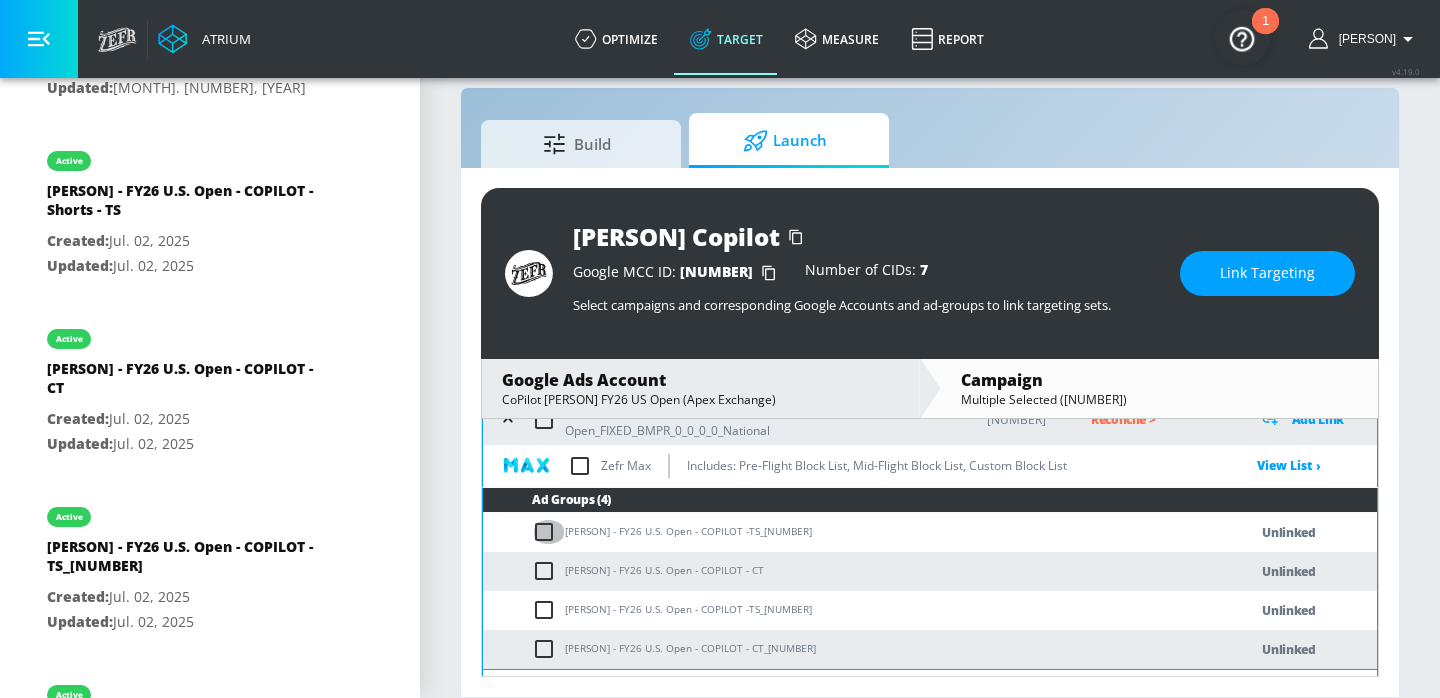 click at bounding box center (548, 532) 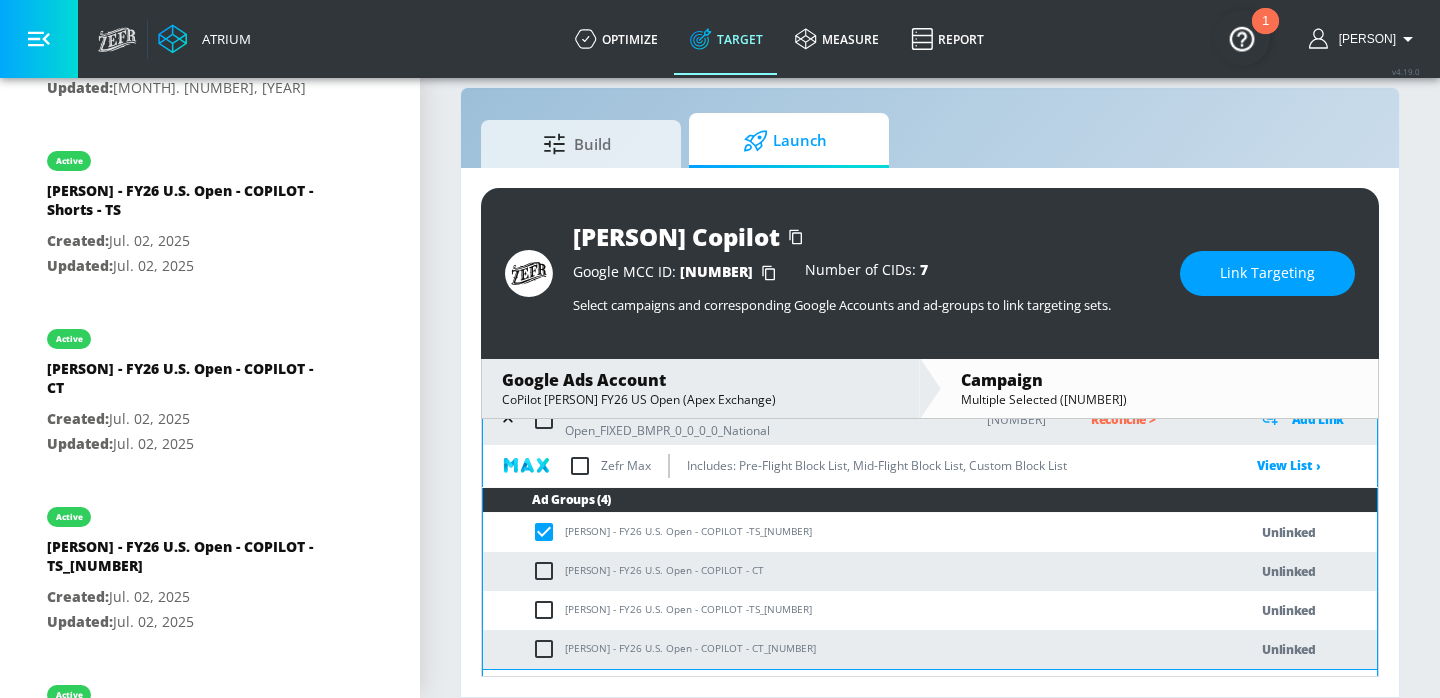click at bounding box center [548, 610] 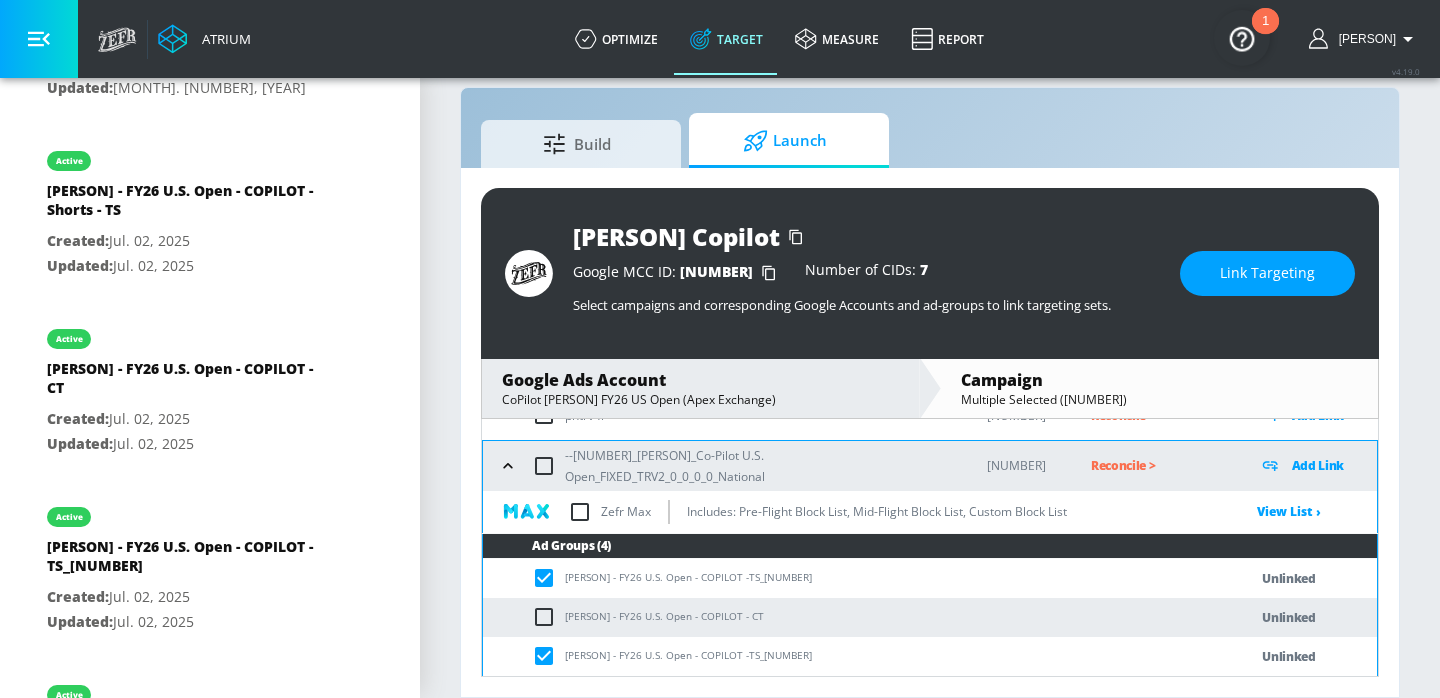 scroll, scrollTop: 164, scrollLeft: 0, axis: vertical 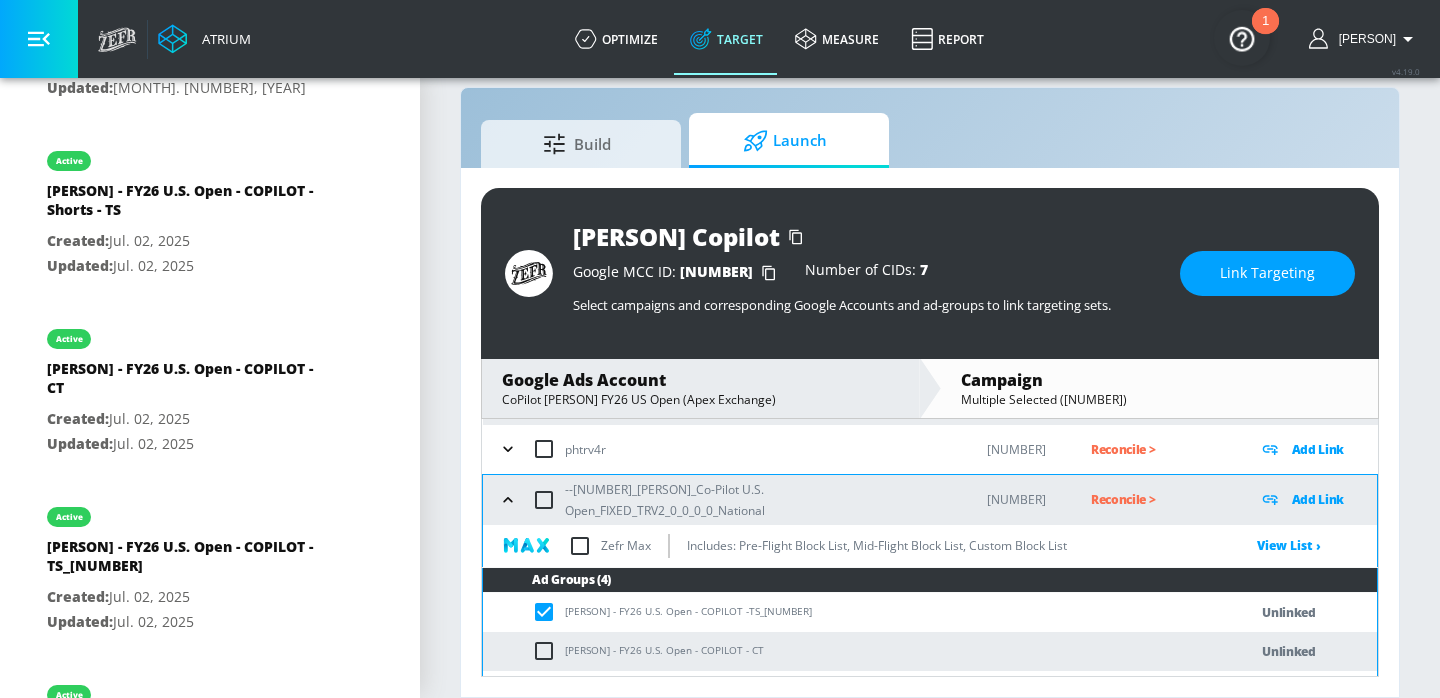 click on "Link Targeting" at bounding box center (1267, 273) 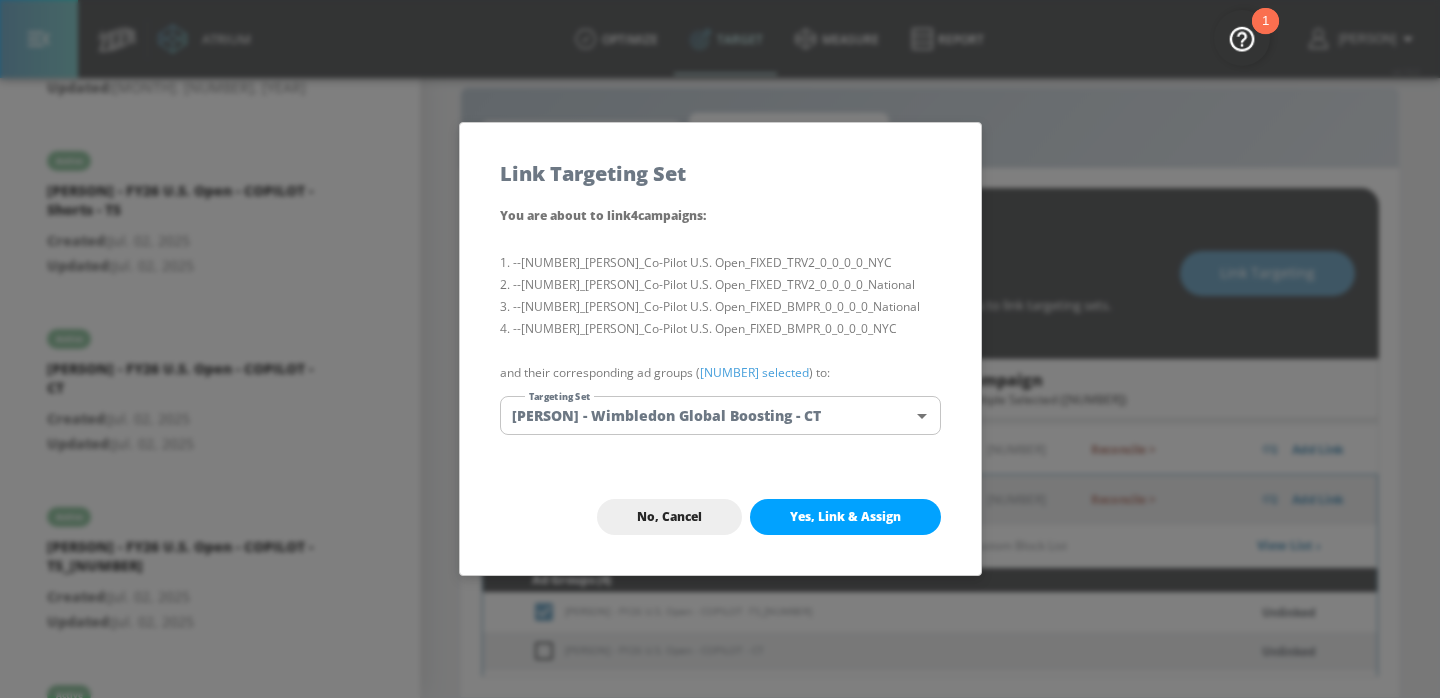 click on "Atrium optimize Target measure Report optimize Target measure Report v 4.19.0 Eugenia Platform DV360:   Youtube DV360:   Youtube Advertiser [PERSON] Sort By A-Z asc ​ Add Account [PERSON] Copilot Linked as: [PERSON] [Co-Pilot] Agency: Apex - CoPilot  Vertical: Fashion LID - [PERSON] (YouTube) - DV360 Linked as: Wavemaker_LID_[PERSON]_UK_YouTube_DV360 Agency: Wavemaker Vertical: Fashion [PERSON]  Linked as: [PERSON] US (YouTube) Agency: APEX Vertical: Fashion [PERSON] Linked as: Zefr Demos Agency: zenith Vertical: Fashion [PERSON] Linked as: [PERSON] US (YouTube) Agency: [PERSON] Vertical: Fashion Aracely Test Account [NUMBER] Linked as: Zefr Demos Agency: Zefr Vertical: Other Casey C Test Account Linked as: Zefr Demos Agency: Sterling Cooper Vertical: CPG (Consumer Packaged Goods) Veronica TEST Linked as: Zefr Demos Agency: veronica TEST Vertical: Other Shannan Test Account Linked as: Zefr Demos Agency: #1 Media Agency in World Vertical: Retail alicyn test Linked as: Zefr Demos" at bounding box center [720, 334] 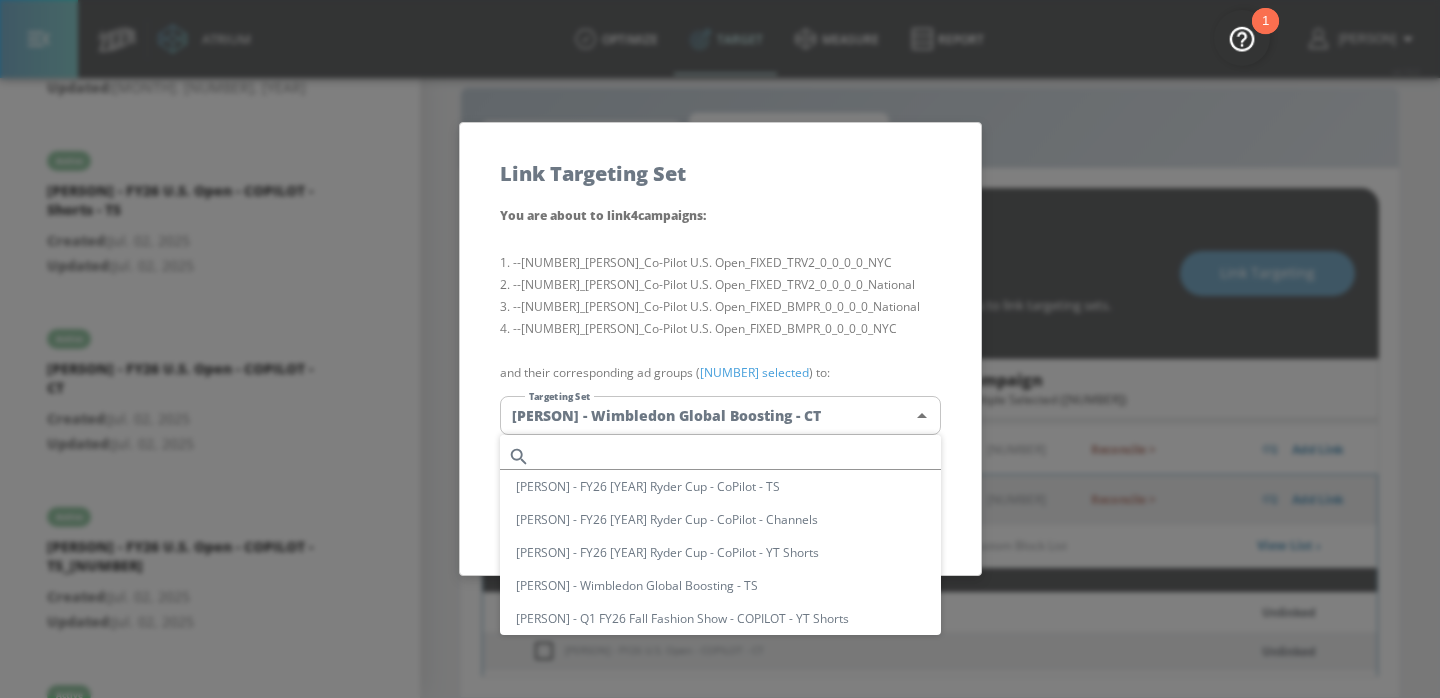 type 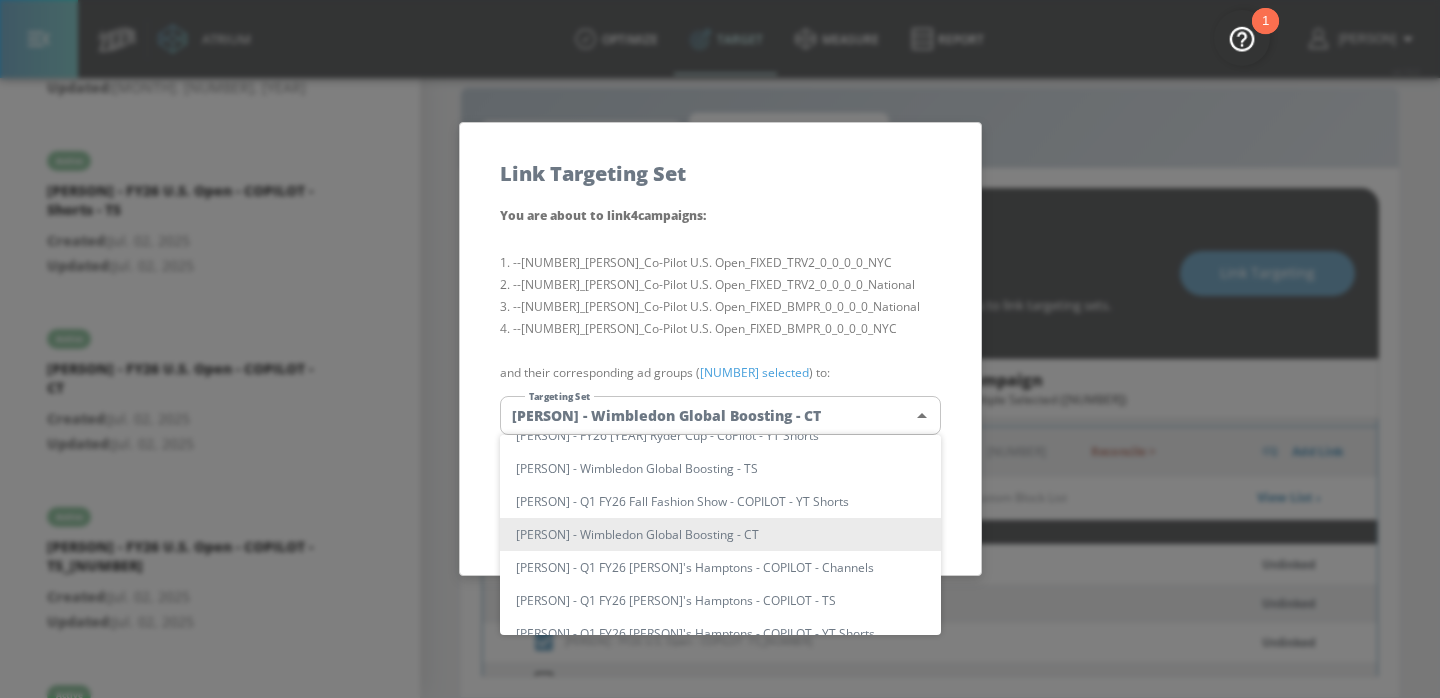 scroll, scrollTop: 1036, scrollLeft: 0, axis: vertical 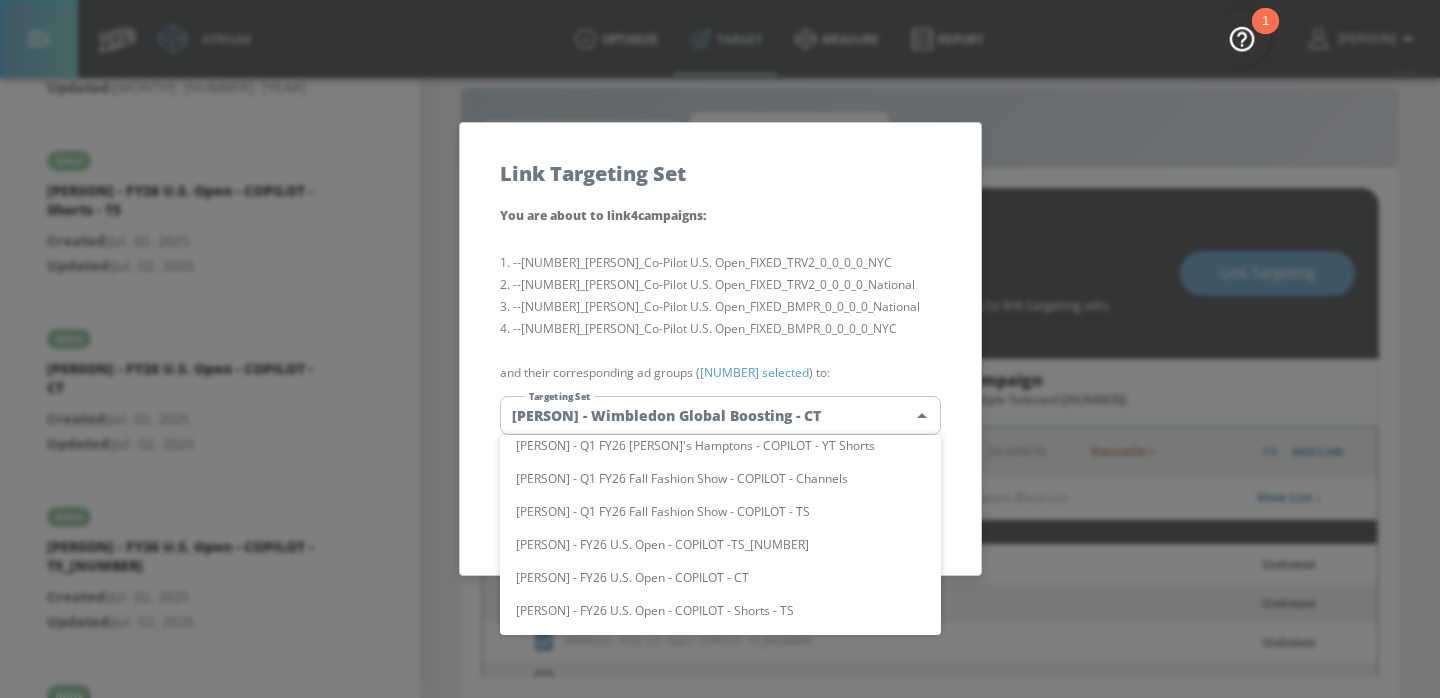 click on "[PERSON] - FY26 U.S. Open - COPILOT -TS_[NUMBER]" at bounding box center [720, 544] 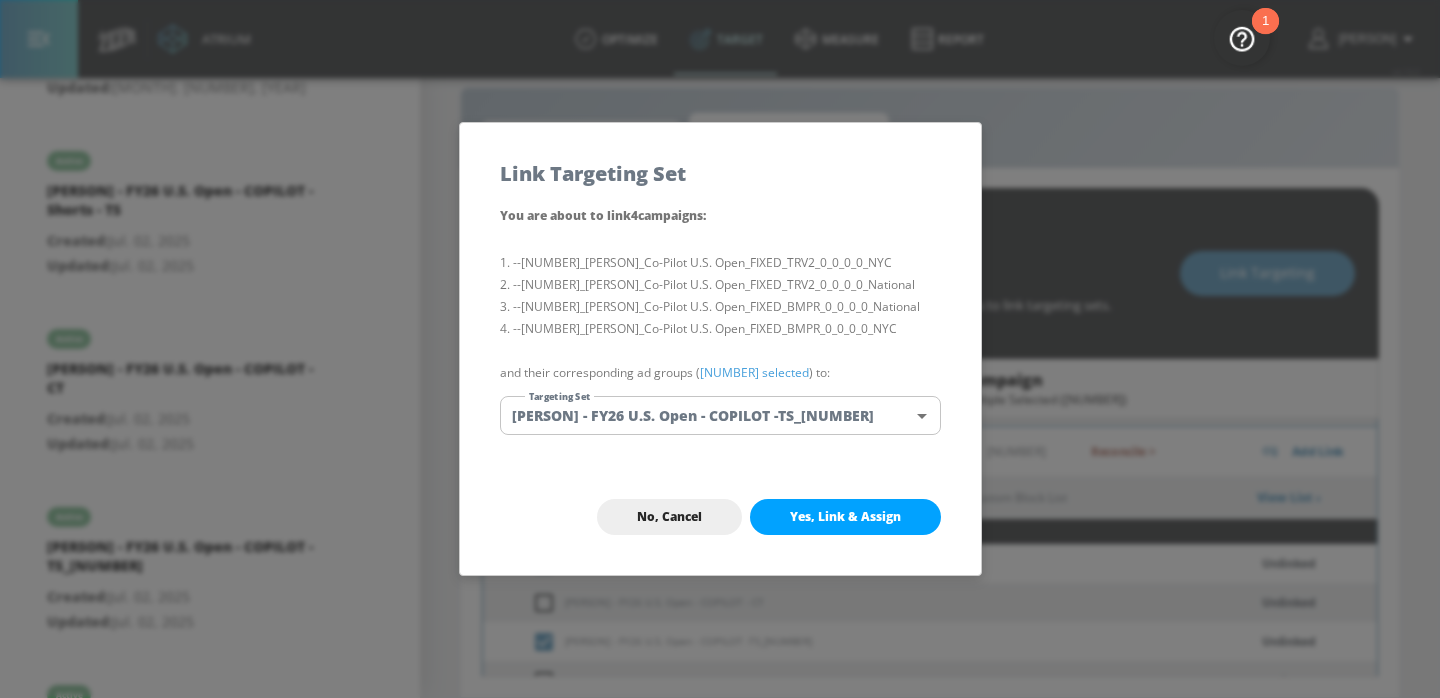 scroll, scrollTop: 212, scrollLeft: 0, axis: vertical 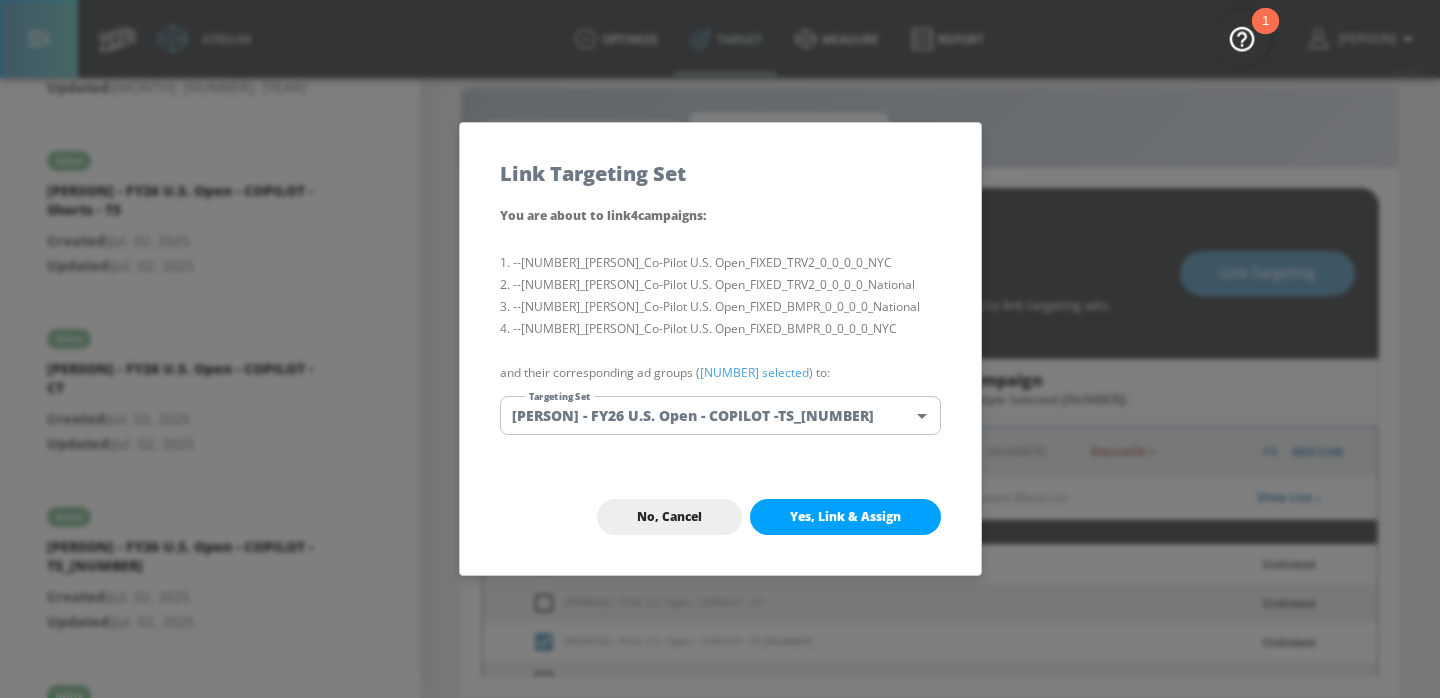 click on "Yes, Link & Assign" at bounding box center [845, 517] 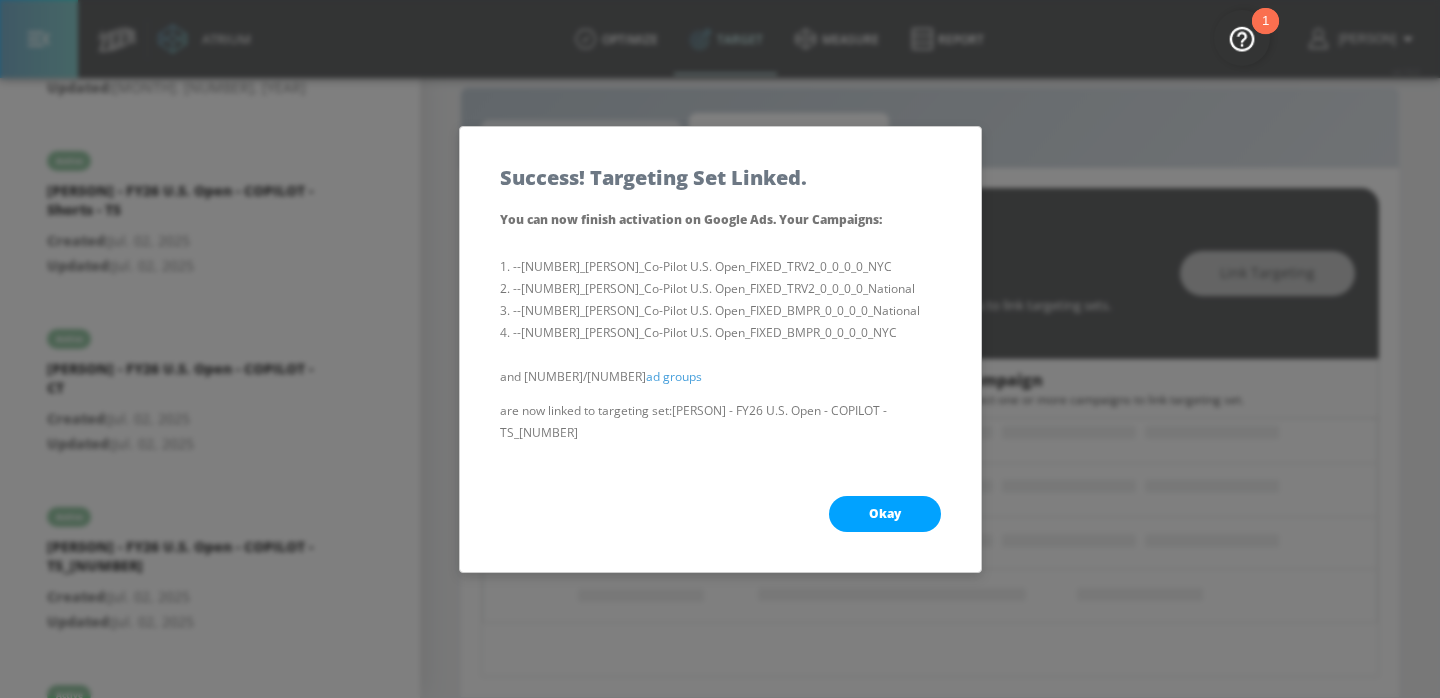 click on "Okay" at bounding box center [885, 514] 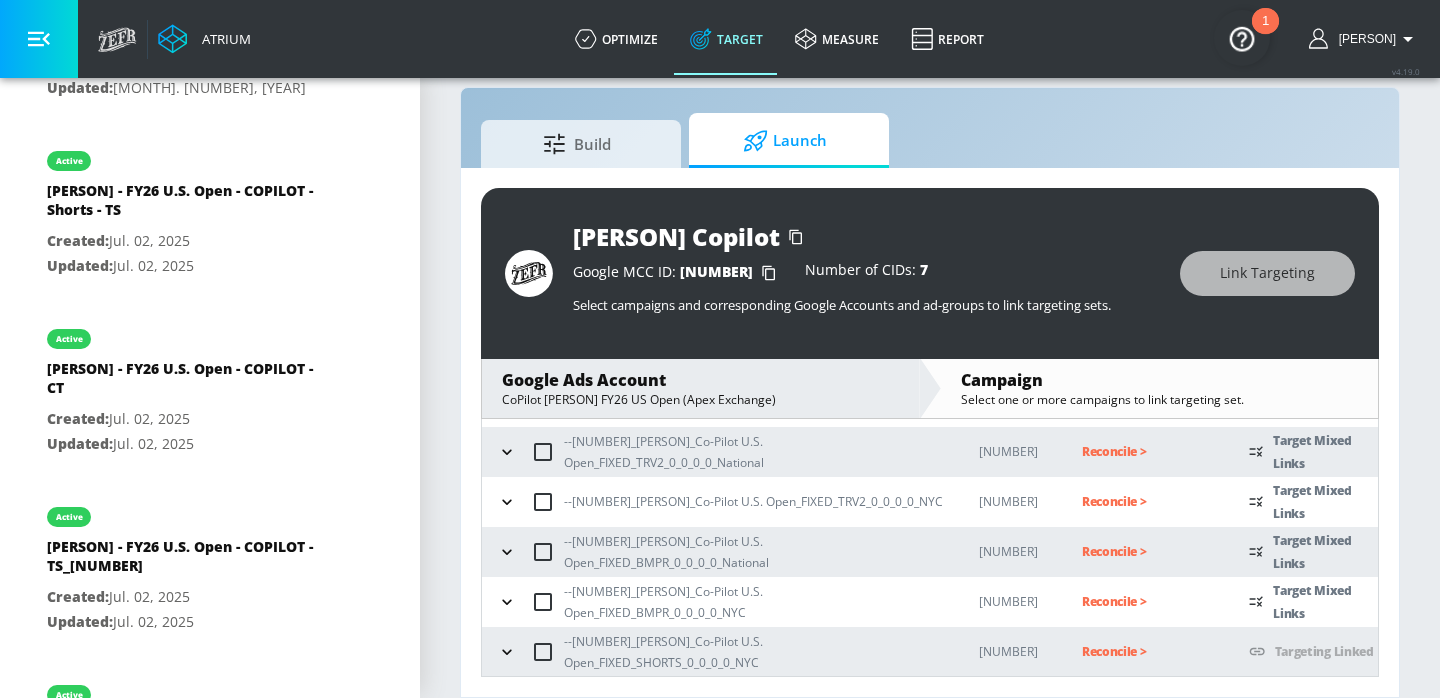 scroll, scrollTop: 246, scrollLeft: 0, axis: vertical 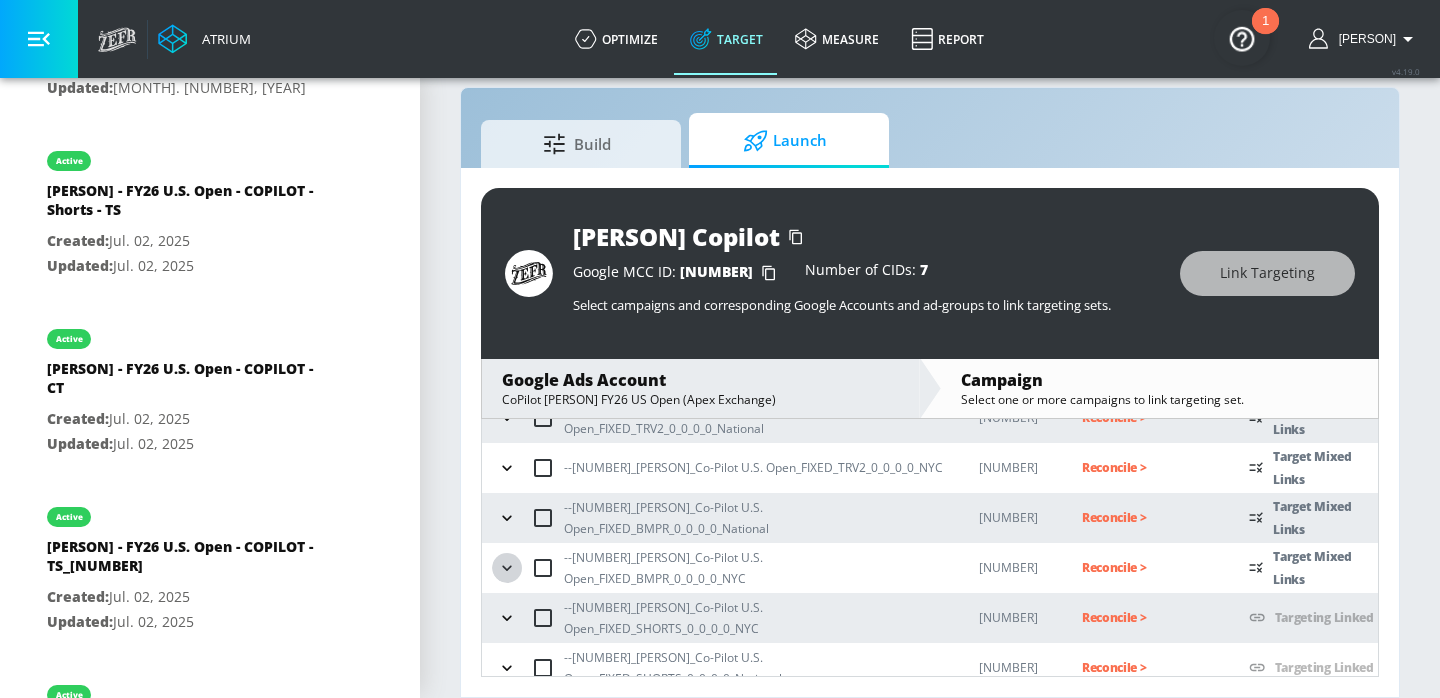 click 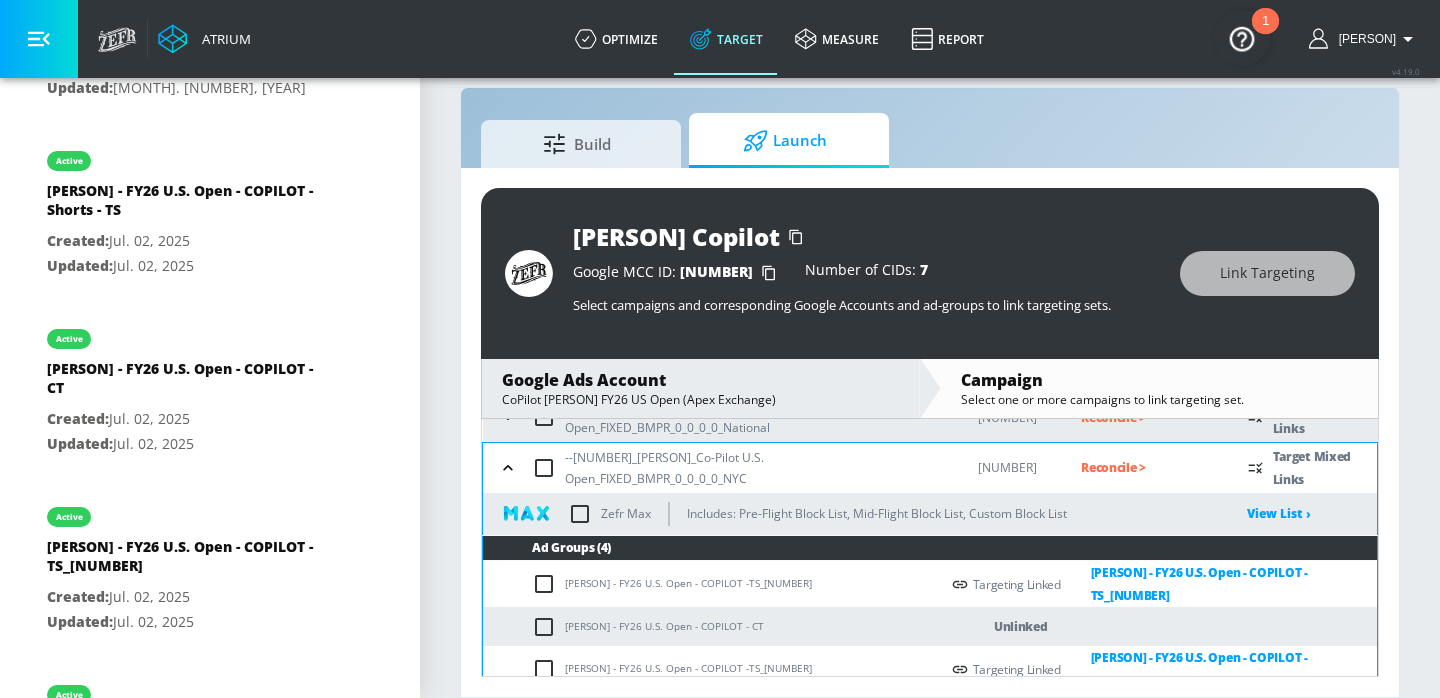 scroll, scrollTop: 233, scrollLeft: 0, axis: vertical 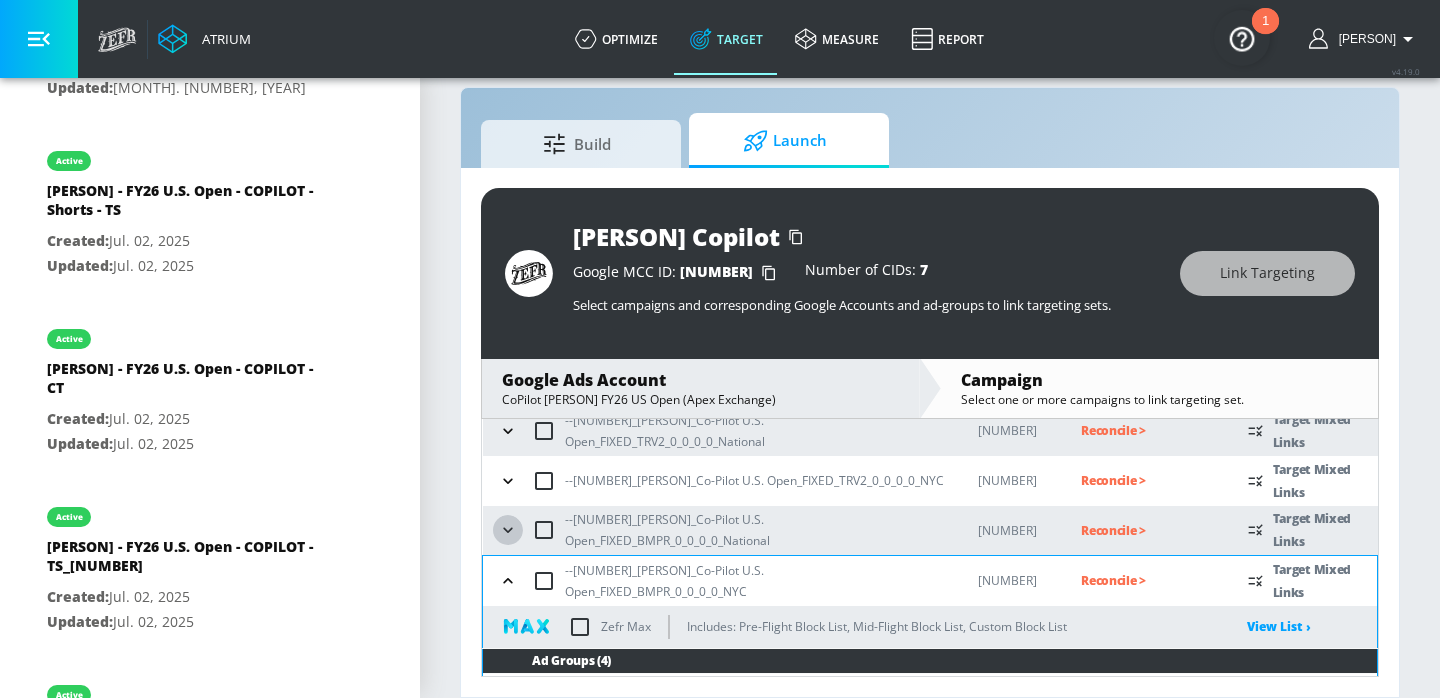 click 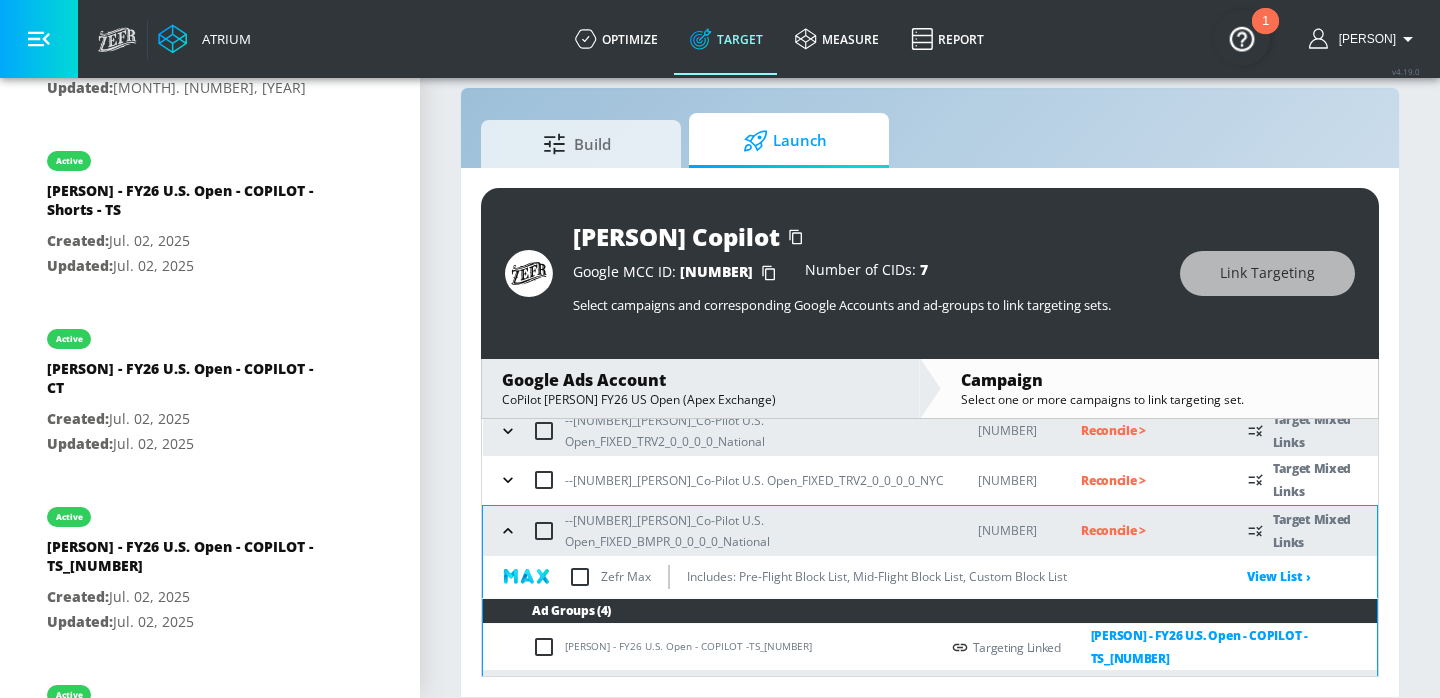 click 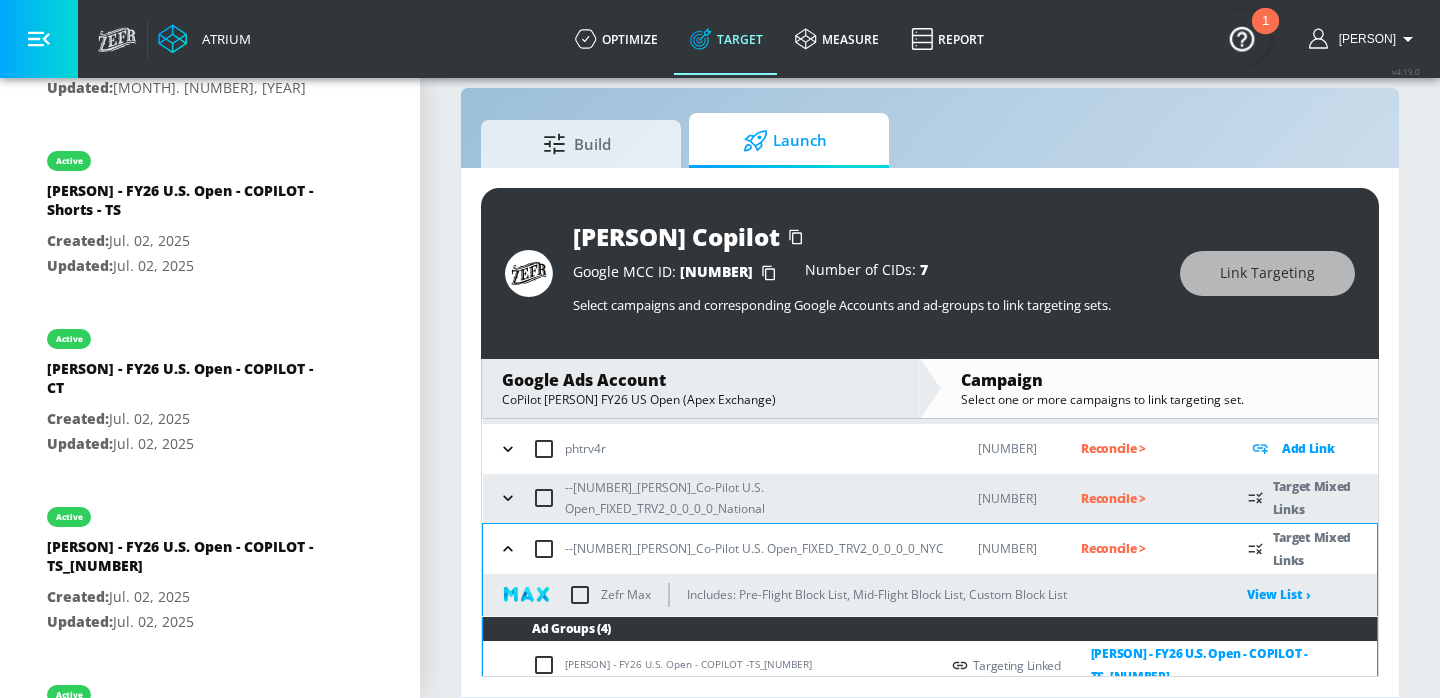 click 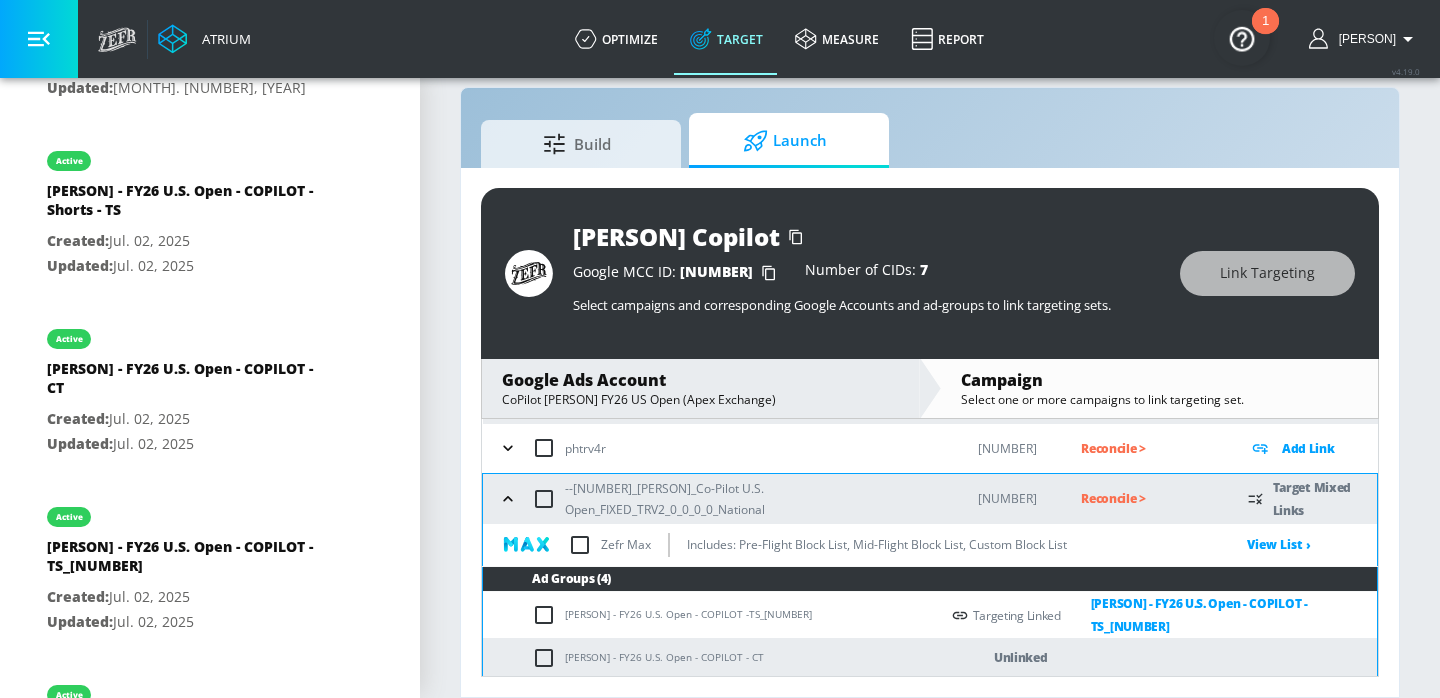 scroll, scrollTop: 217, scrollLeft: 0, axis: vertical 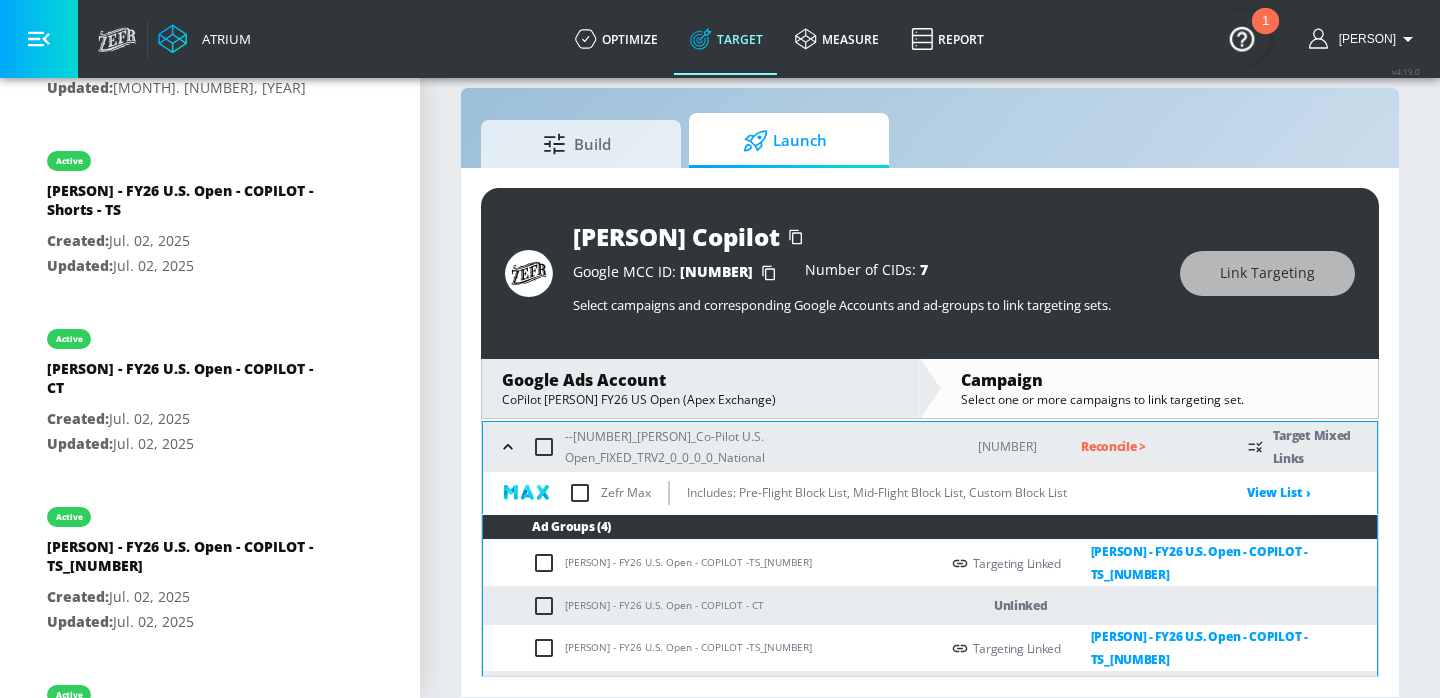 click on "[PERSON] - FY26 U.S. Open - COPILOT - CT" at bounding box center (711, 605) 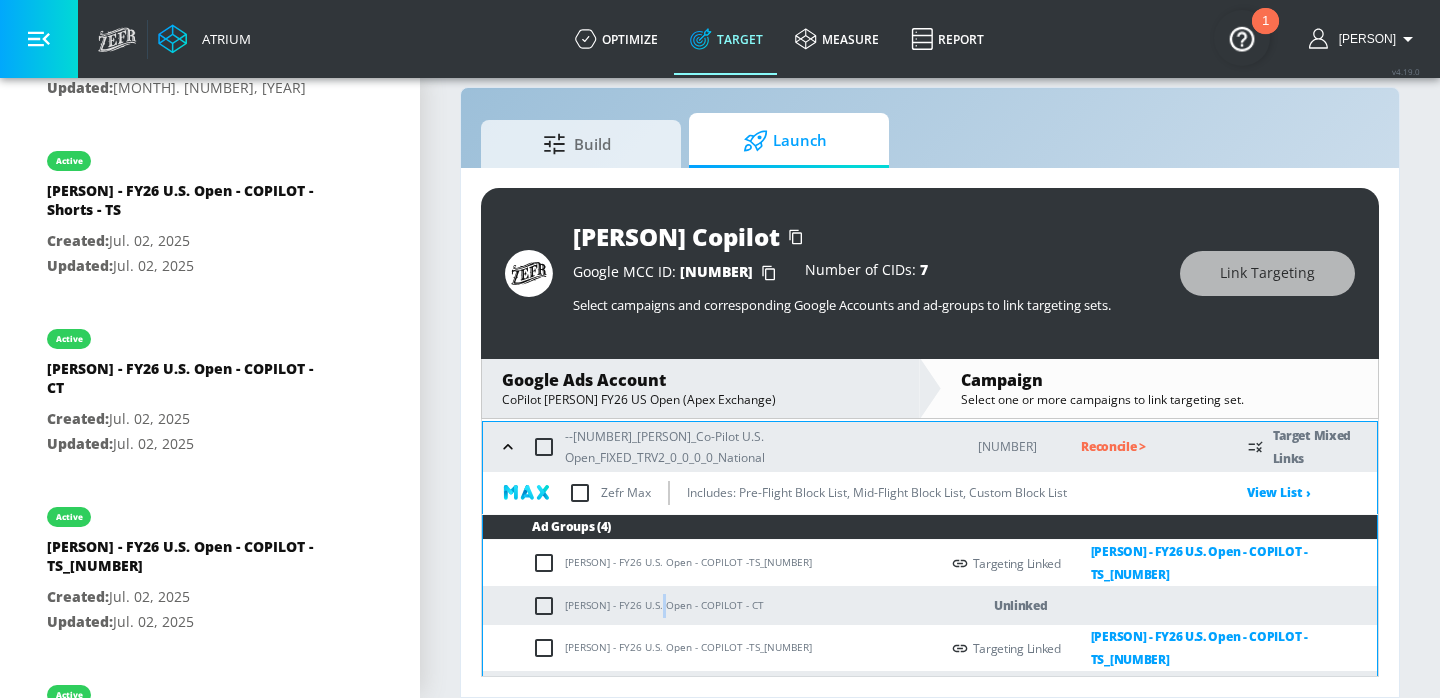 click on "[PERSON] - FY26 U.S. Open - COPILOT - CT" at bounding box center (711, 605) 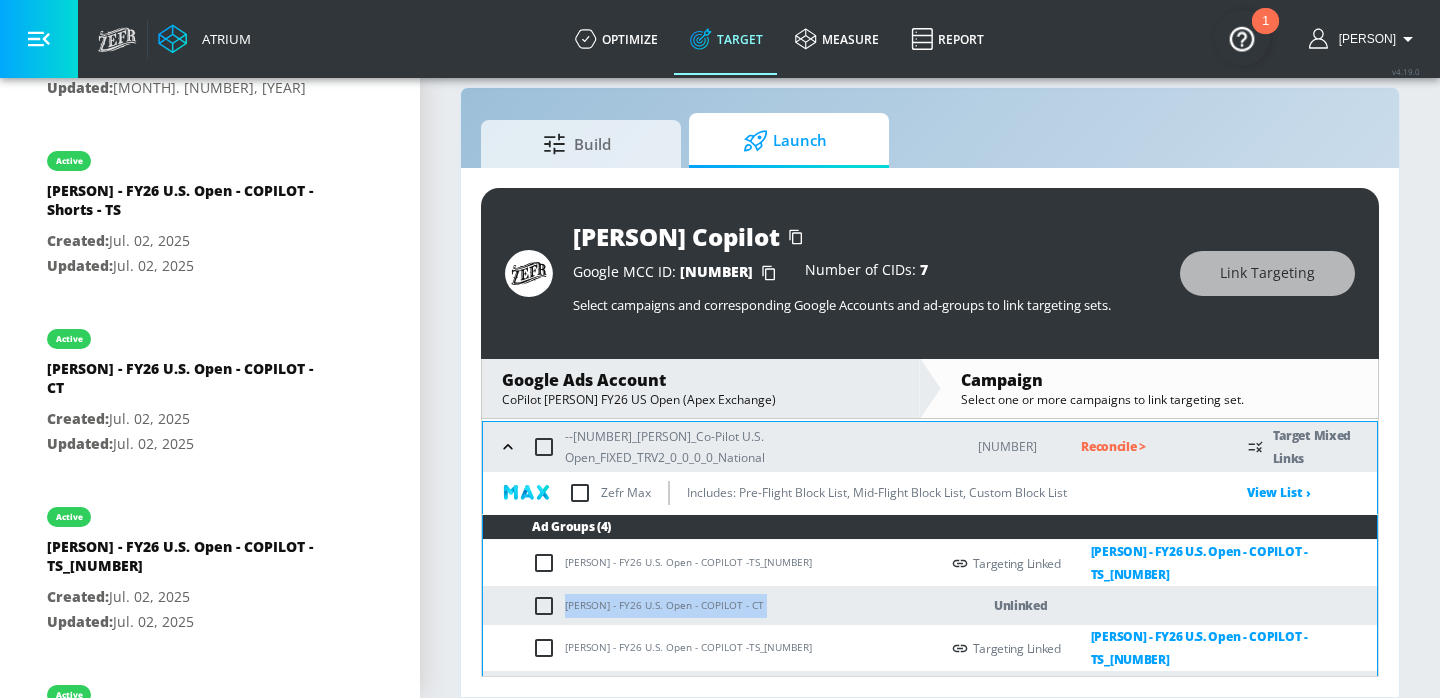 click on "[PERSON] - FY26 U.S. Open - COPILOT - CT" at bounding box center [711, 605] 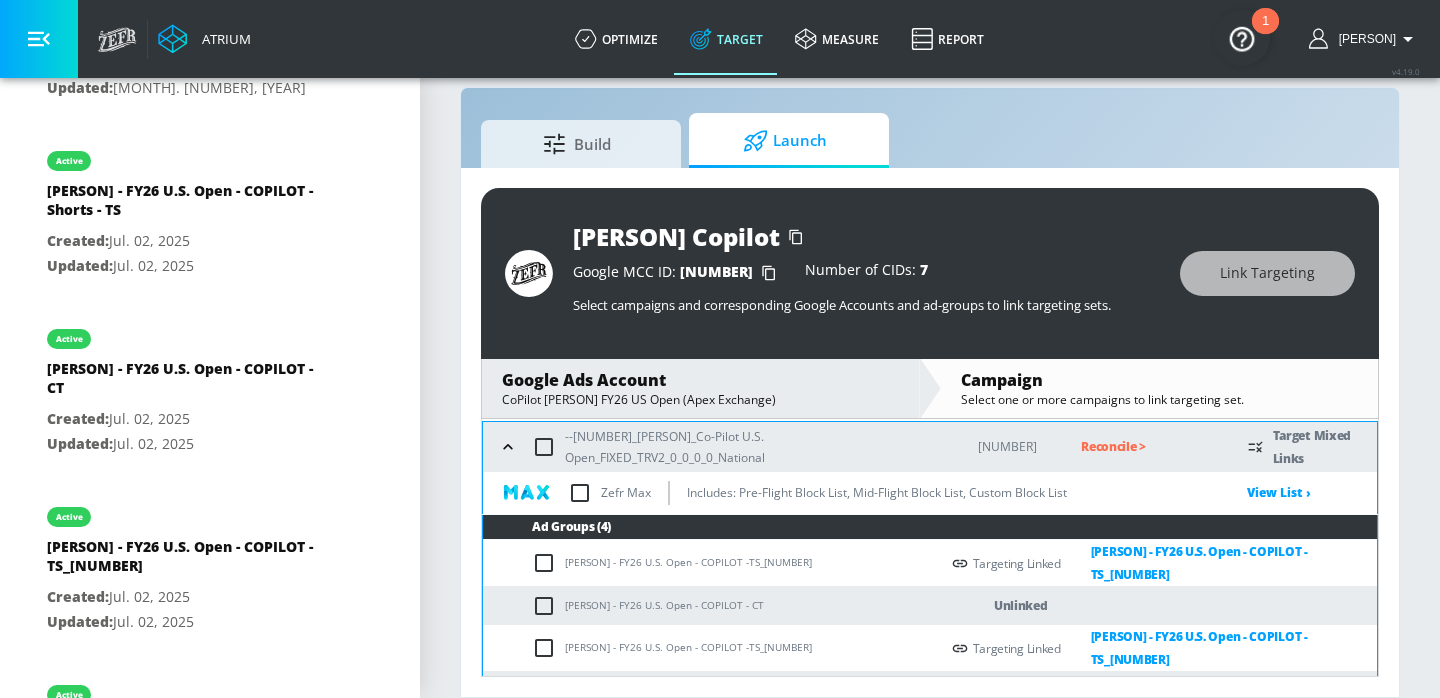 click on "[PERSON] - FY26 U.S. Open - COPILOT - CT" at bounding box center [711, 605] 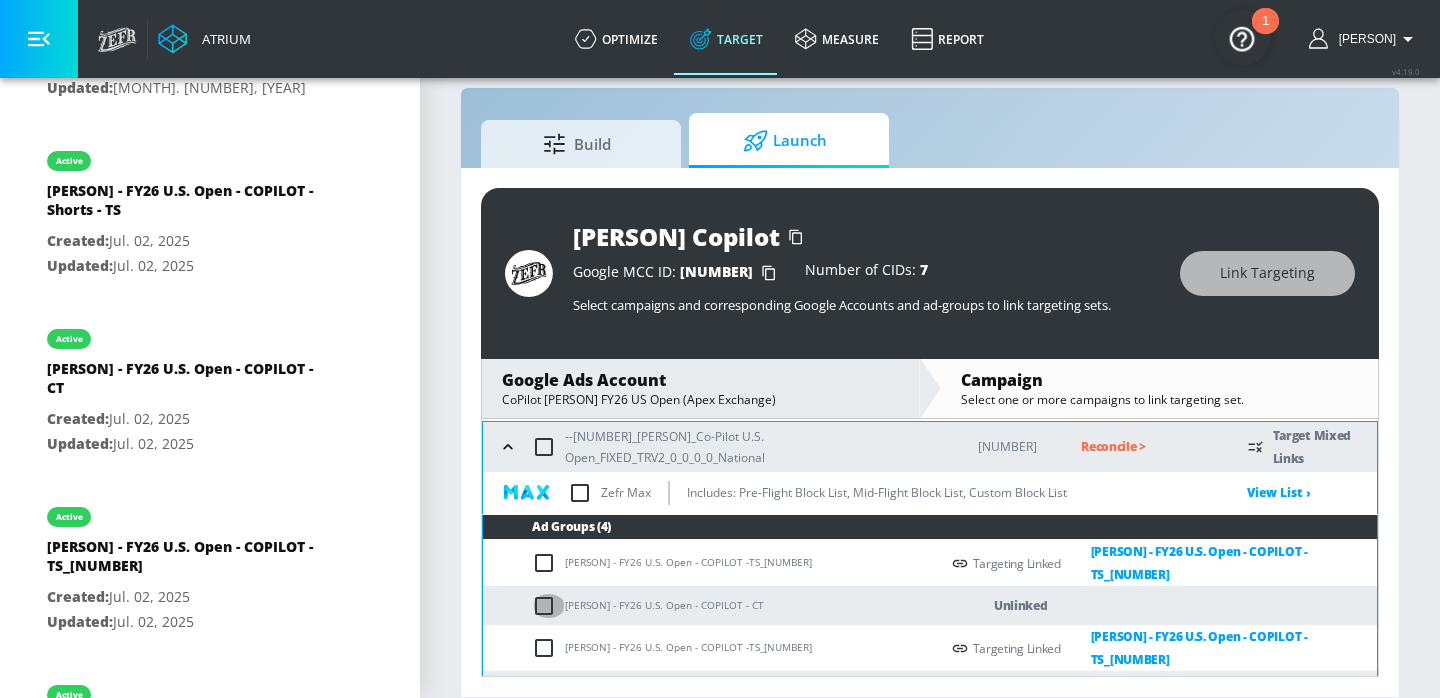 click at bounding box center [548, 606] 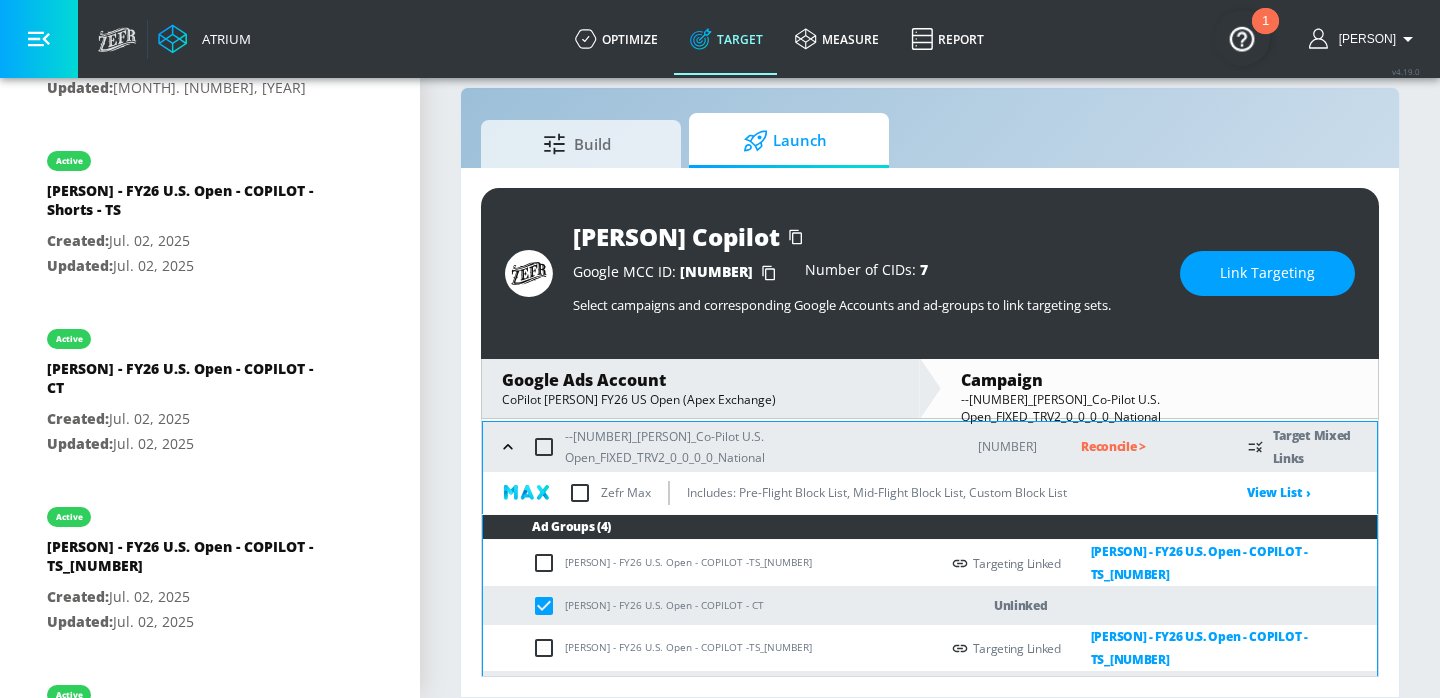click at bounding box center [548, 691] 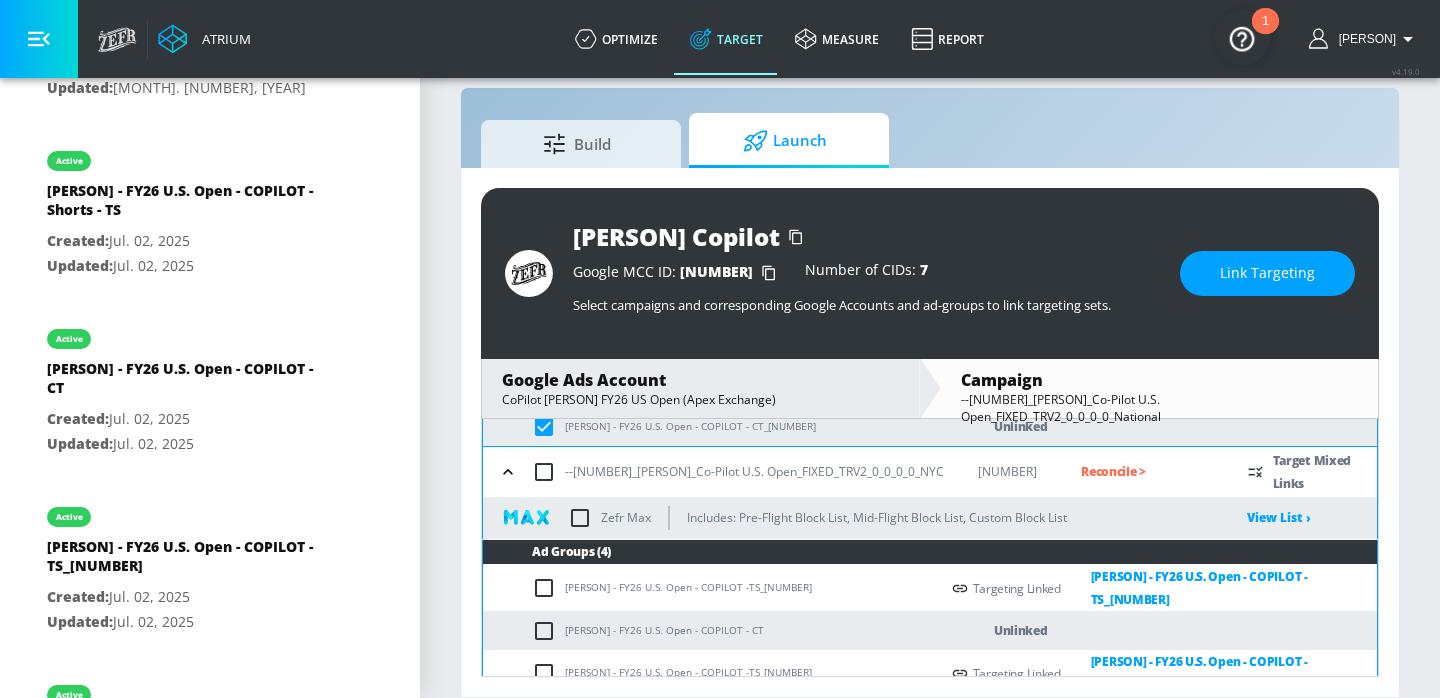 click at bounding box center (548, 631) 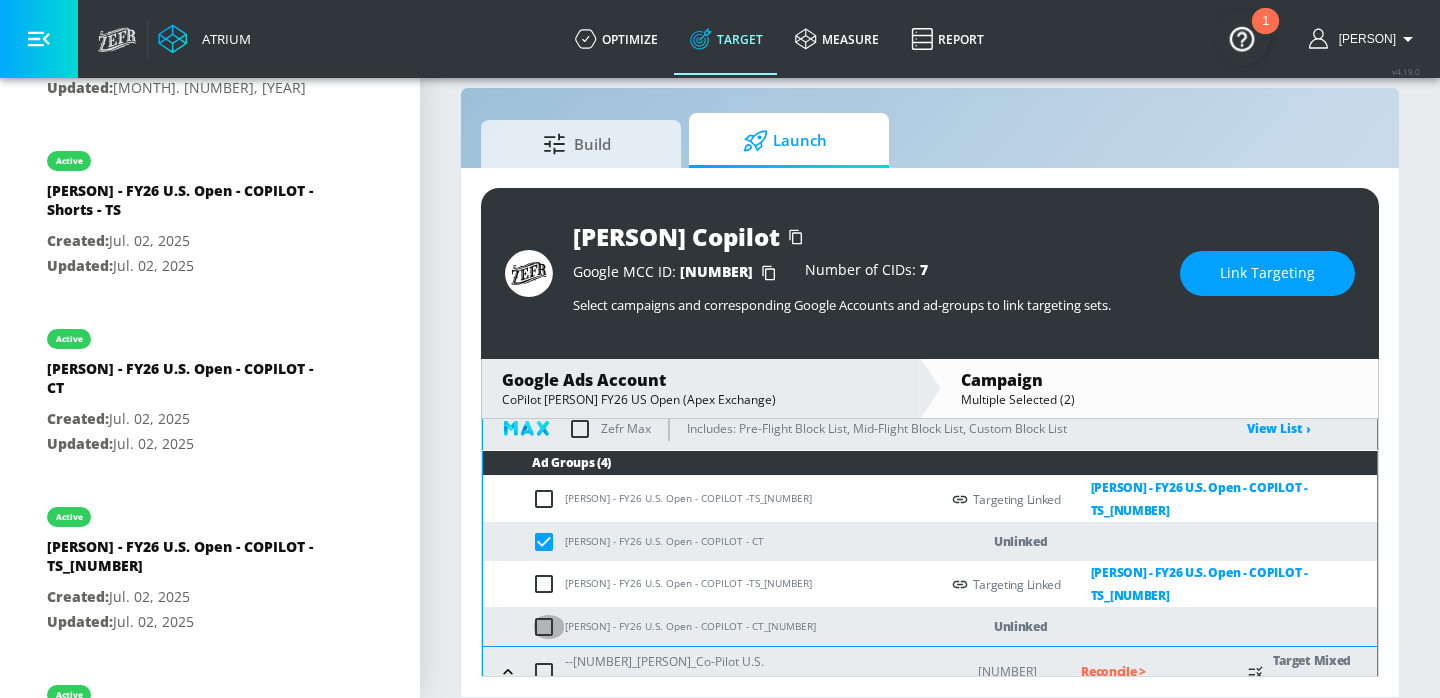 click at bounding box center (548, 627) 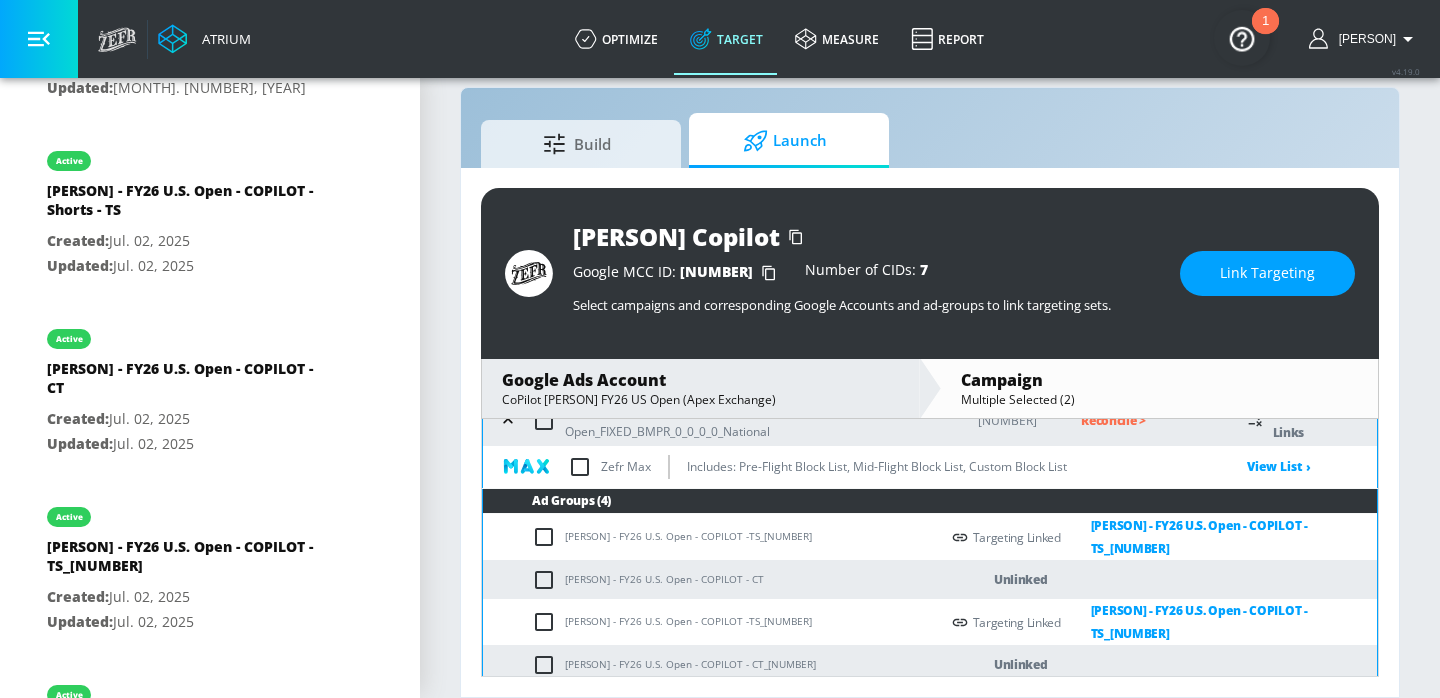 scroll, scrollTop: 868, scrollLeft: 0, axis: vertical 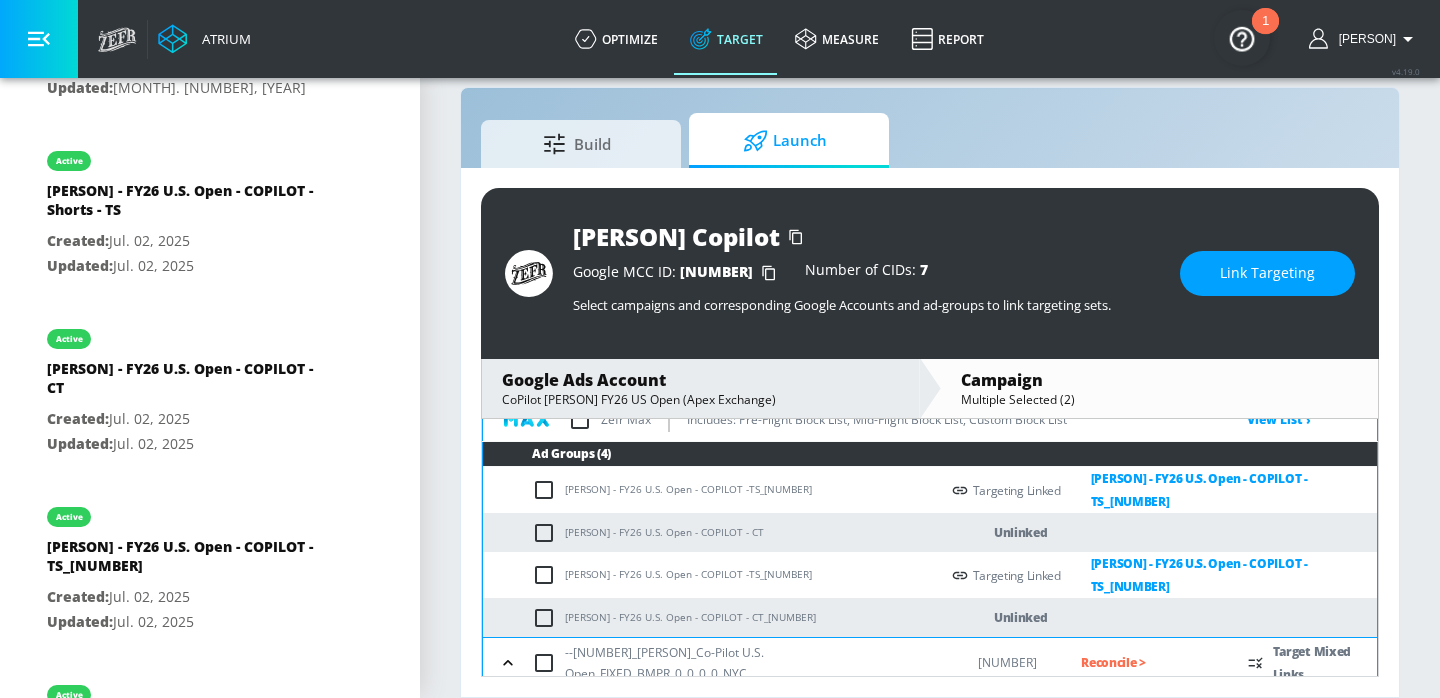 click at bounding box center [548, 533] 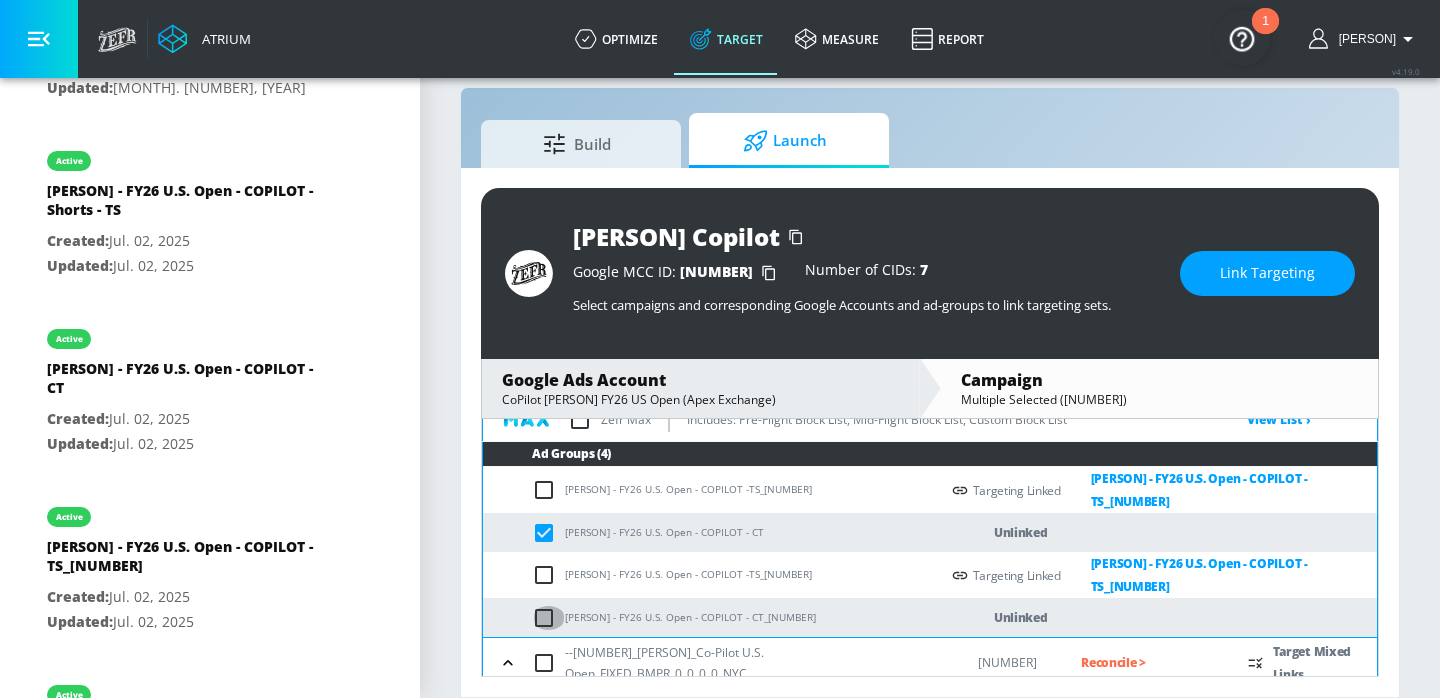 click at bounding box center [548, 618] 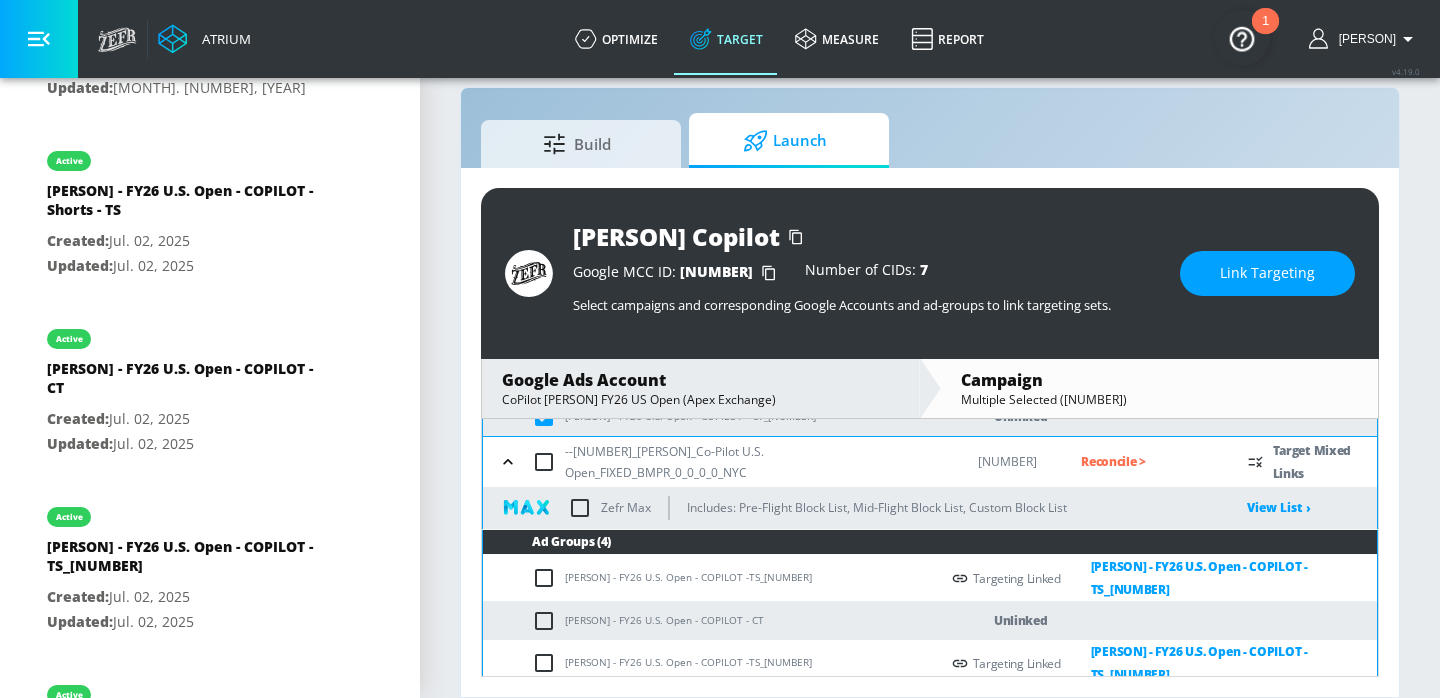 scroll, scrollTop: 1145, scrollLeft: 0, axis: vertical 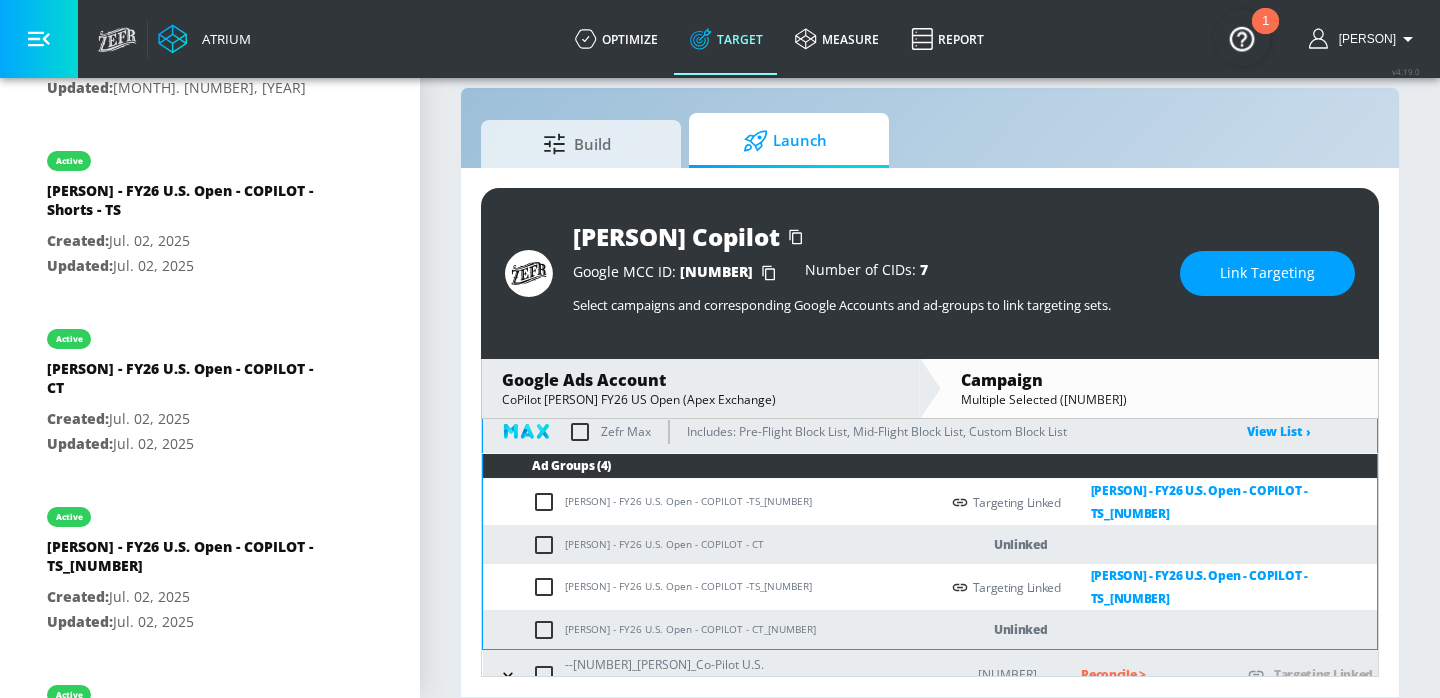 click at bounding box center (548, 545) 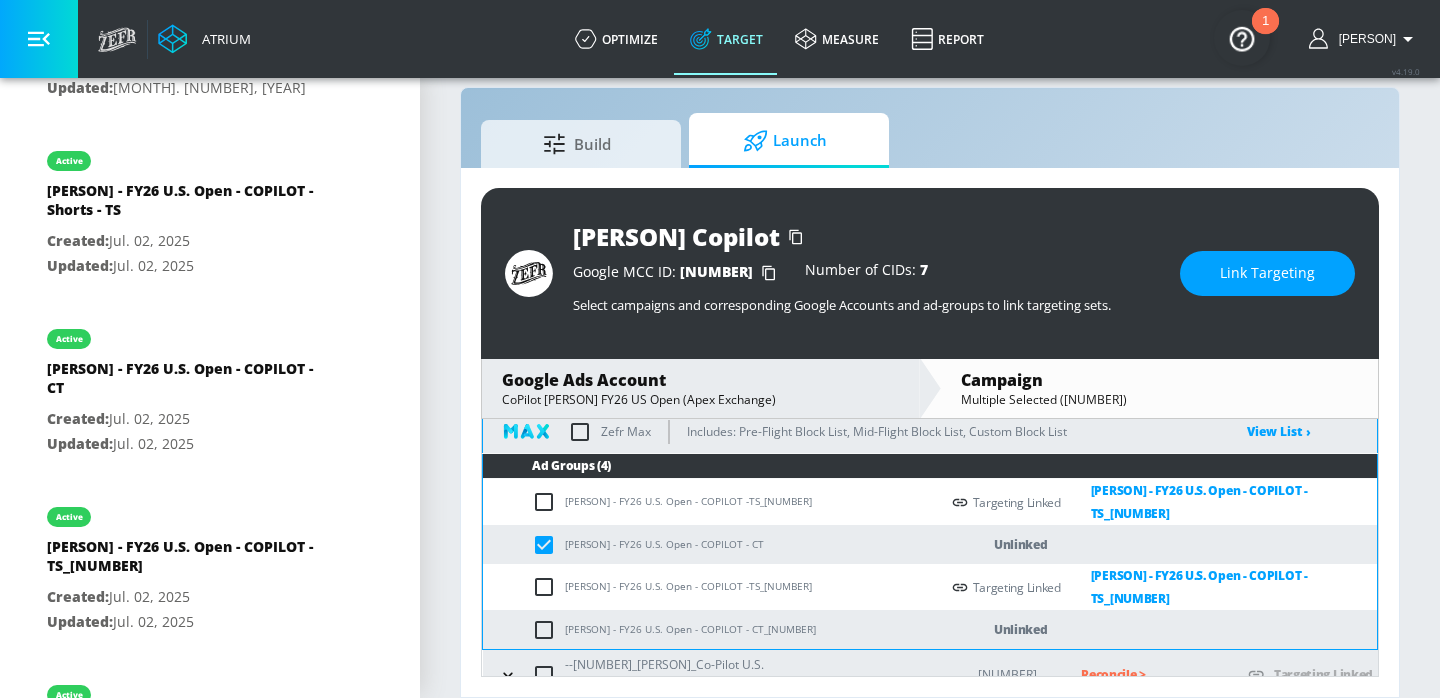 click at bounding box center (548, 630) 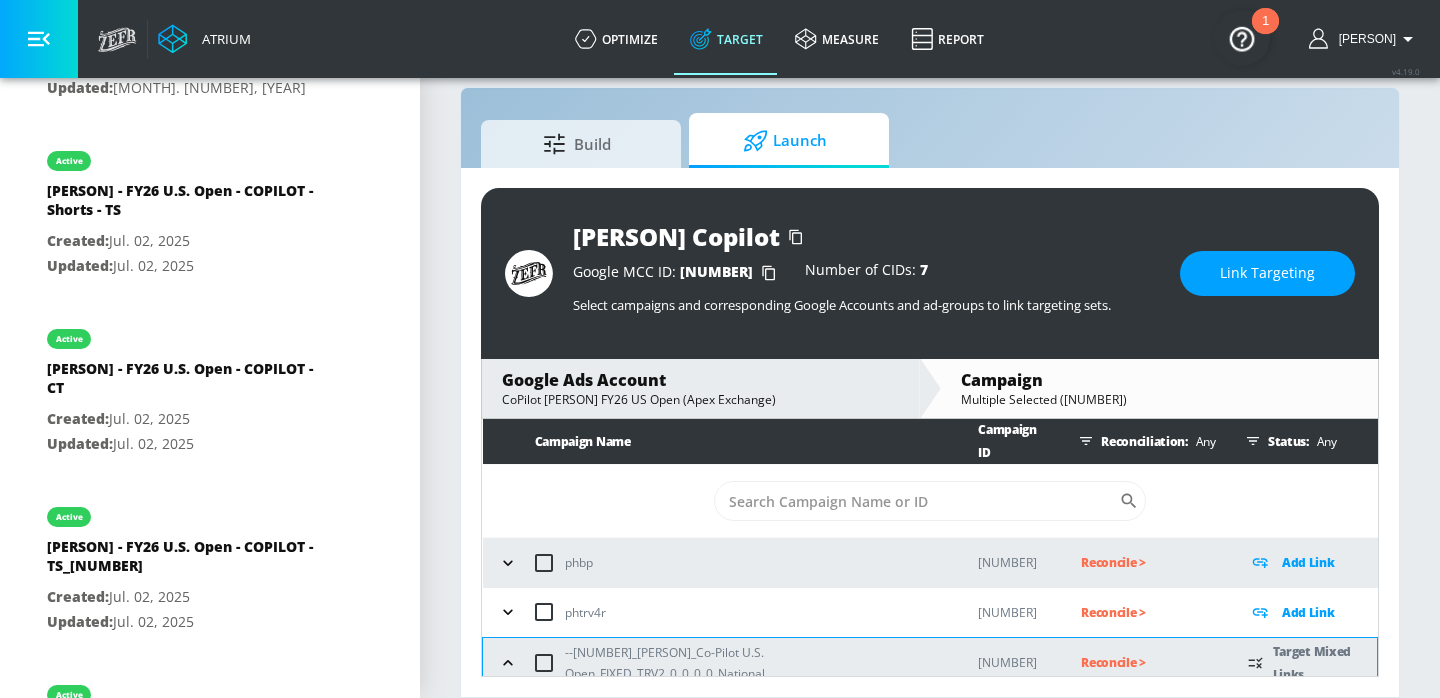 scroll, scrollTop: 0, scrollLeft: 0, axis: both 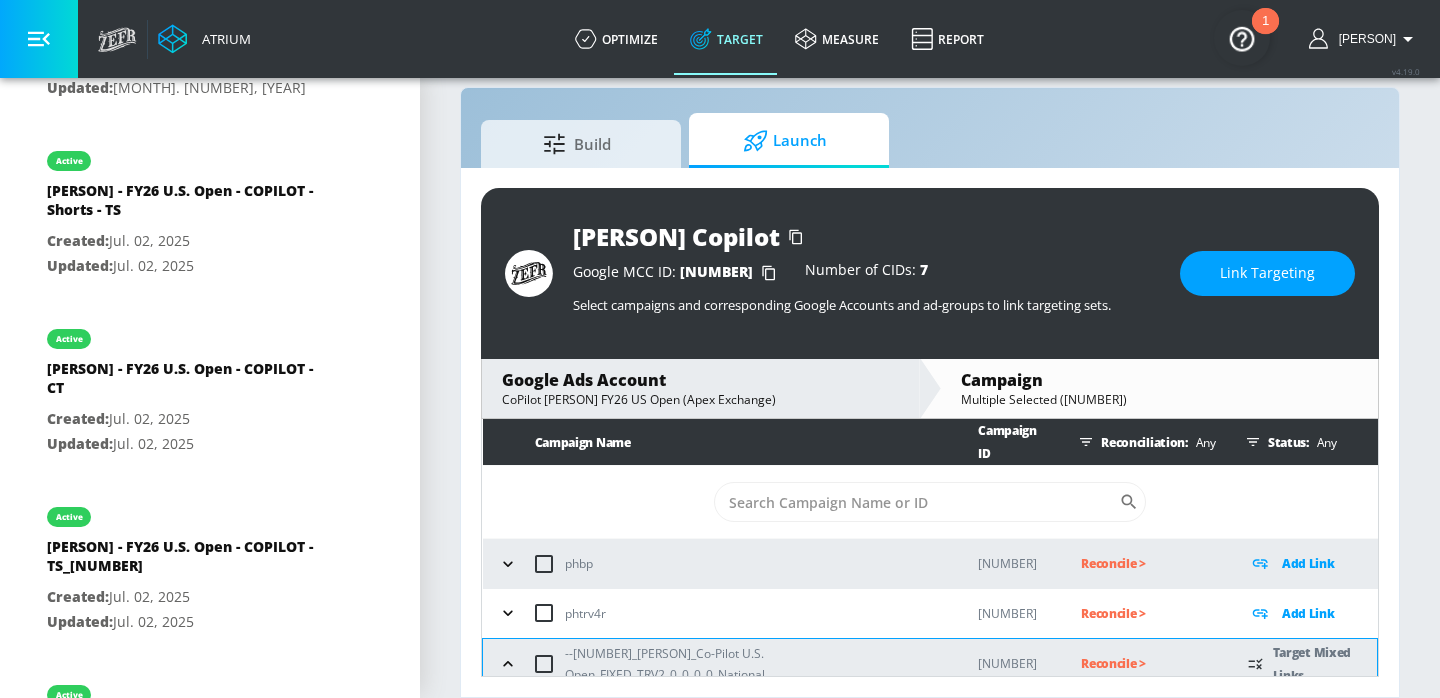 click on "Link Targeting" at bounding box center (1267, 273) 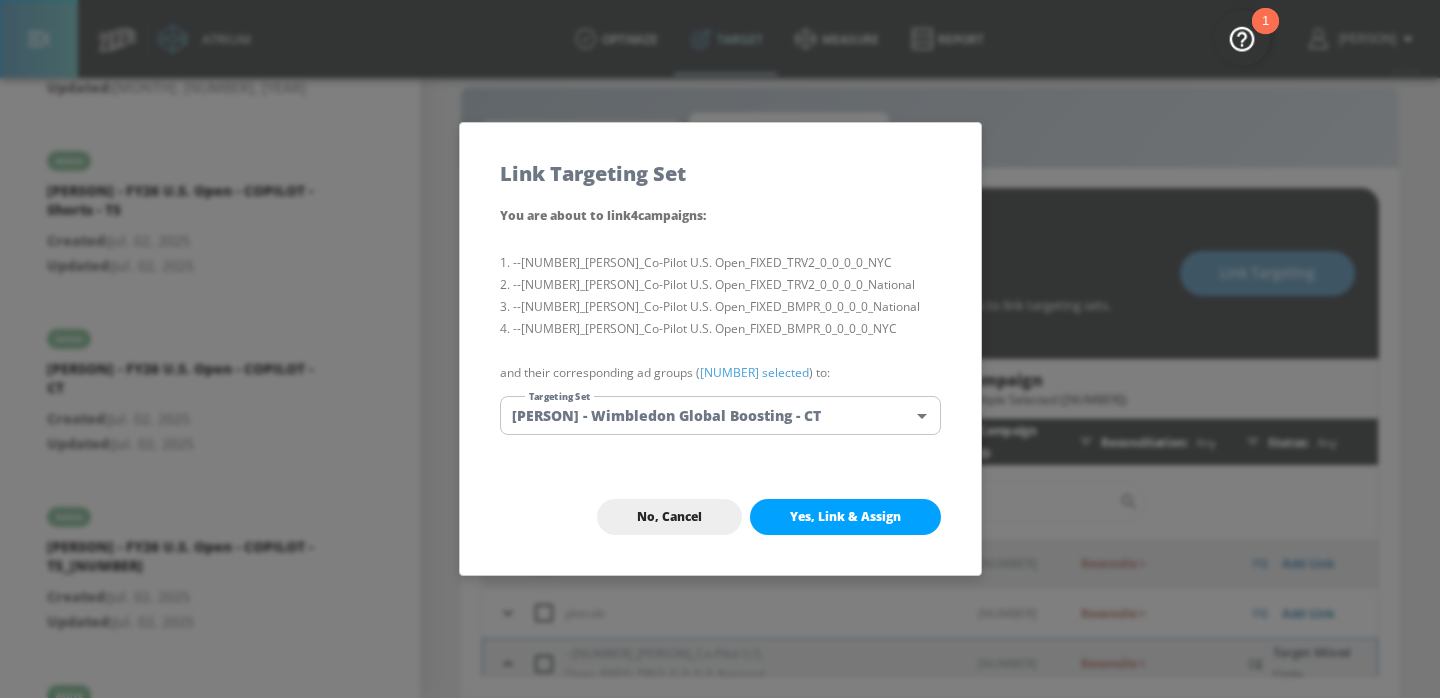 click on "Atrium optimize Target measure Report optimize Target measure Report v 4.19.0 Eugenia Platform DV360:   Youtube DV360:   Youtube Advertiser [PERSON] Sort By A-Z asc ​ Add Account [PERSON] Copilot Linked as: [PERSON] [Co-Pilot] Agency: Apex - CoPilot  Vertical: Fashion LID - [PERSON] (YouTube) - DV360 Linked as: Wavemaker_LID_[PERSON]_UK_YouTube_DV360 Agency: Wavemaker Vertical: Fashion [PERSON]  Linked as: [PERSON] US (YouTube) Agency: APEX Vertical: Fashion [PERSON] Linked as: Zefr Demos Agency: zenith Vertical: Fashion [PERSON] Linked as: [PERSON] US (YouTube) Agency: [PERSON] Vertical: Fashion Aracely Test Account [NUMBER] Linked as: Zefr Demos Agency: Zefr Vertical: Other Casey C Test Account Linked as: Zefr Demos Agency: Sterling Cooper Vertical: CPG (Consumer Packaged Goods) Veronica TEST Linked as: Zefr Demos Agency: veronica TEST Vertical: Other Shannan Test Account Linked as: Zefr Demos Agency: #1 Media Agency in World Vertical: Retail alicyn test Linked as: Zefr Demos" at bounding box center [720, 334] 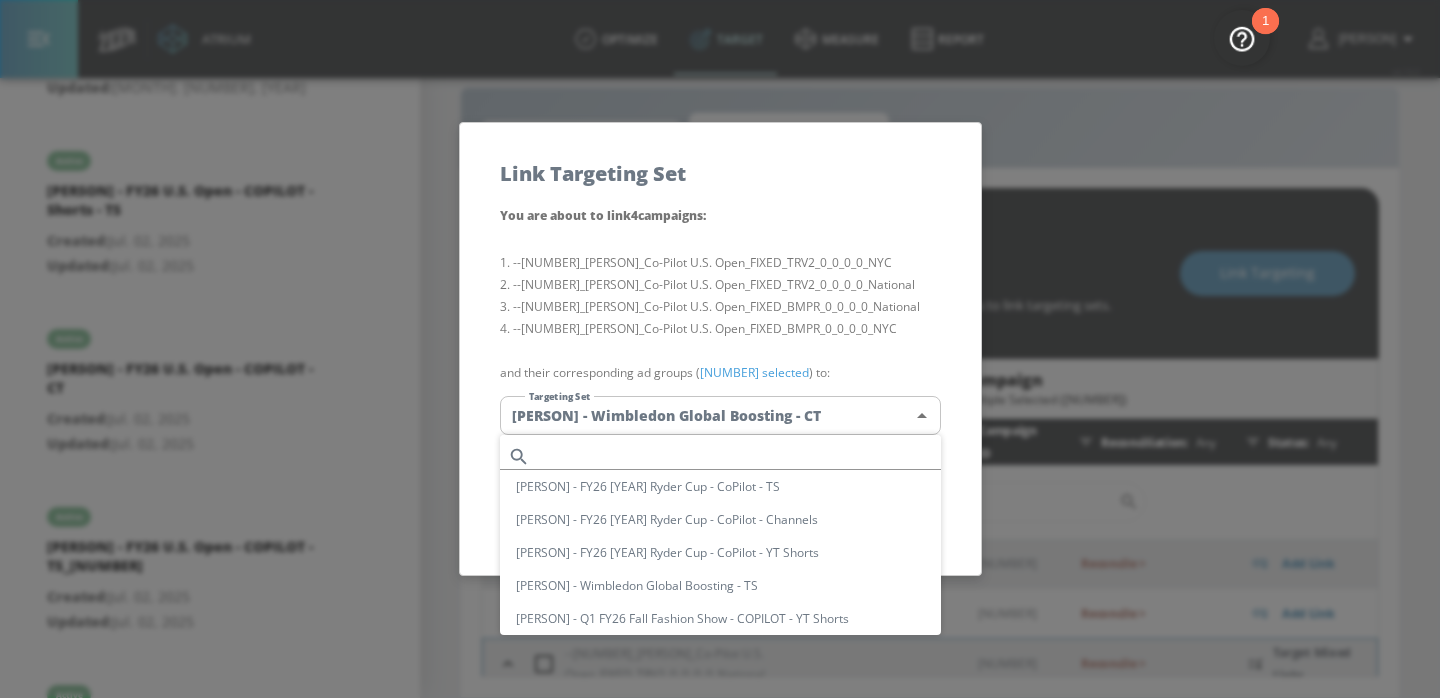 scroll, scrollTop: 117, scrollLeft: 0, axis: vertical 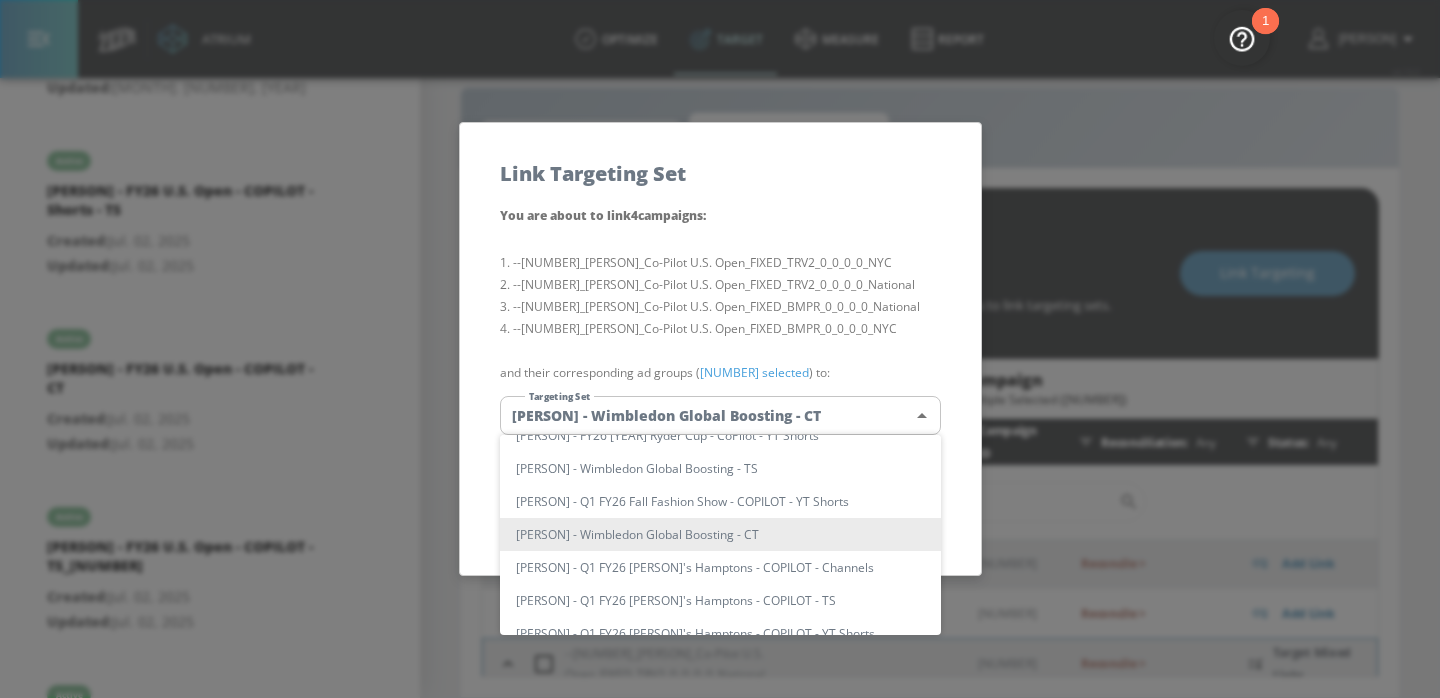 type 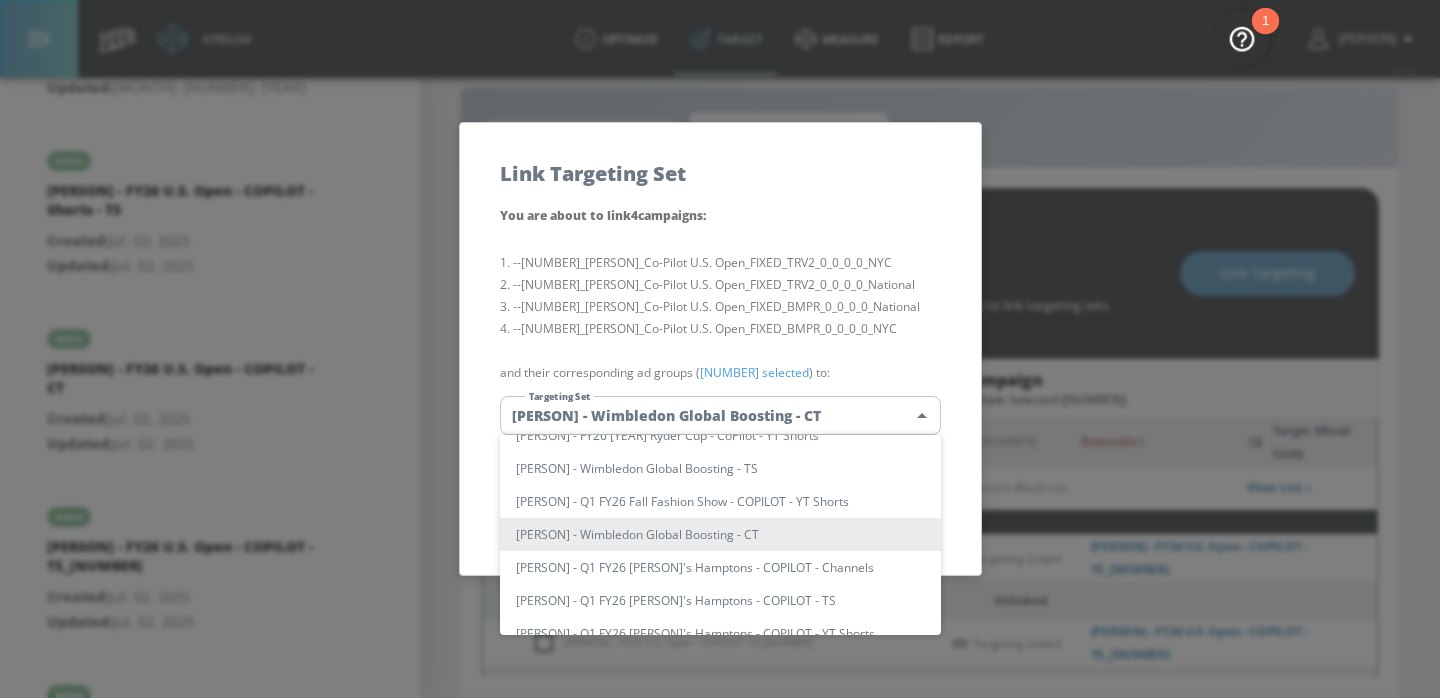 scroll, scrollTop: 1075, scrollLeft: 0, axis: vertical 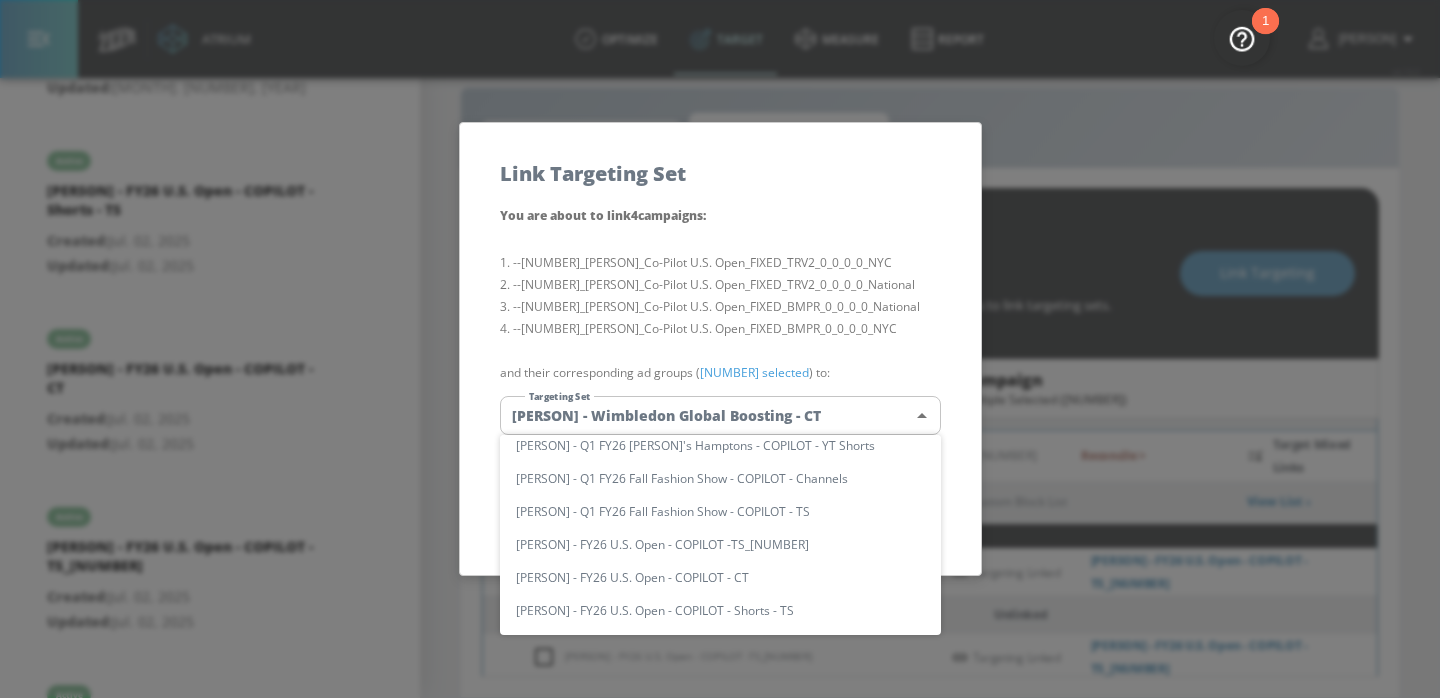 click on "[PERSON] - FY26 U.S. Open - COPILOT - CT" at bounding box center (720, 577) 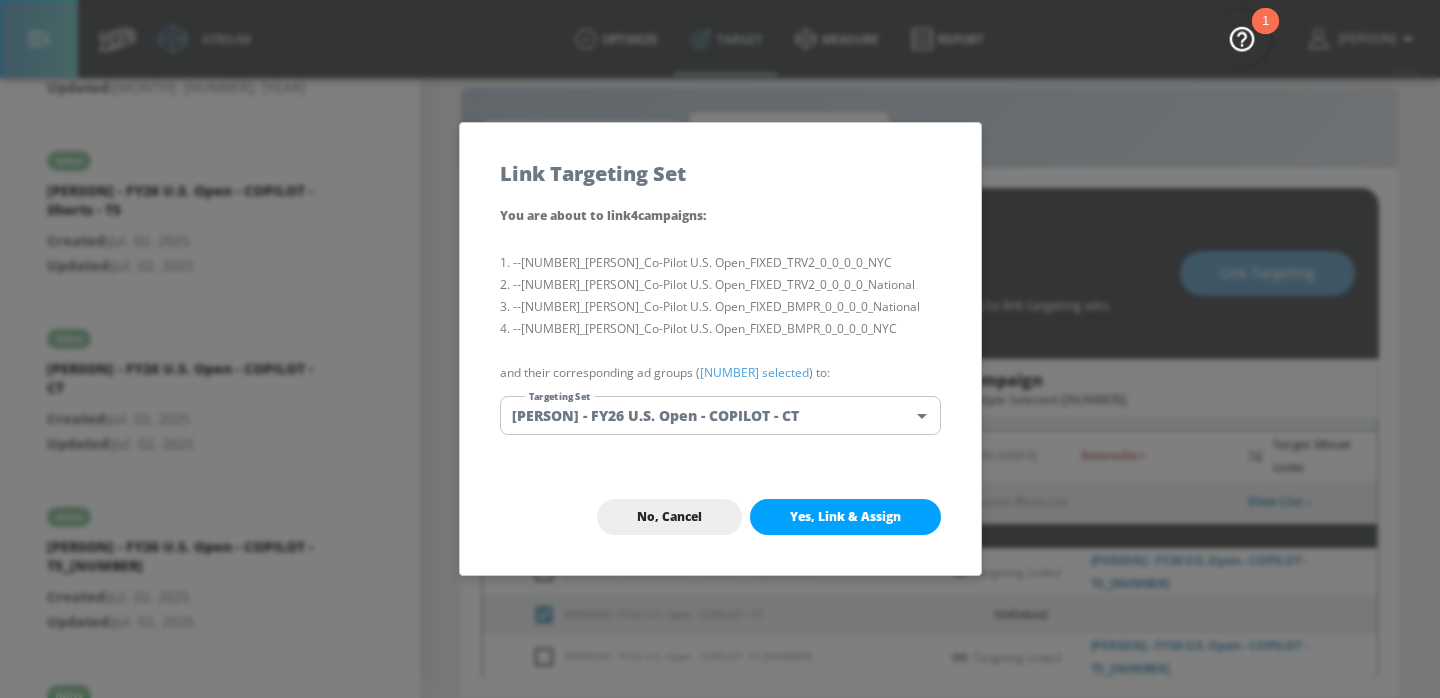 scroll, scrollTop: 250, scrollLeft: 0, axis: vertical 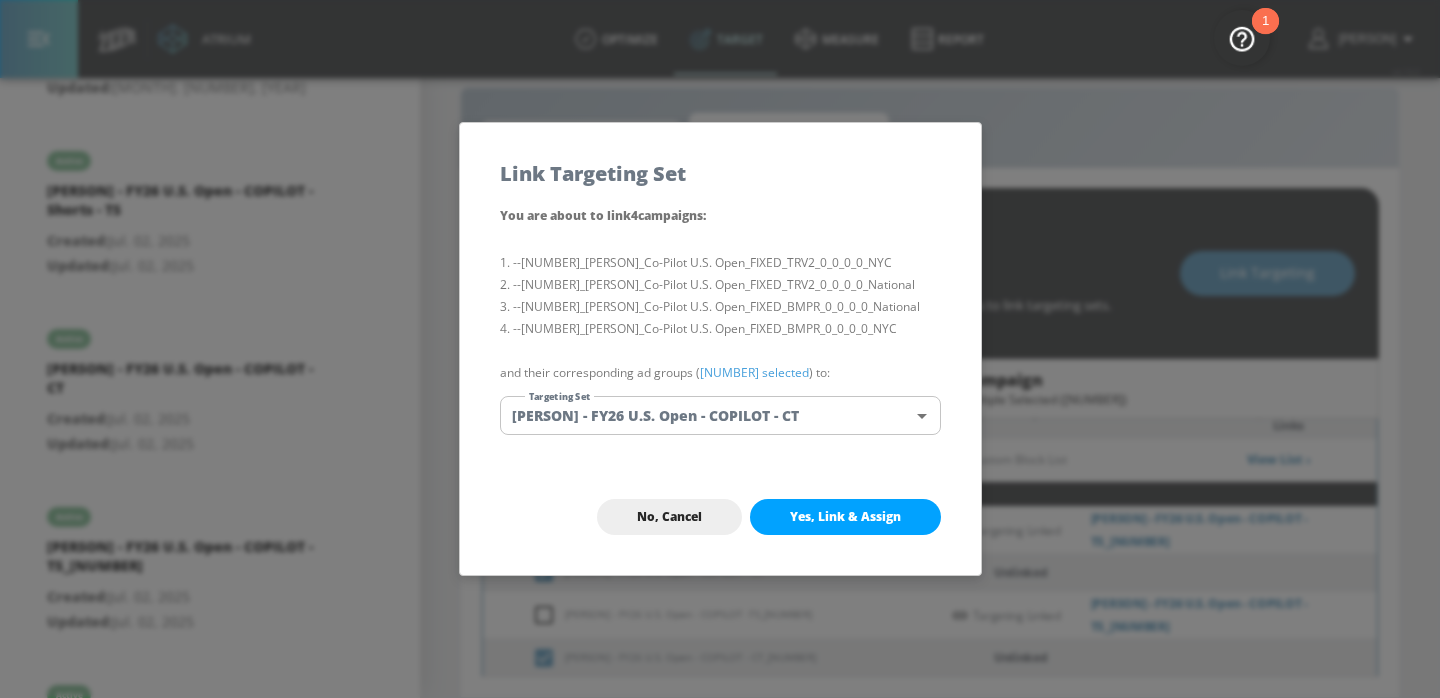click on "Yes, Link & Assign" at bounding box center [845, 517] 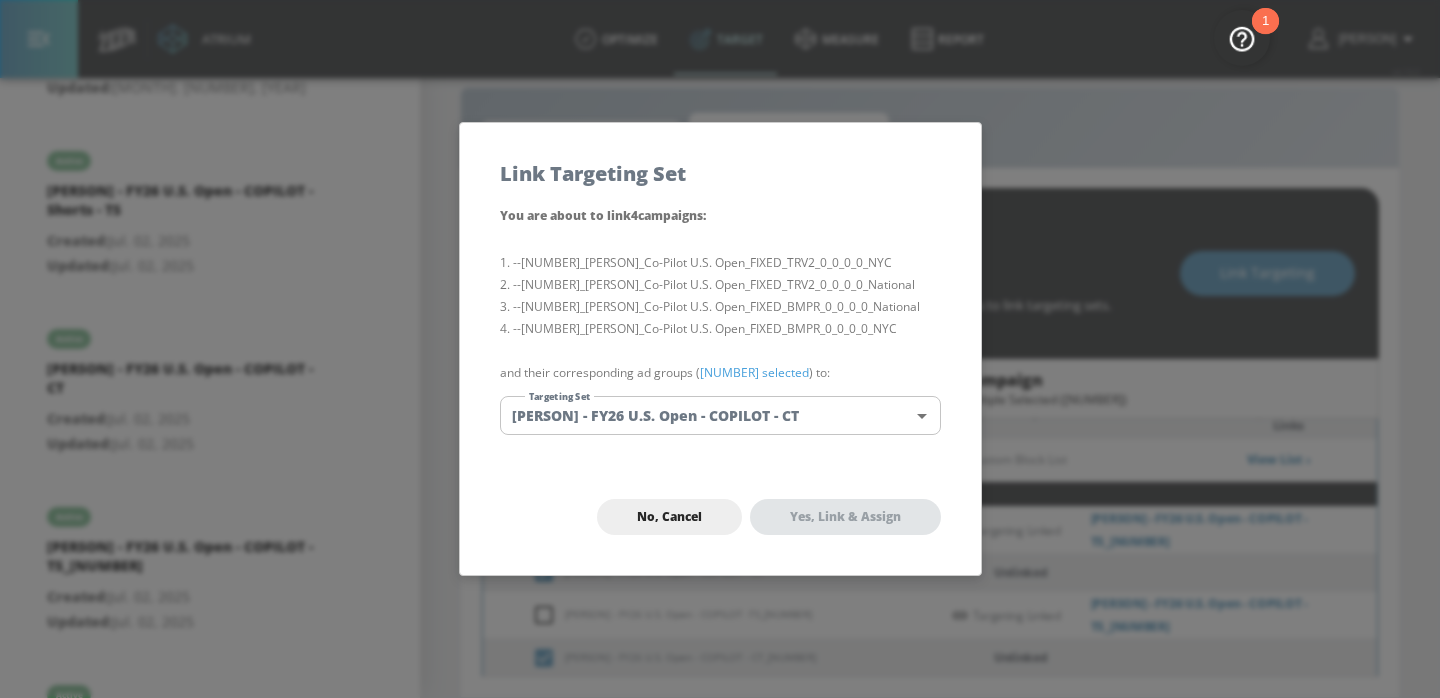 checkbox on "false" 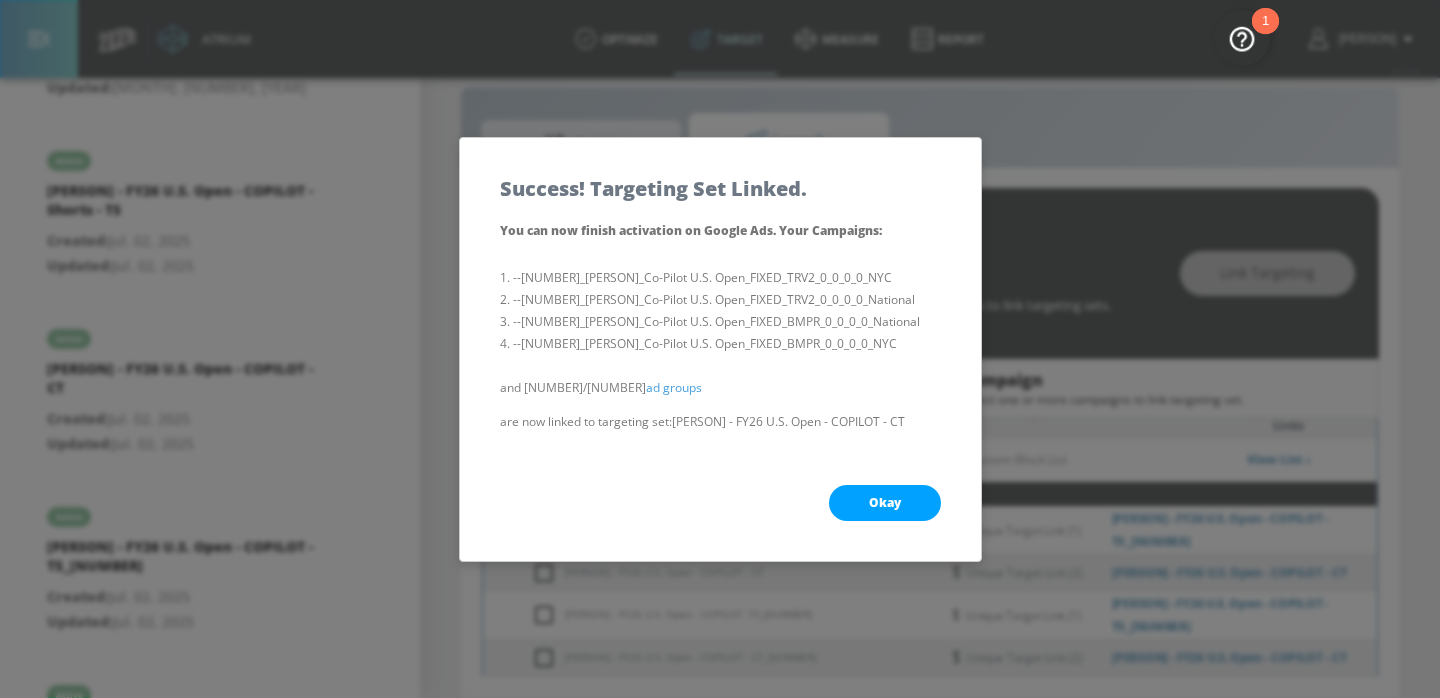 click on "Okay" at bounding box center [885, 503] 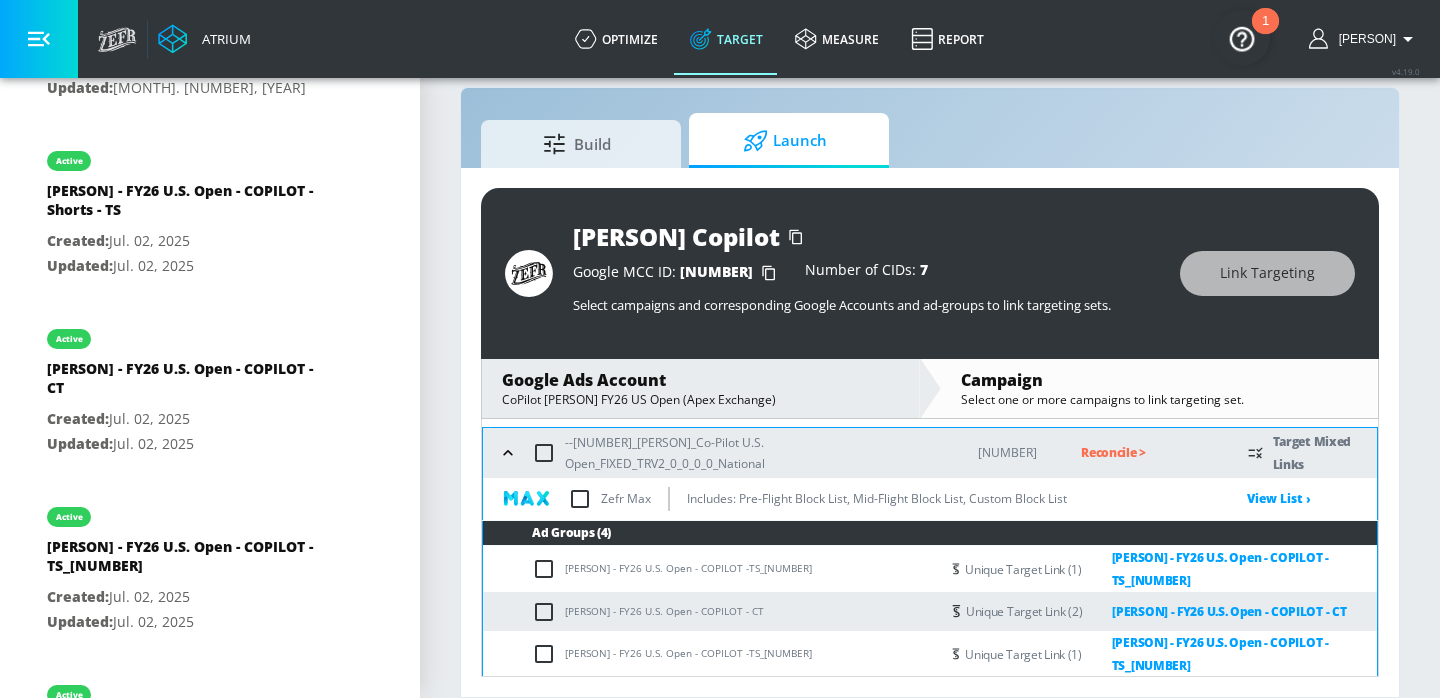 scroll, scrollTop: 223, scrollLeft: 0, axis: vertical 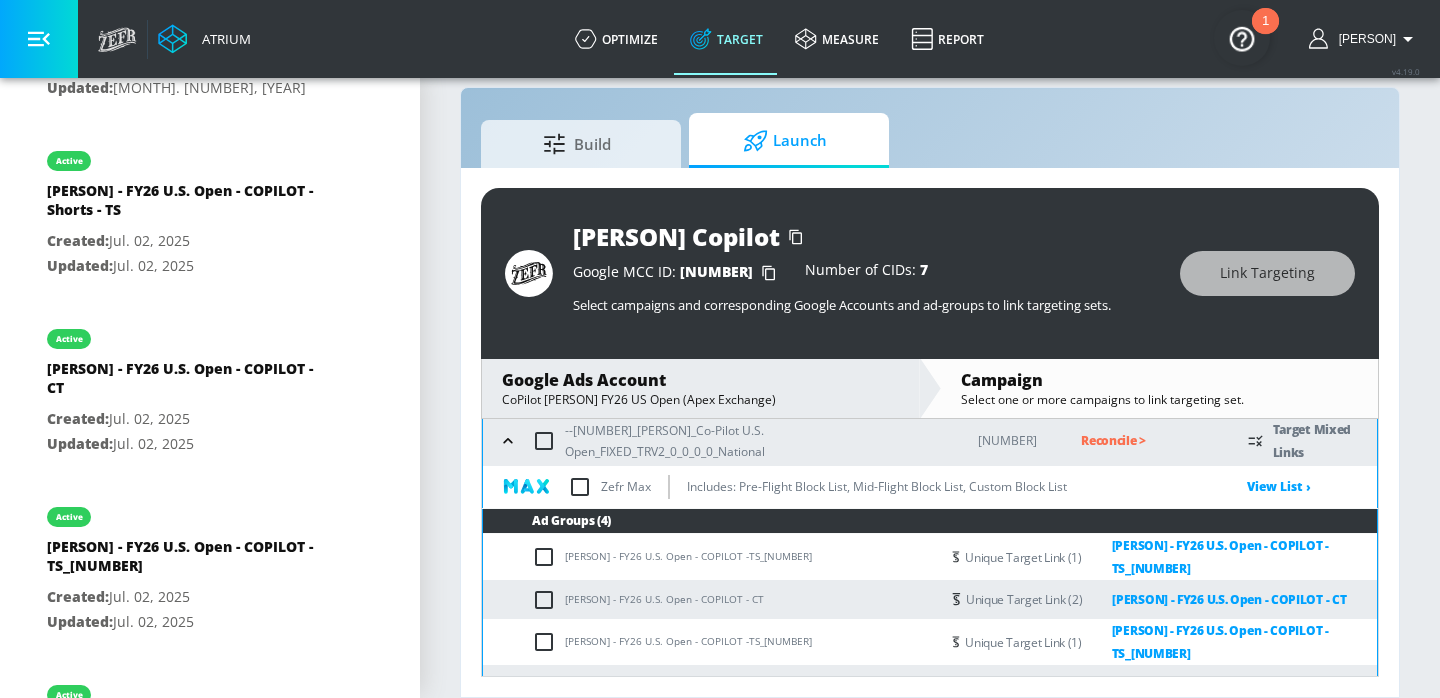 click at bounding box center (580, 487) 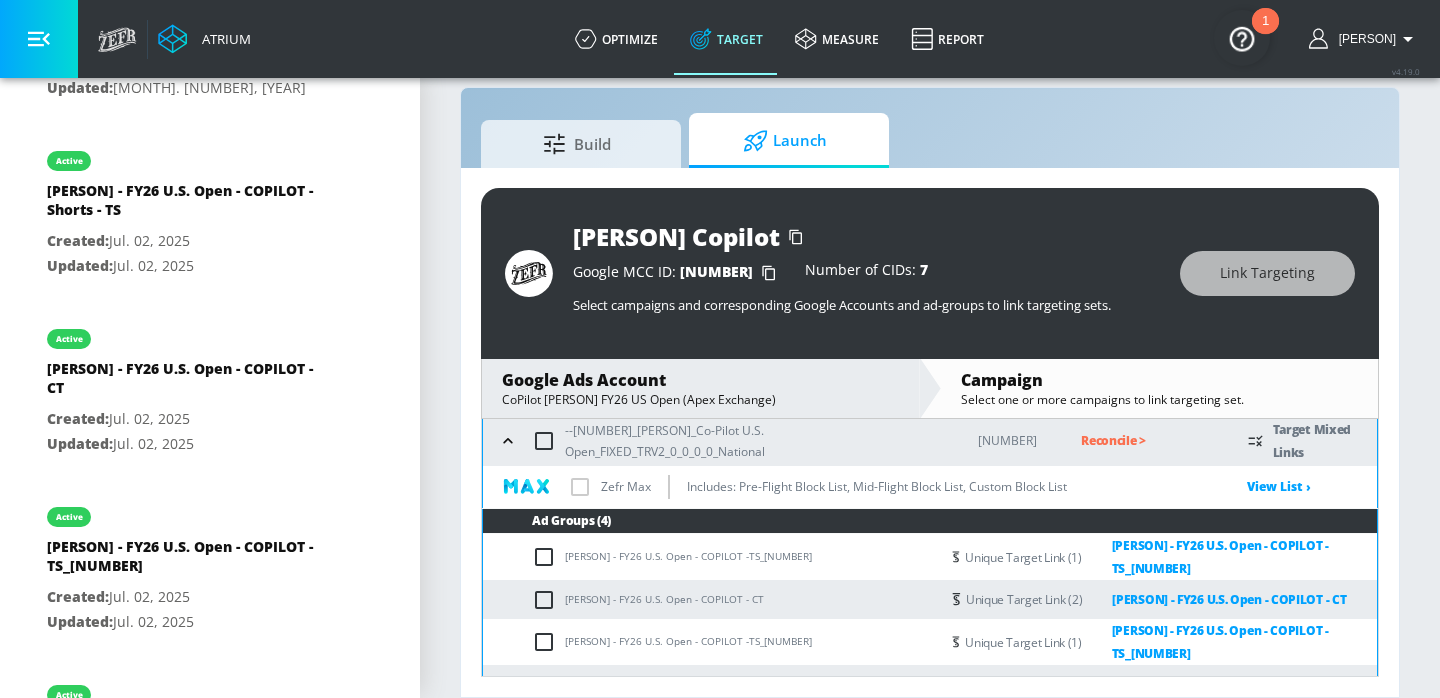 checkbox on "true" 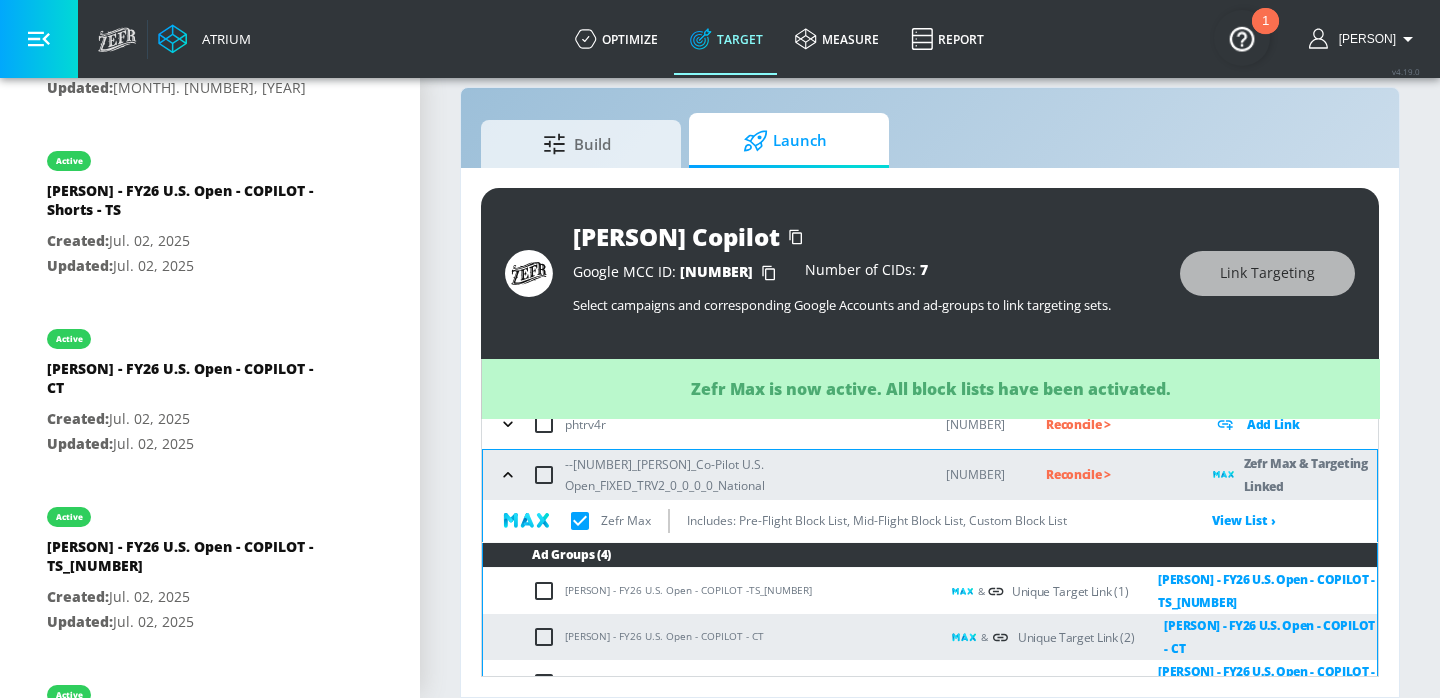 scroll, scrollTop: 184, scrollLeft: 0, axis: vertical 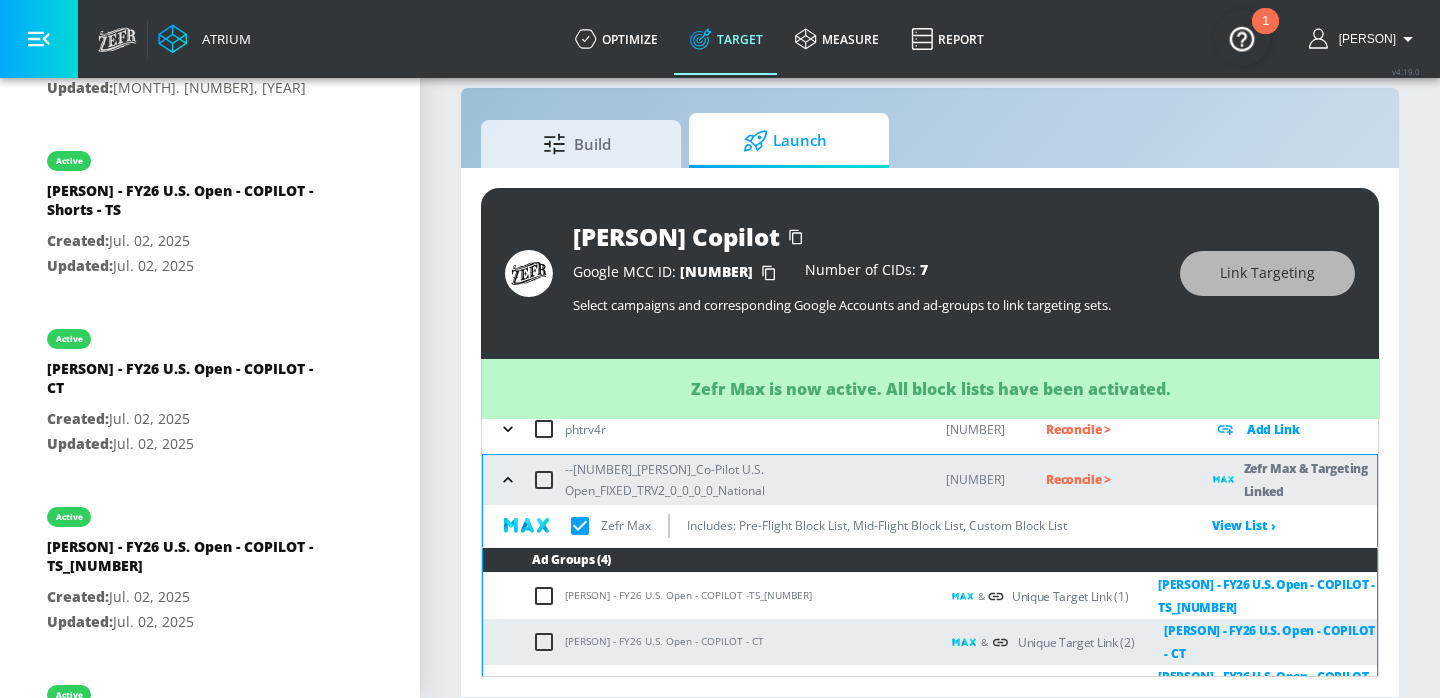 click 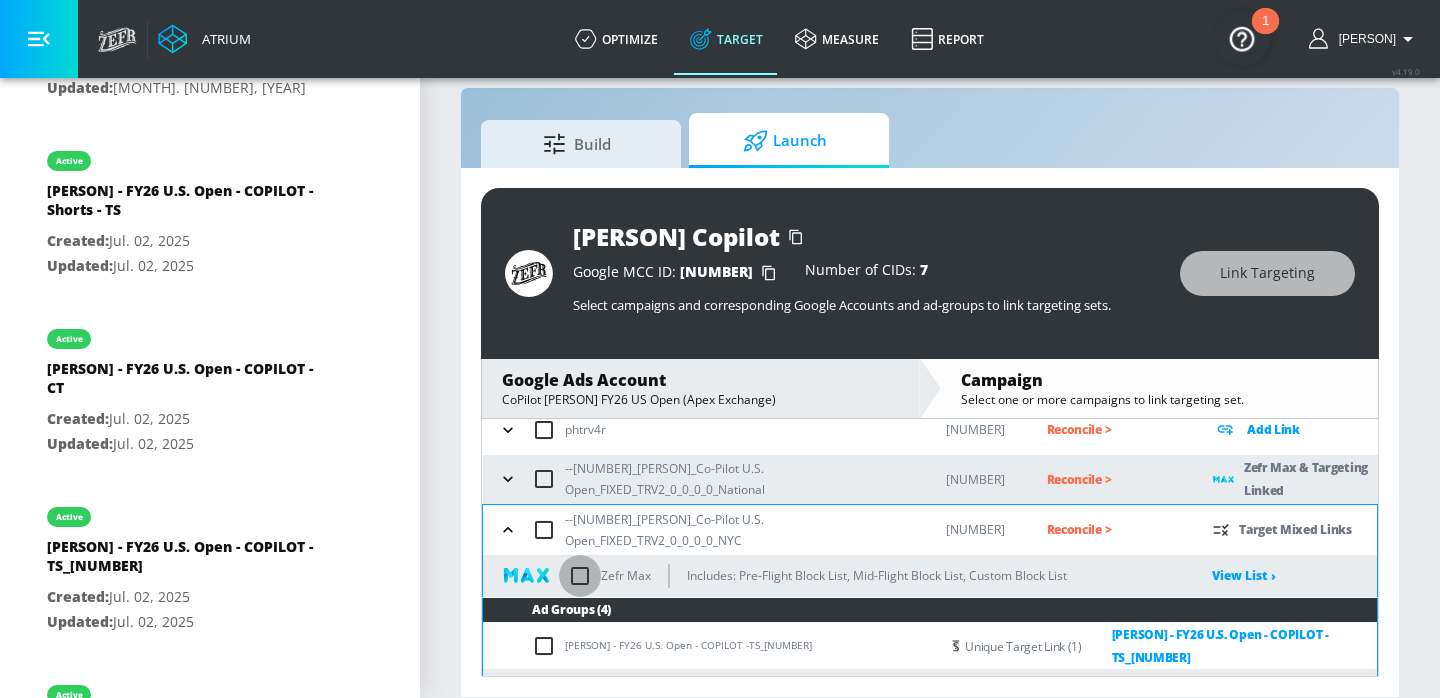 click at bounding box center (580, 576) 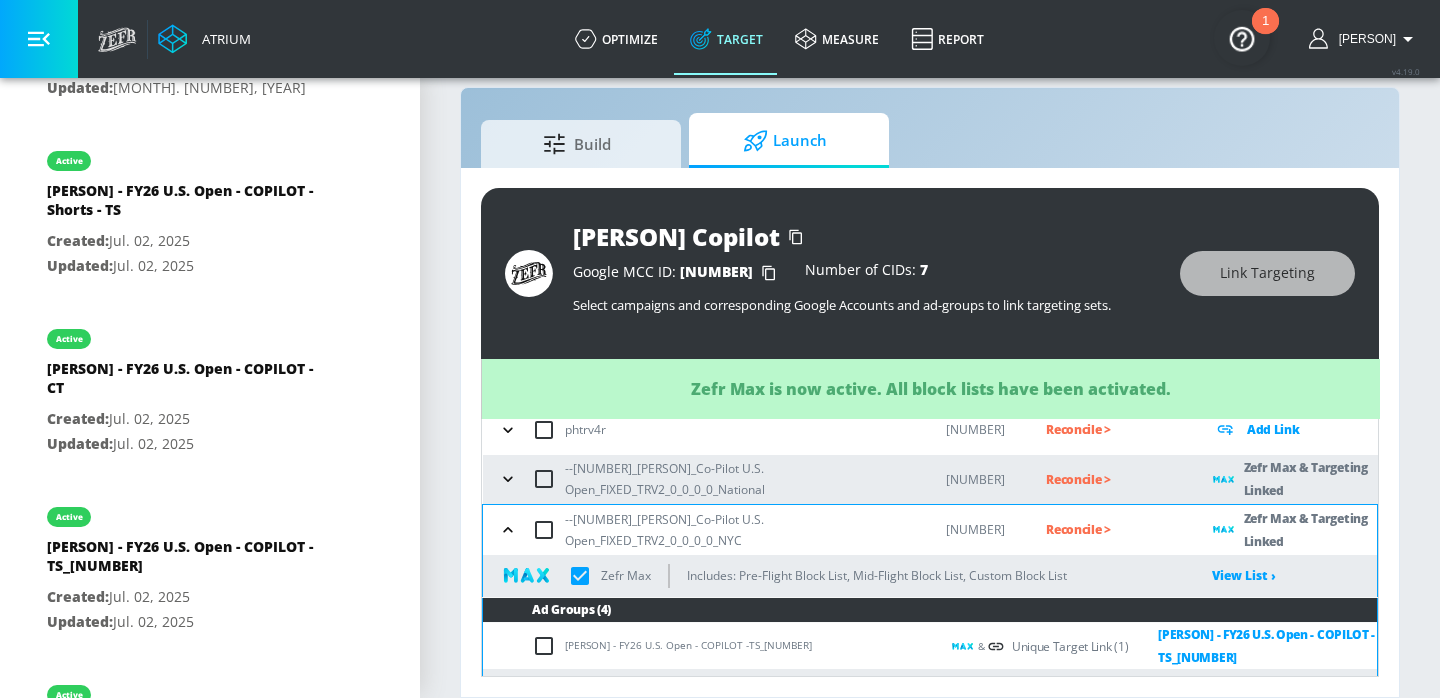 checkbox on "true" 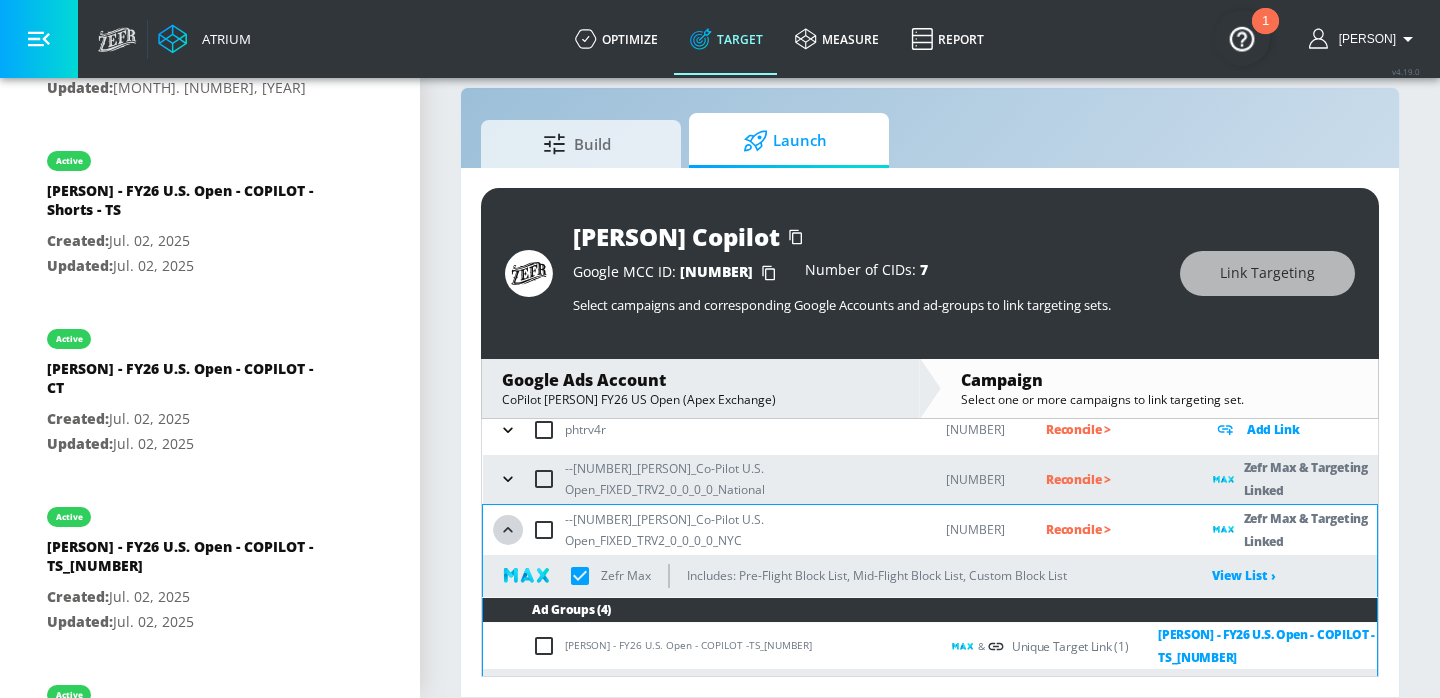 click 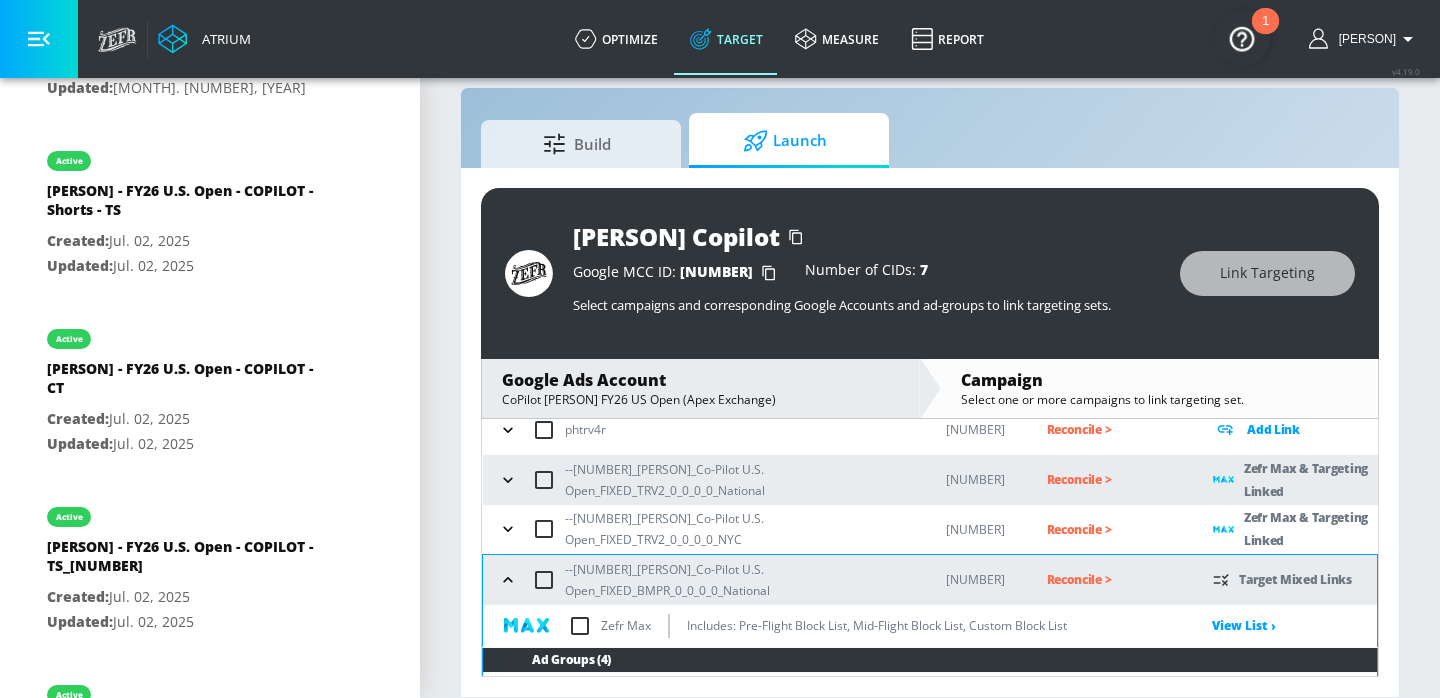 scroll, scrollTop: 281, scrollLeft: 0, axis: vertical 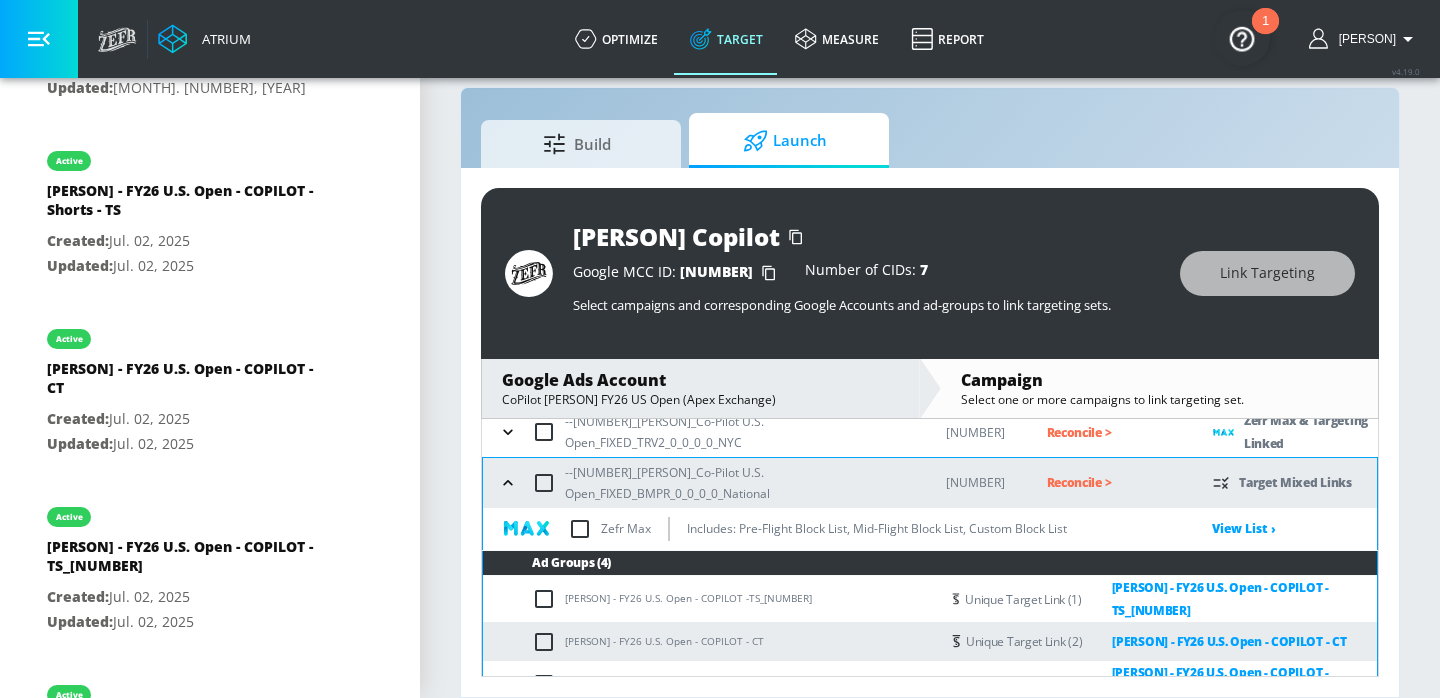 click at bounding box center [580, 529] 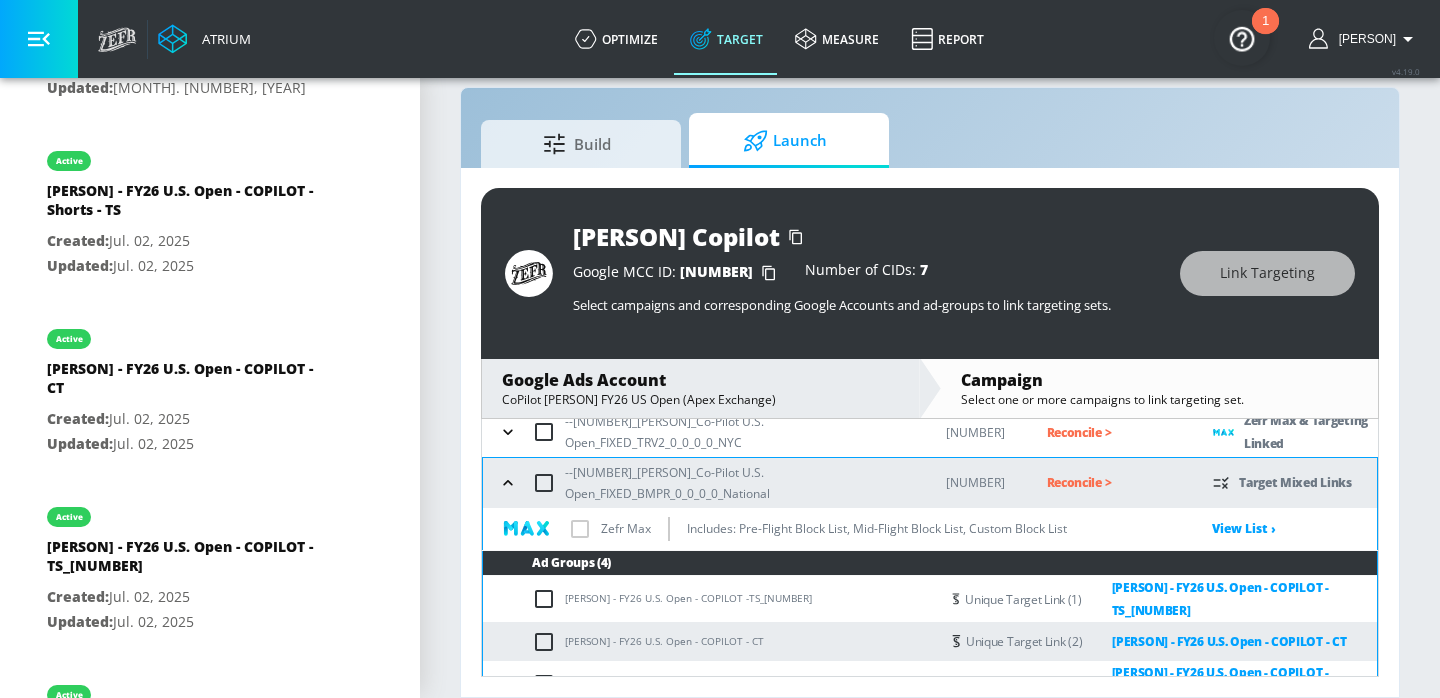 checkbox on "true" 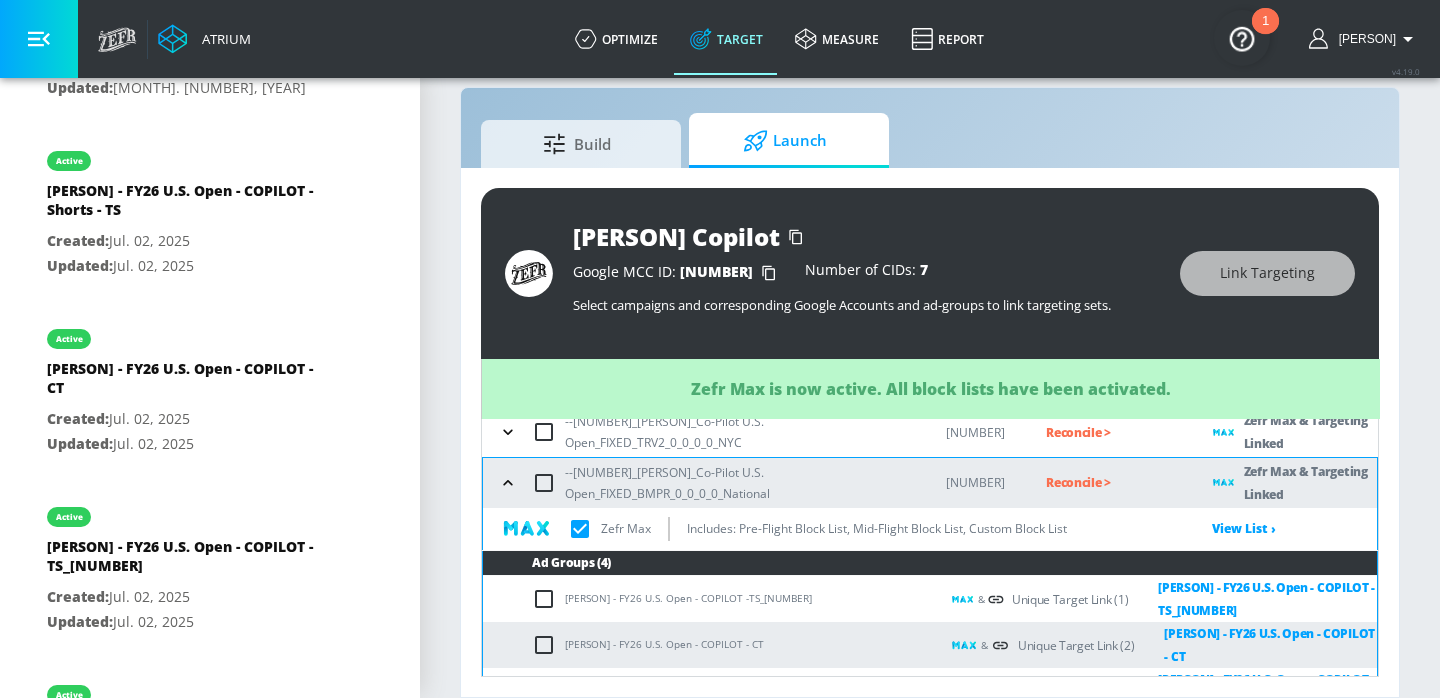 click 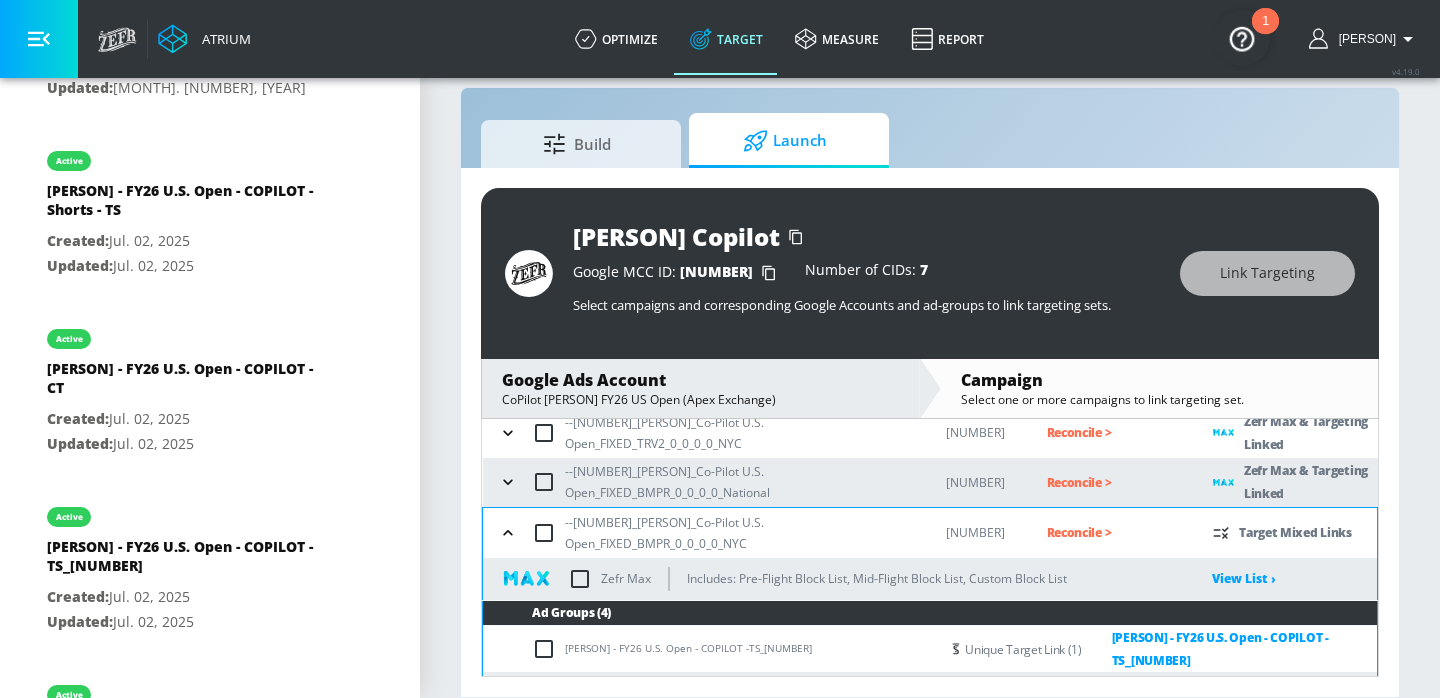 click at bounding box center [580, 579] 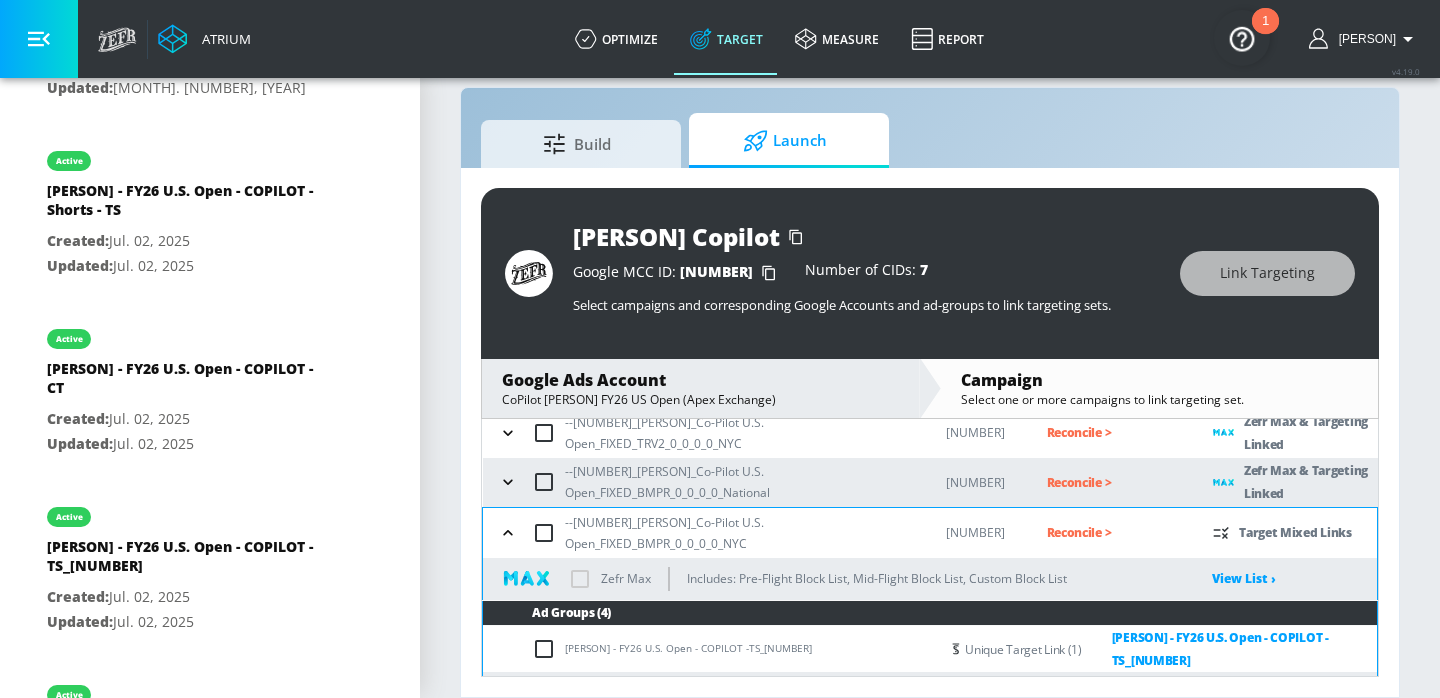 checkbox on "true" 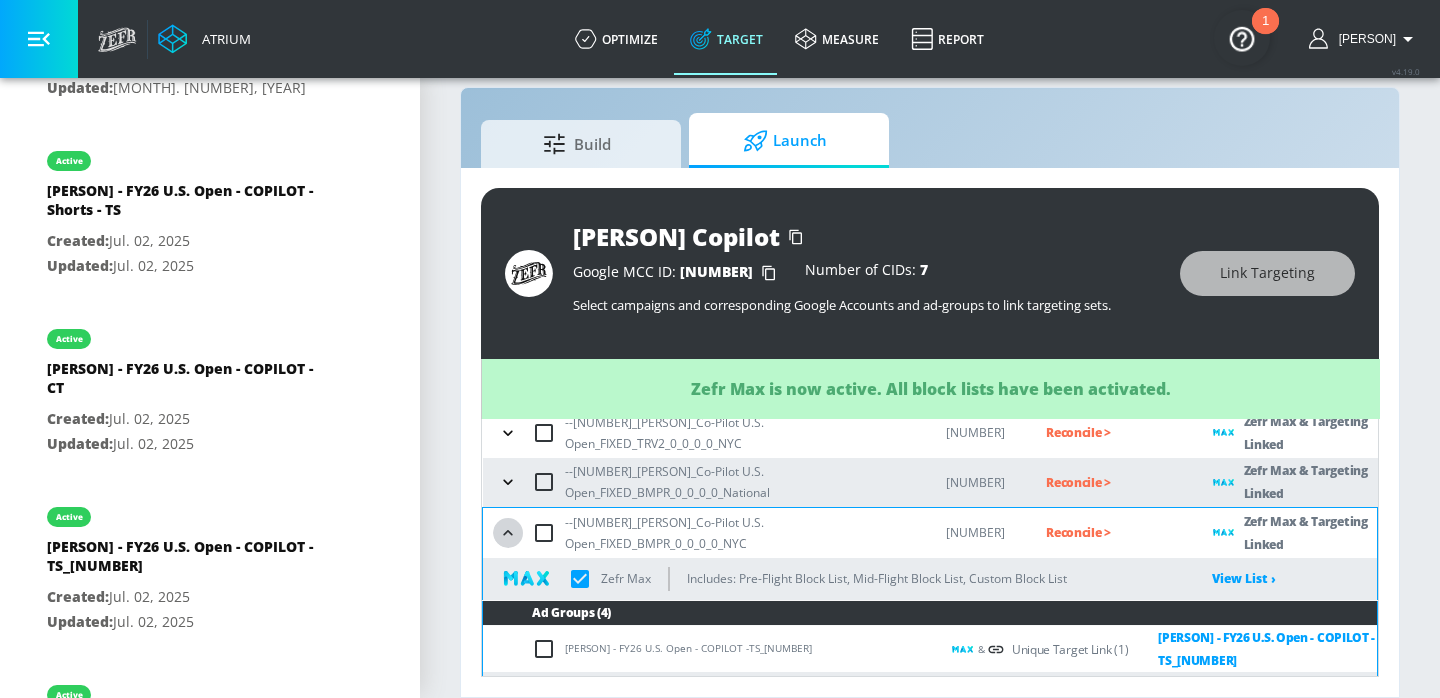click at bounding box center (508, 533) 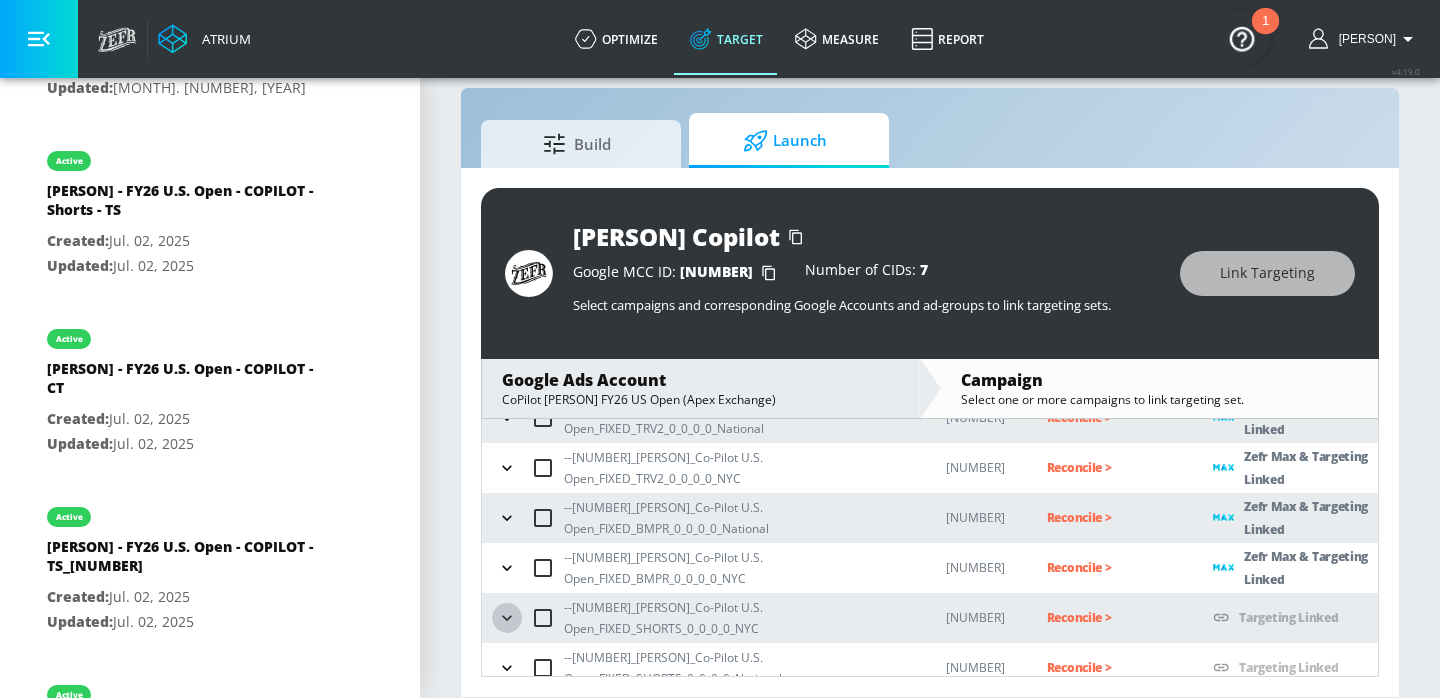 click 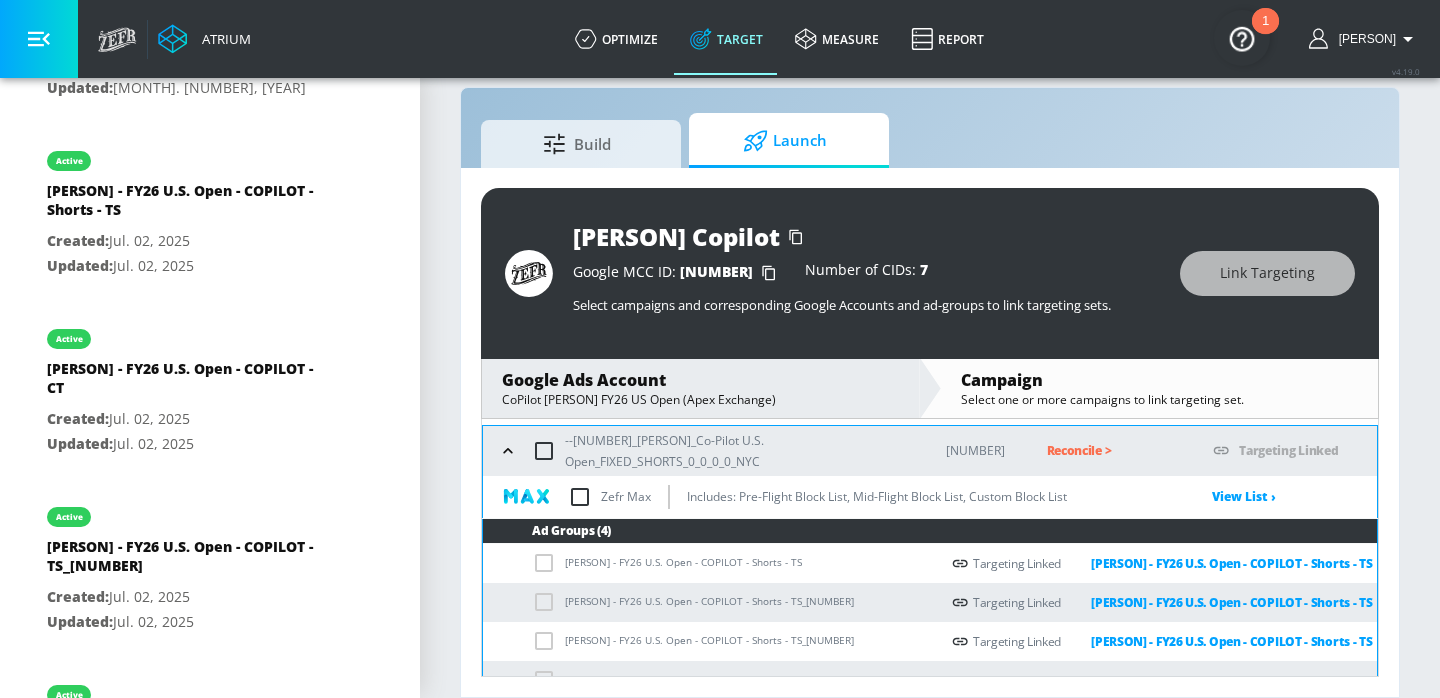 scroll, scrollTop: 414, scrollLeft: 0, axis: vertical 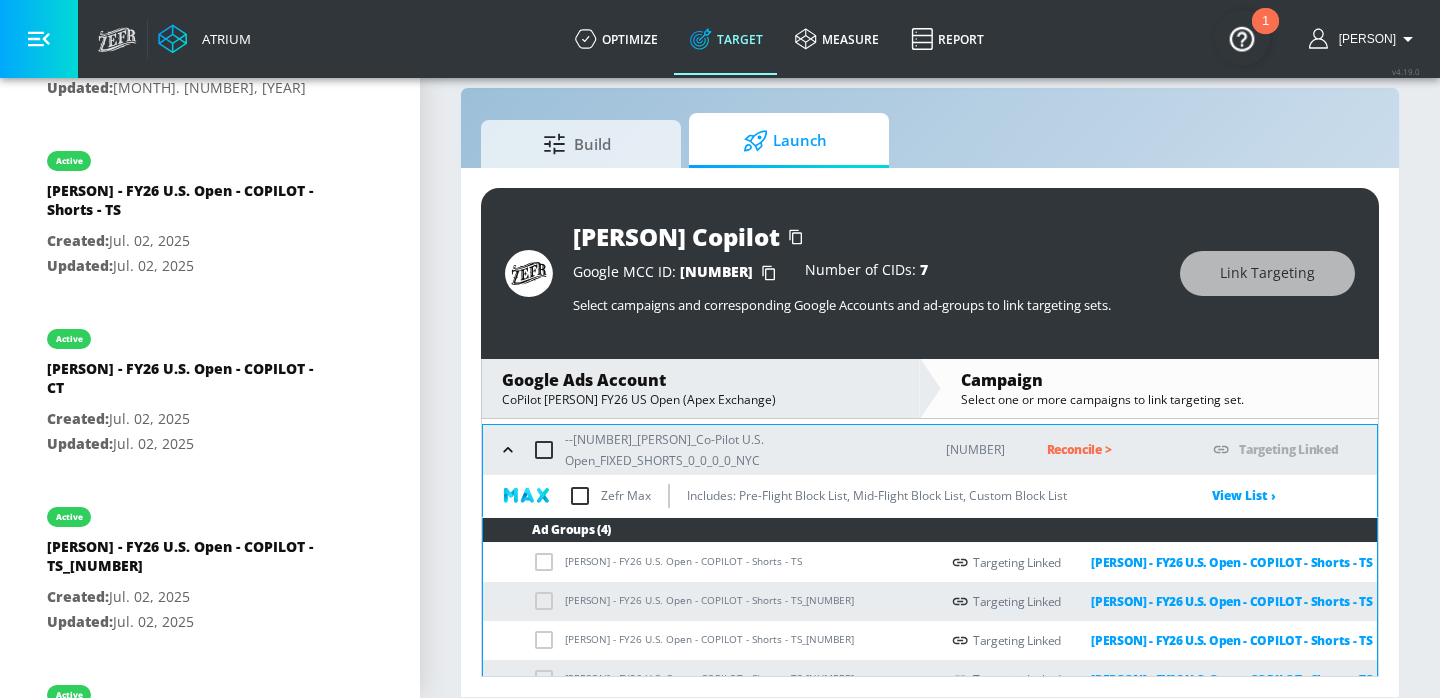 click at bounding box center [580, 496] 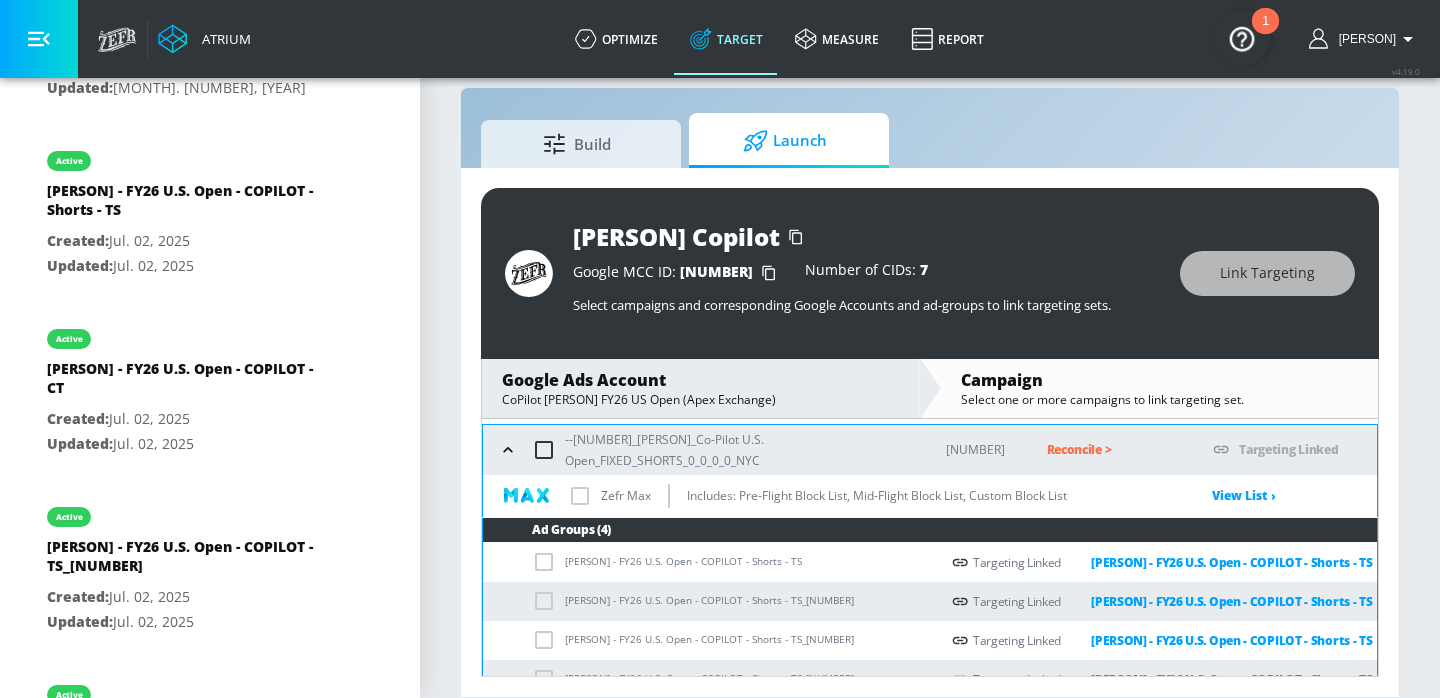 checkbox on "true" 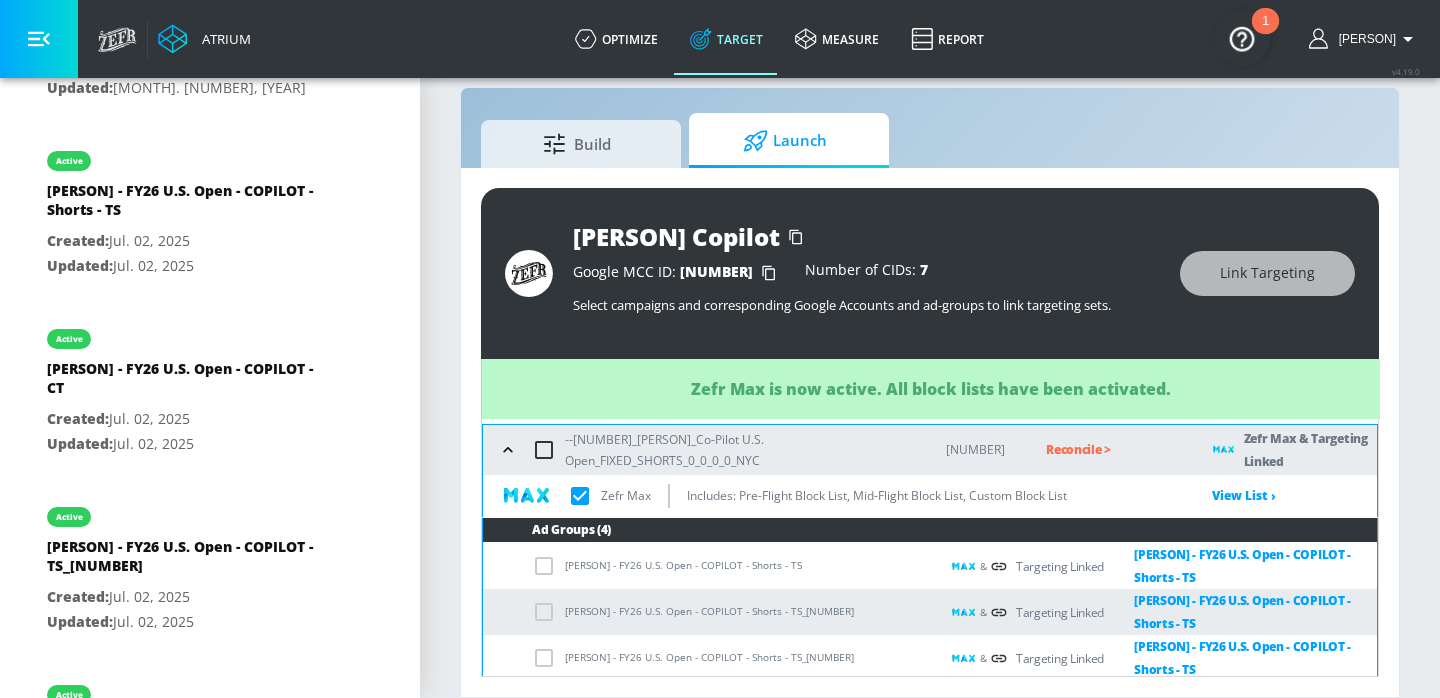 click 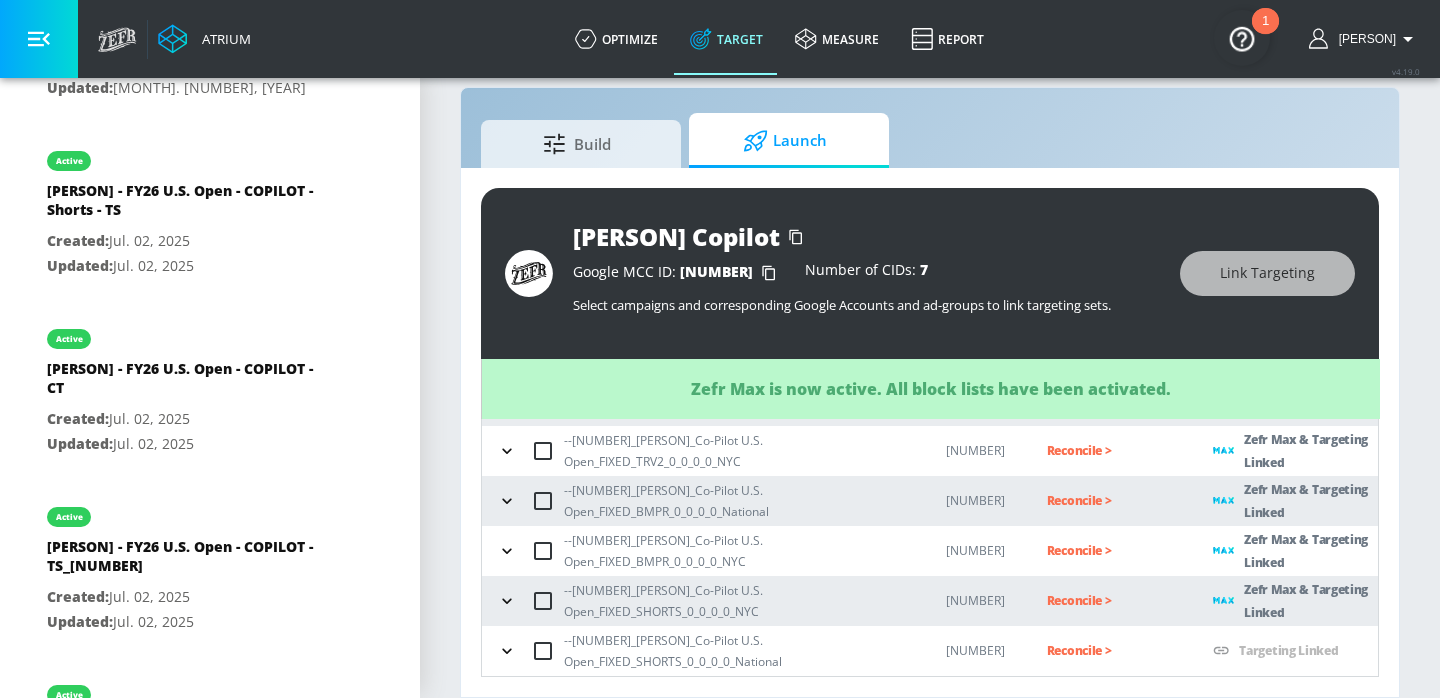 scroll, scrollTop: 246, scrollLeft: 0, axis: vertical 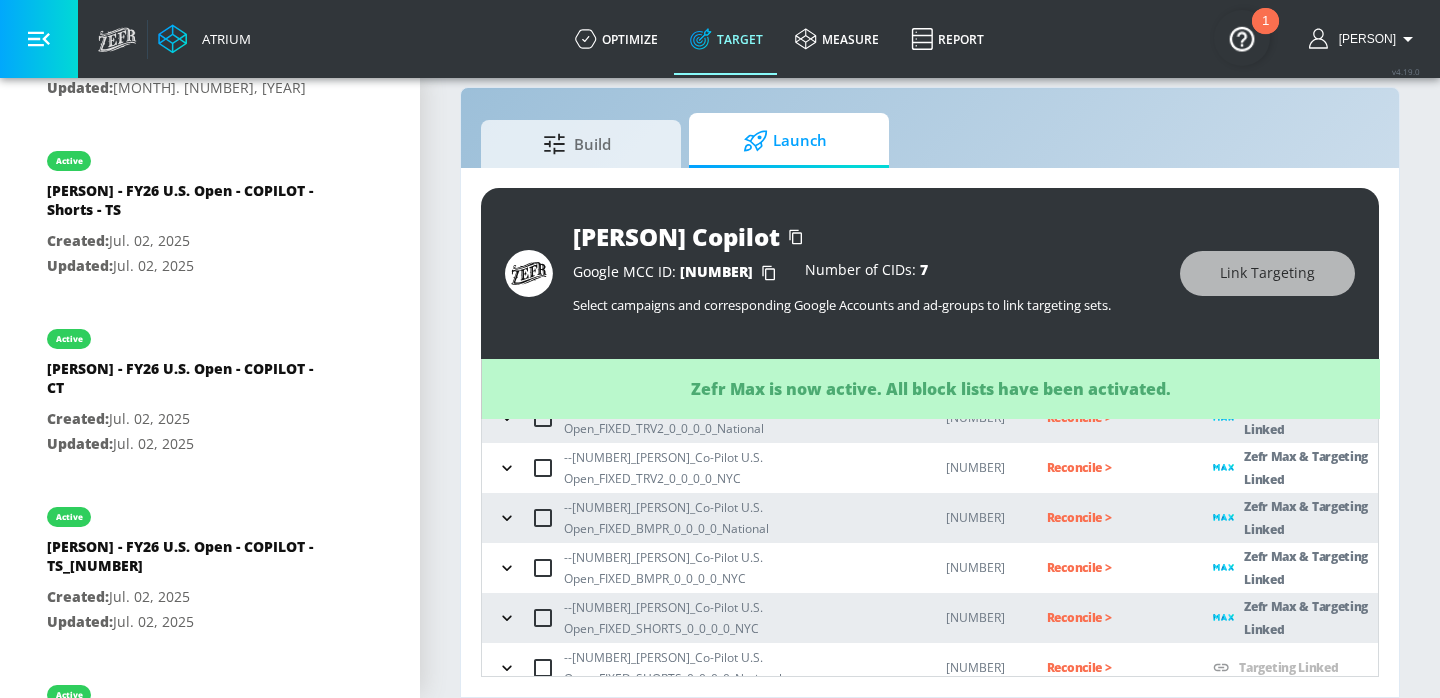 click 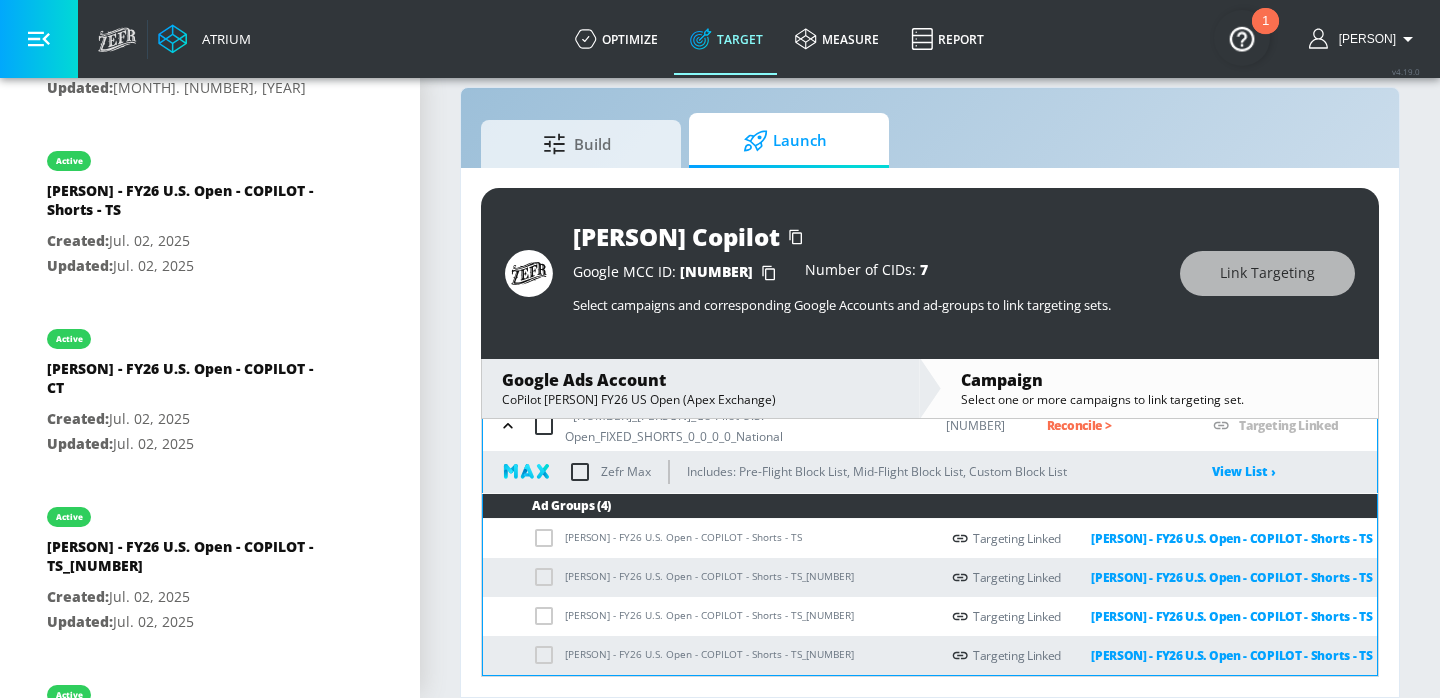scroll, scrollTop: 415, scrollLeft: 0, axis: vertical 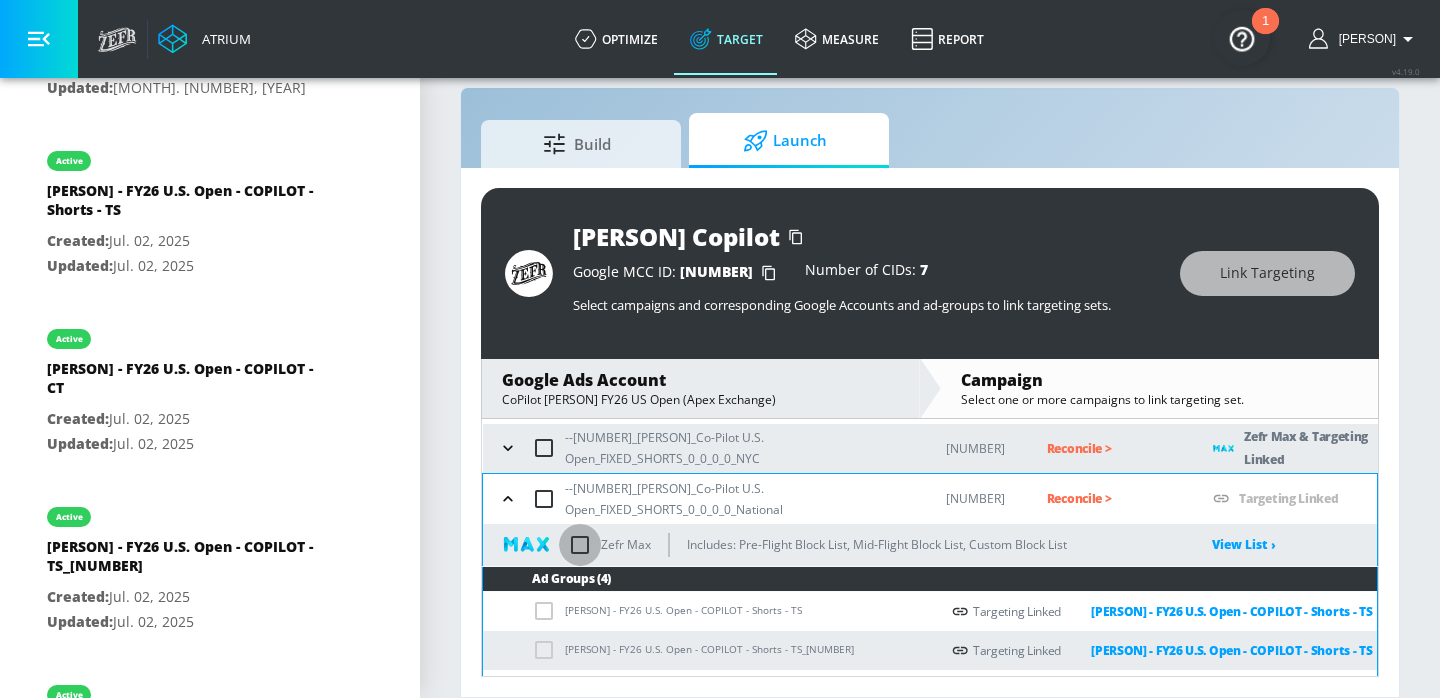 click at bounding box center (580, 545) 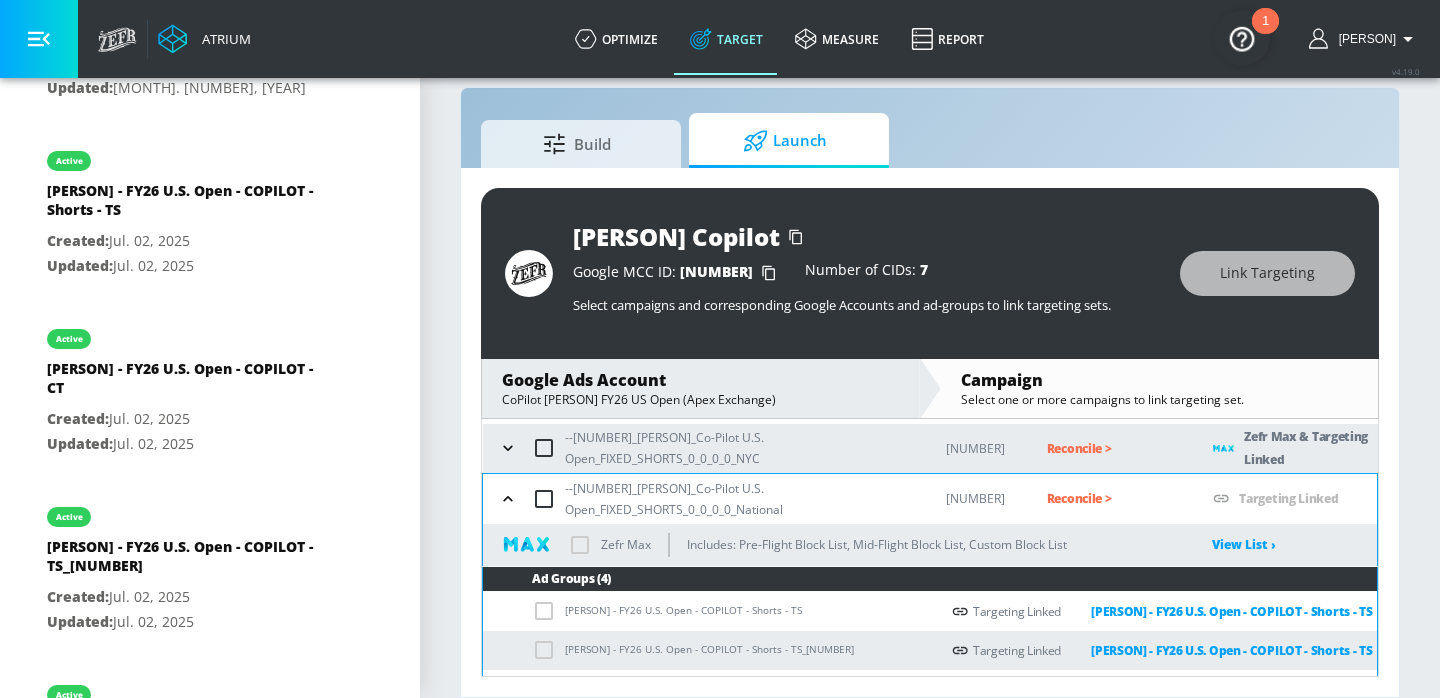 checkbox on "true" 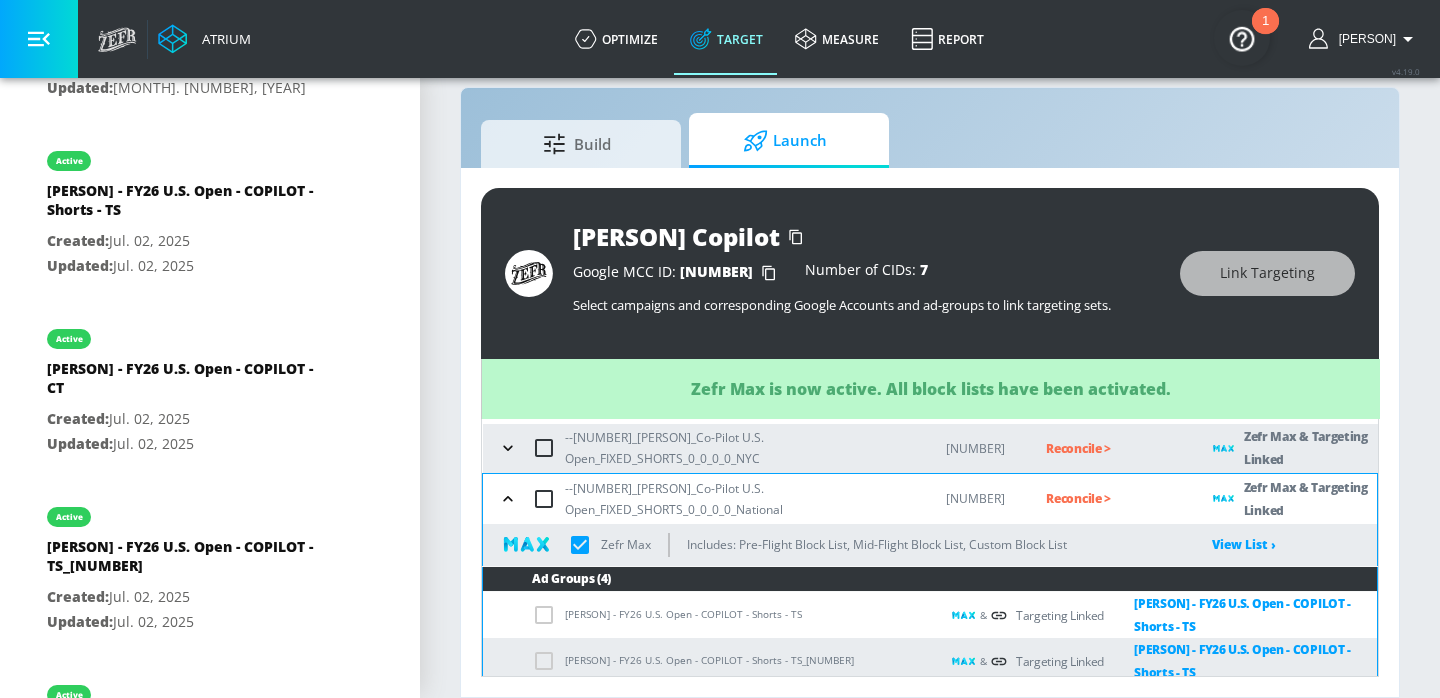 click 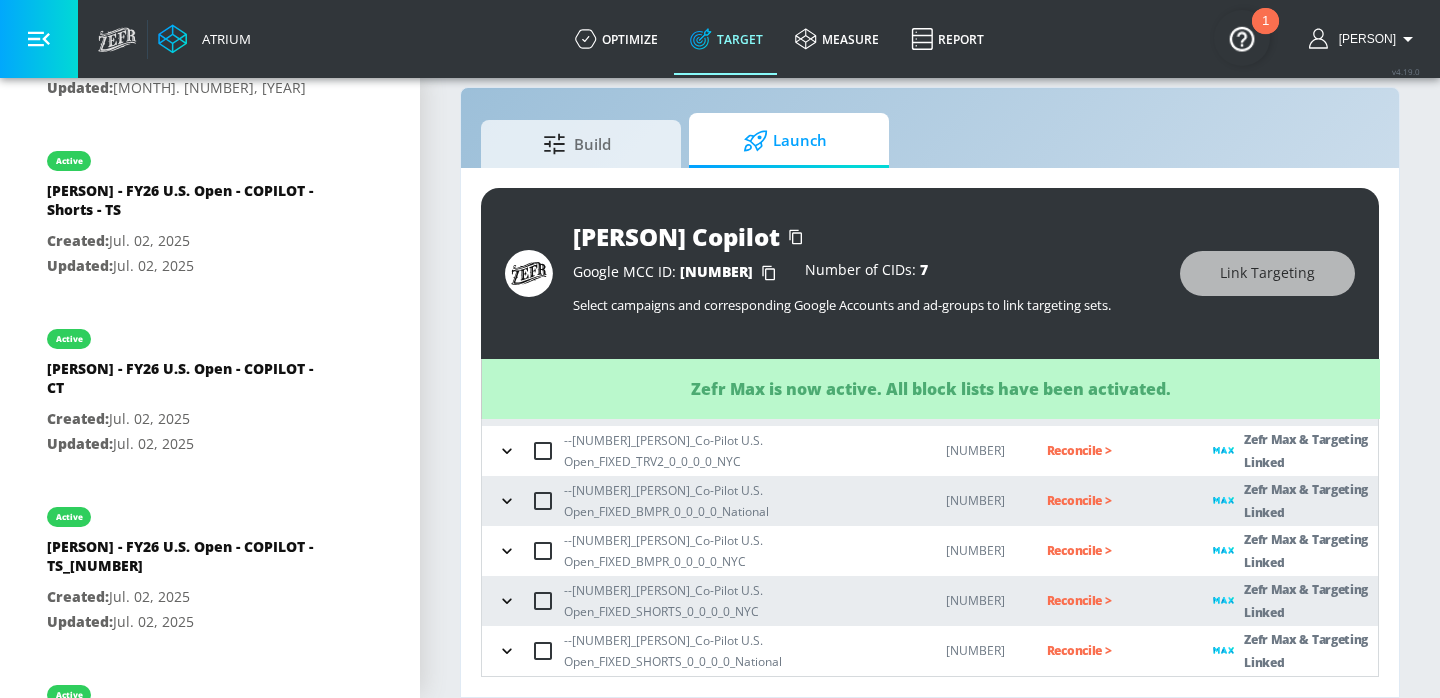 scroll, scrollTop: 246, scrollLeft: 0, axis: vertical 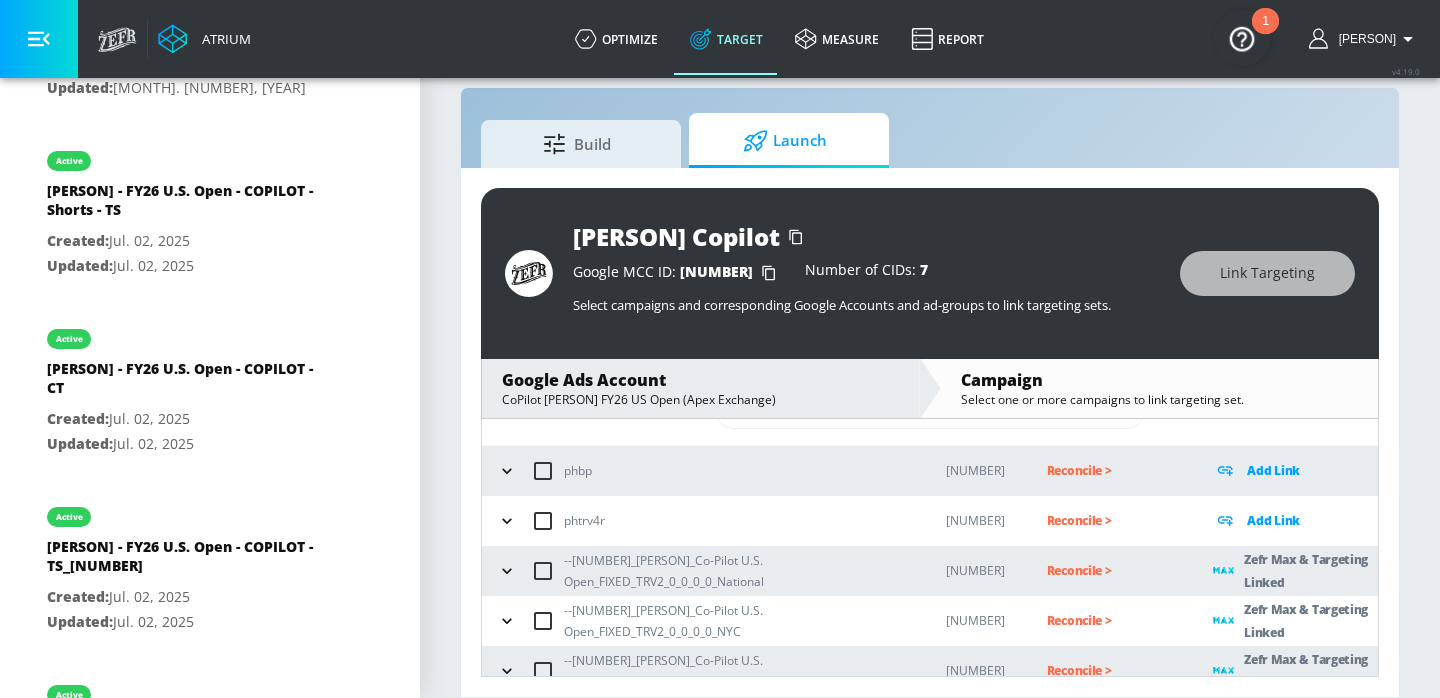 click on "Reconcile >" at bounding box center [1114, 570] 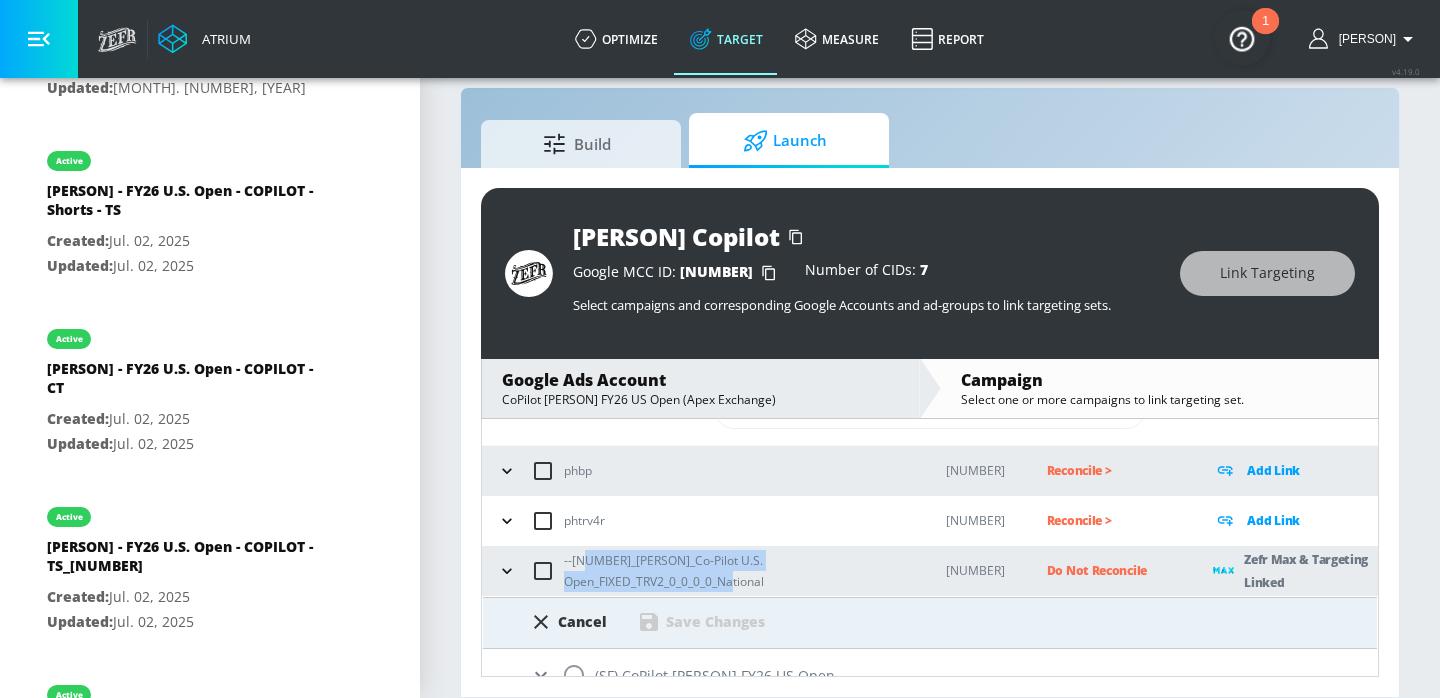 drag, startPoint x: 710, startPoint y: 563, endPoint x: 587, endPoint y: 542, distance: 124.77981 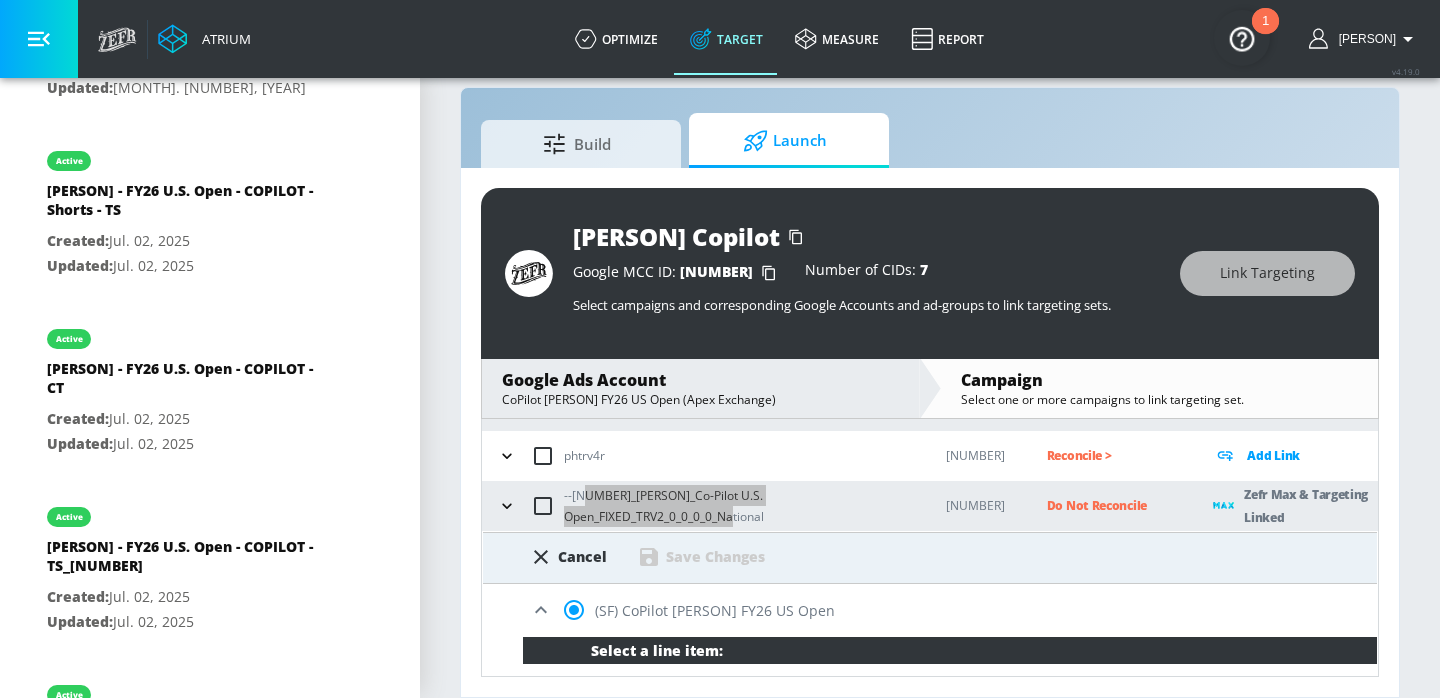 scroll, scrollTop: 184, scrollLeft: 0, axis: vertical 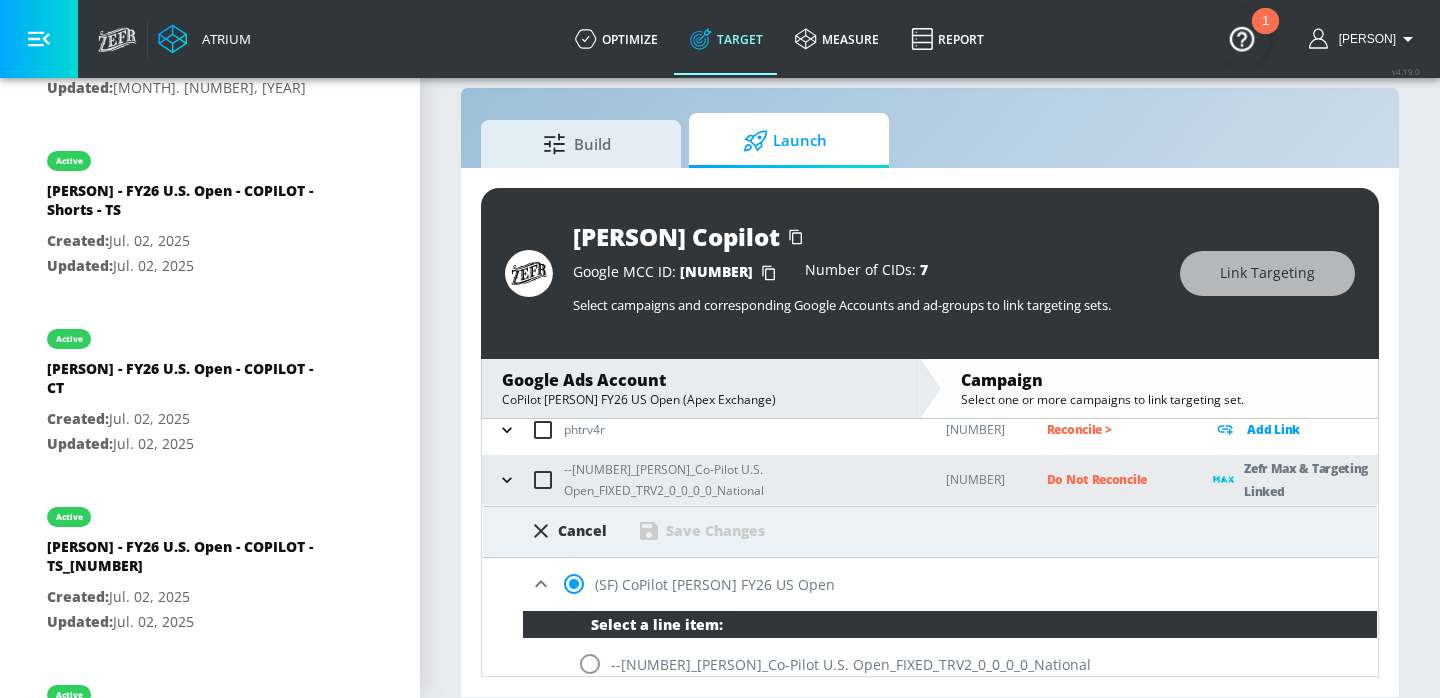 click at bounding box center (590, 664) 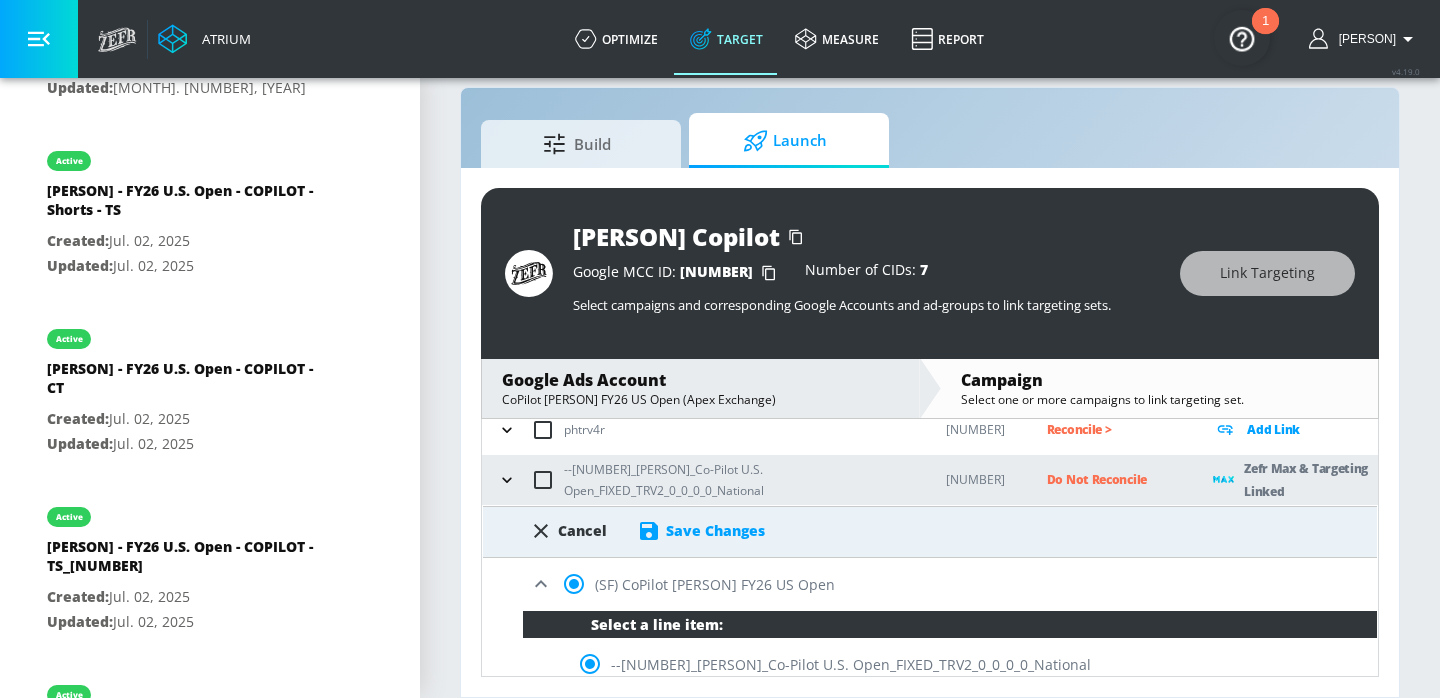 click on "Save Changes" at bounding box center (715, 530) 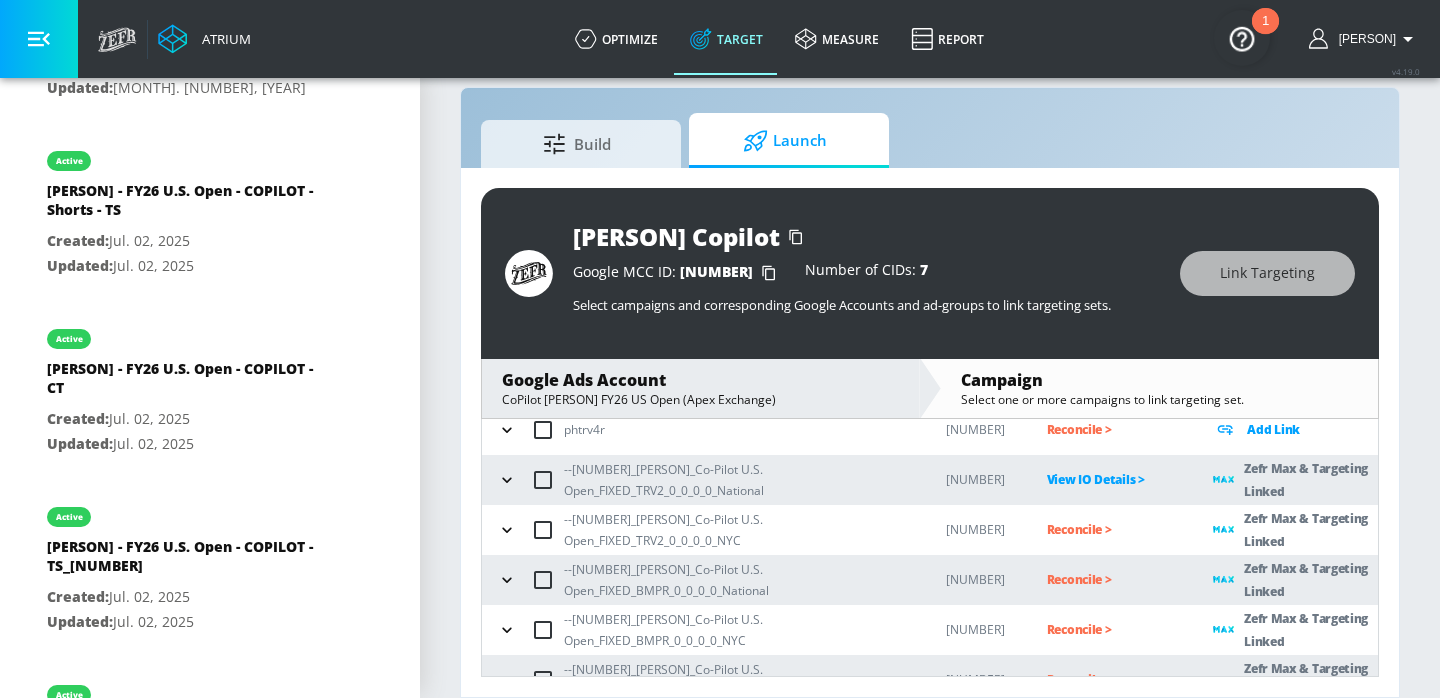 click on "Reconcile >" at bounding box center (1114, 529) 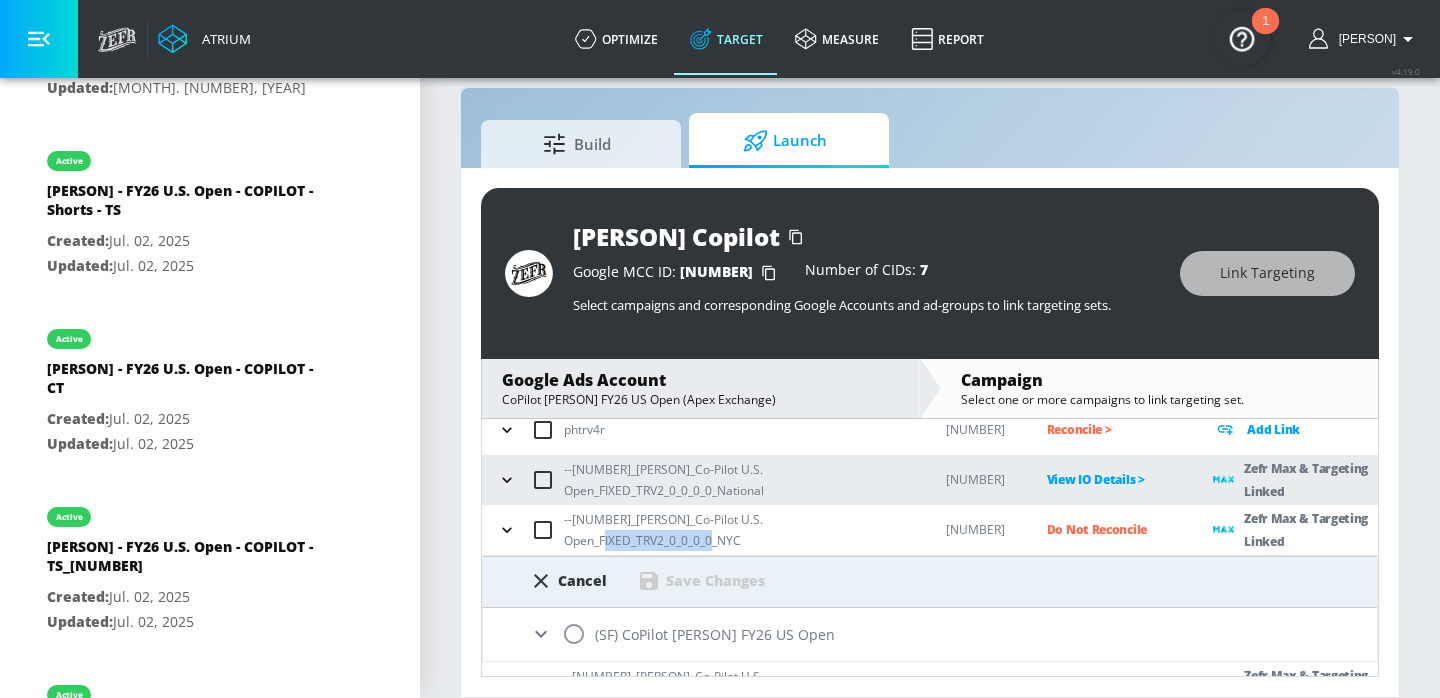 drag, startPoint x: 698, startPoint y: 526, endPoint x: 589, endPoint y: 512, distance: 109.89541 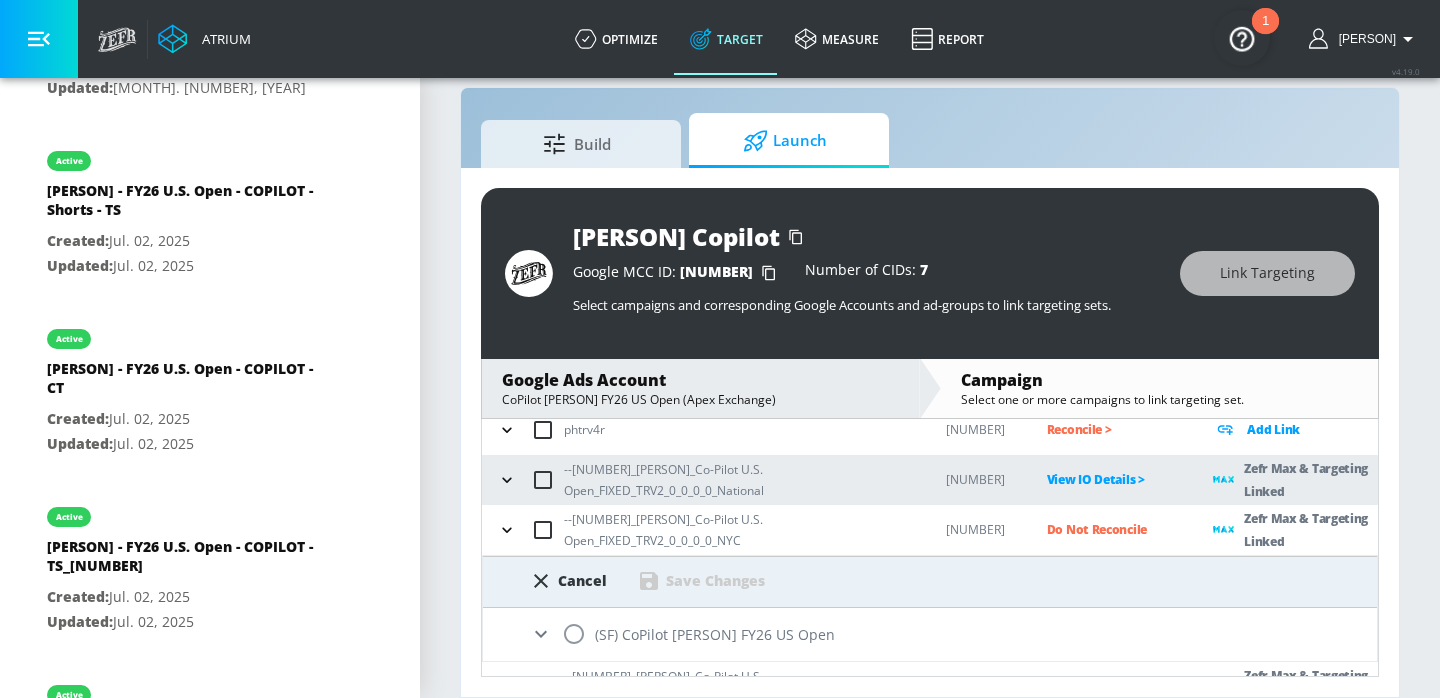 click on "--[NUMBER]_[PERSON]_Co-Pilot U.S. Open_FIXED_TRV2_0_0_0_0_NYC" at bounding box center (739, 530) 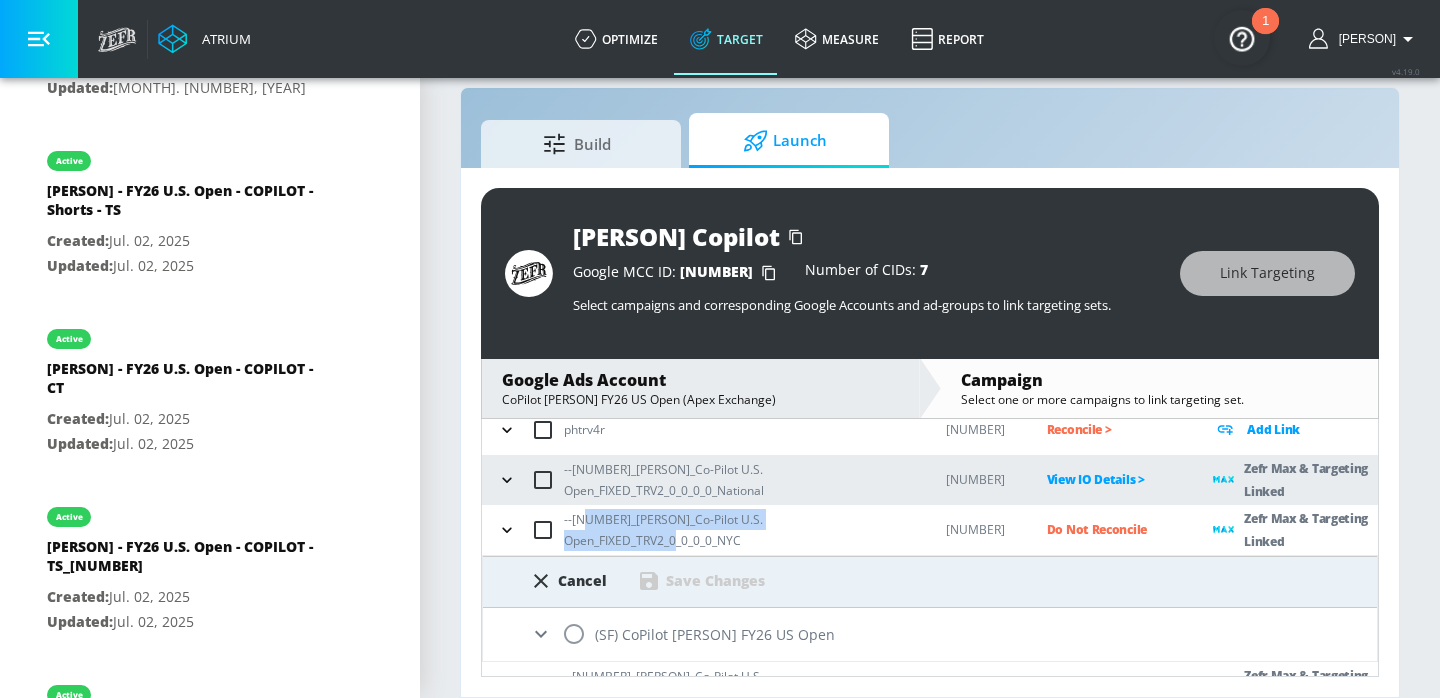 drag, startPoint x: 657, startPoint y: 521, endPoint x: 584, endPoint y: 501, distance: 75.690155 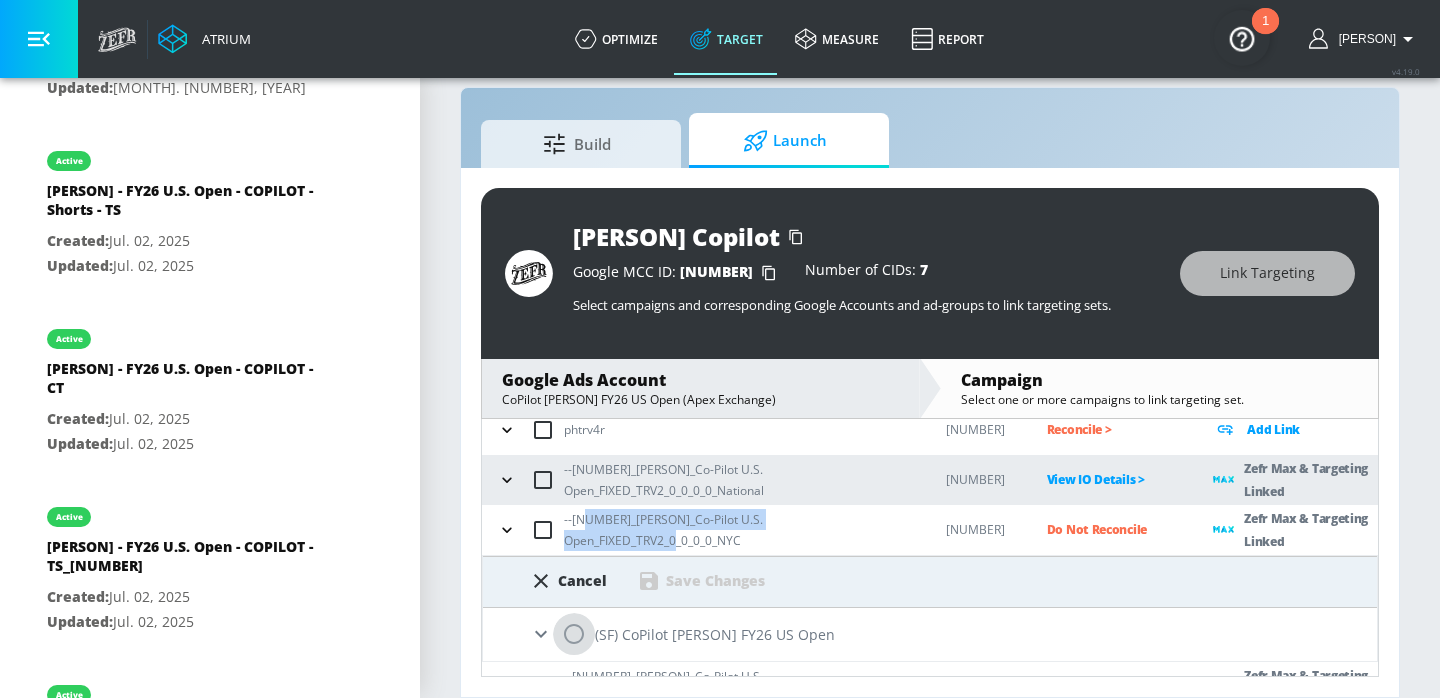 click at bounding box center [574, 634] 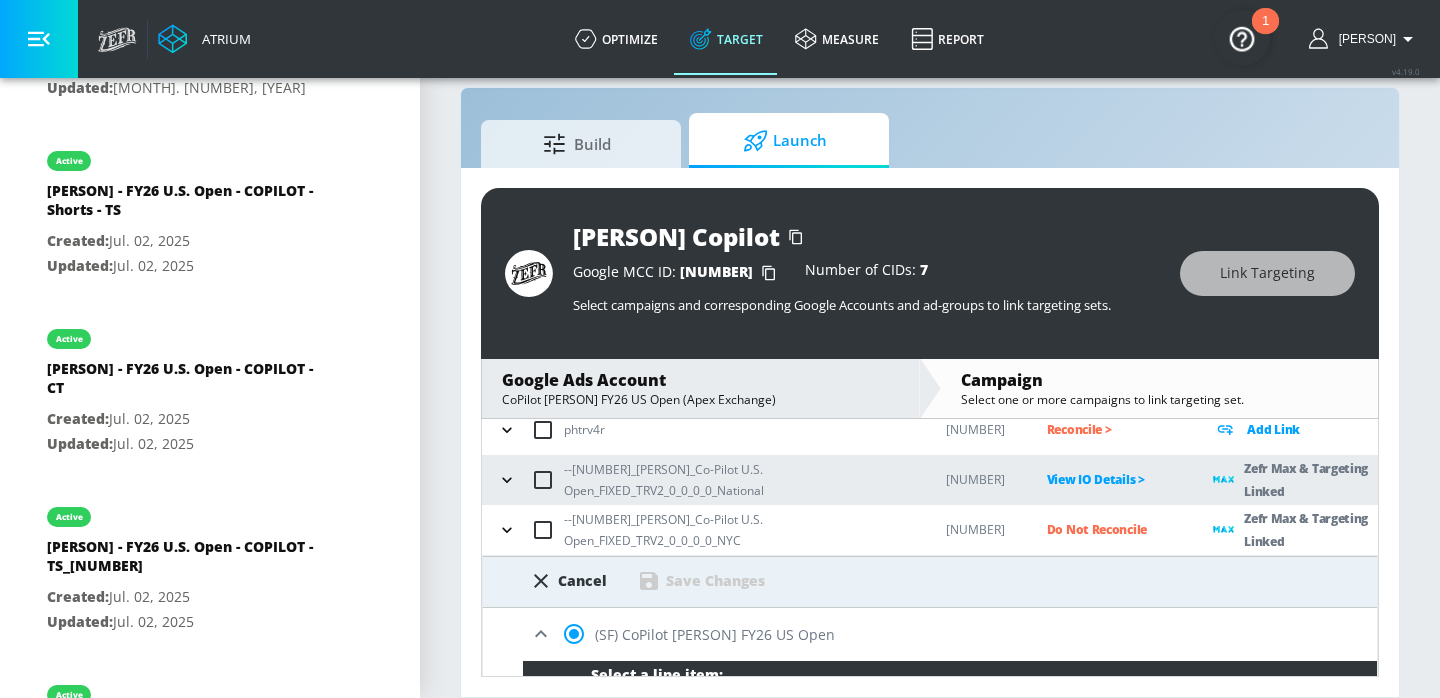scroll, scrollTop: 494, scrollLeft: 0, axis: vertical 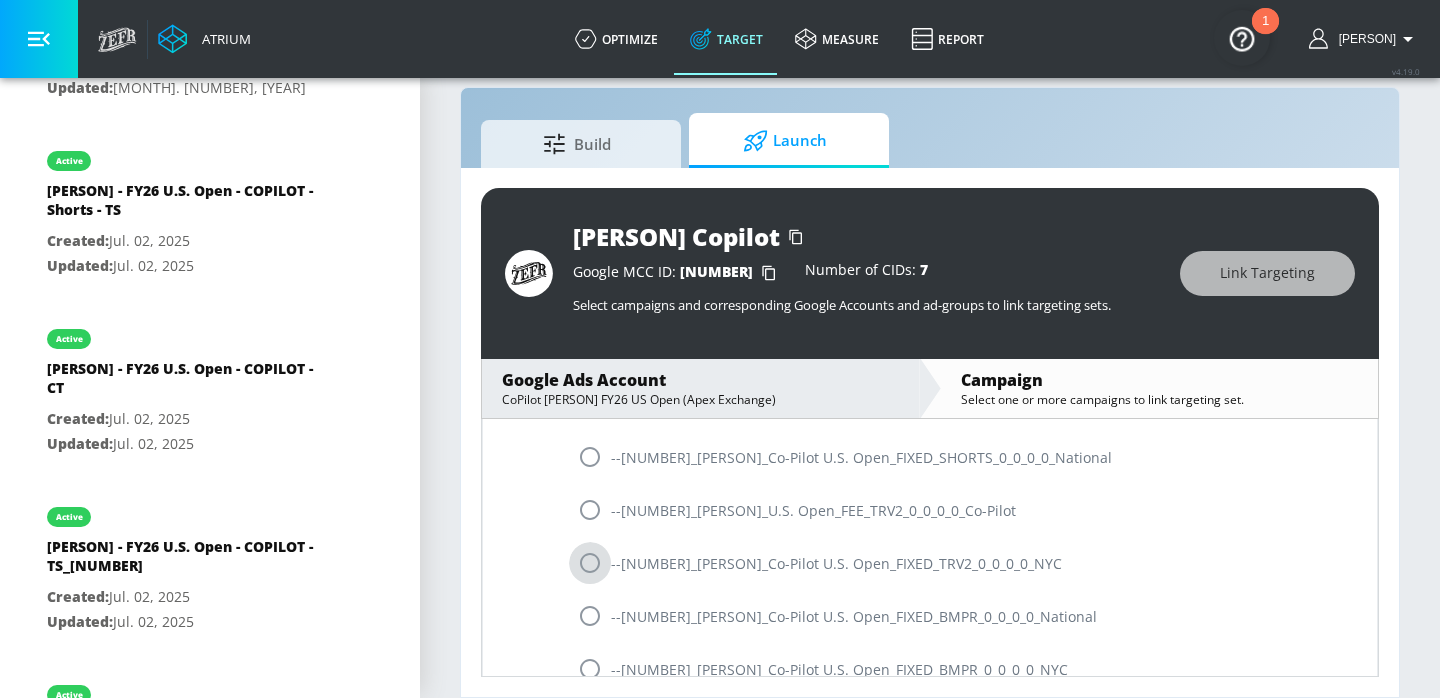 click at bounding box center (590, 563) 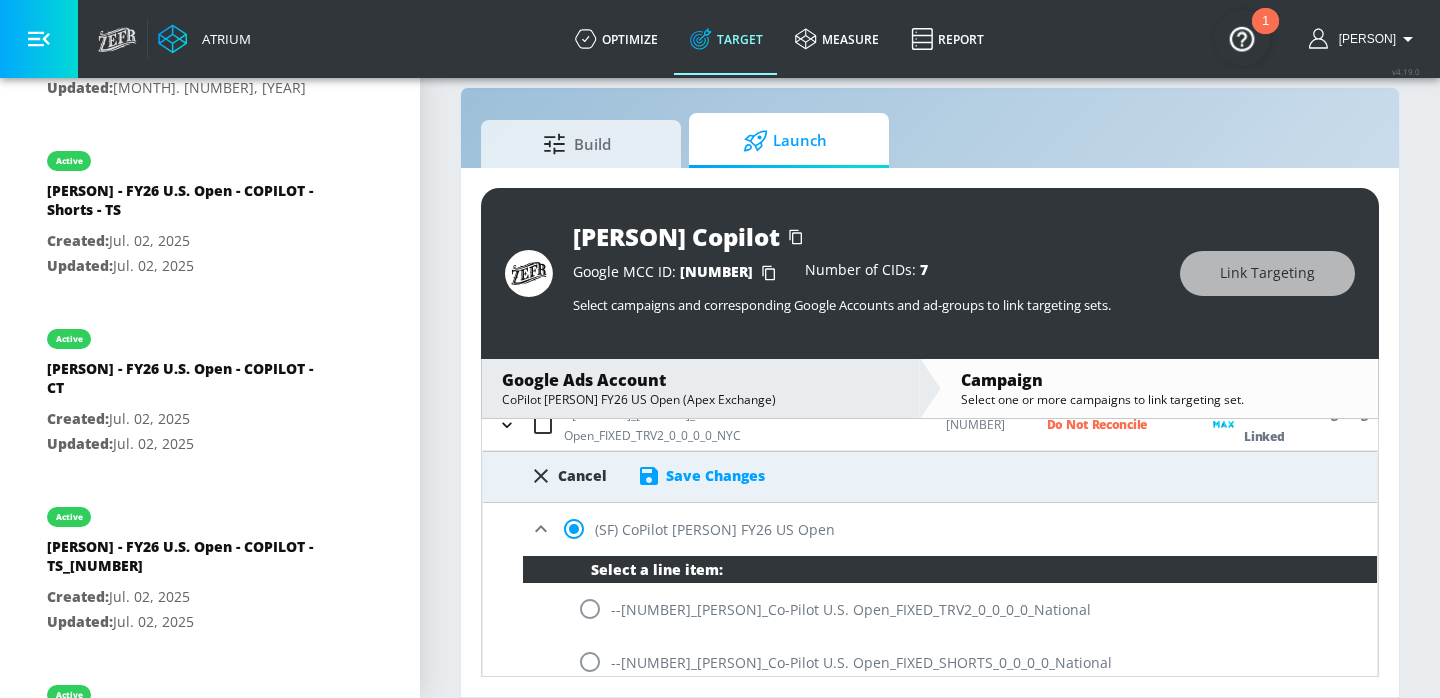 scroll, scrollTop: 238, scrollLeft: 0, axis: vertical 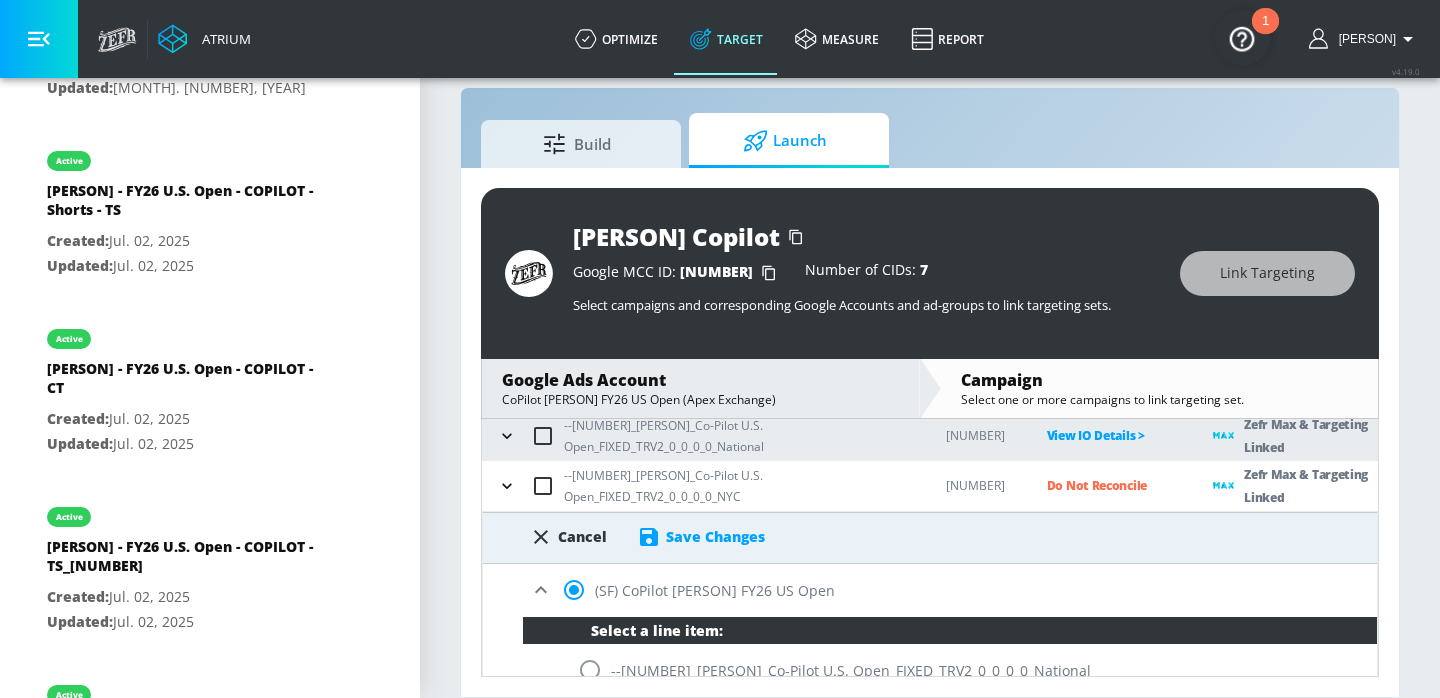 click on "Save Changes" at bounding box center (715, 536) 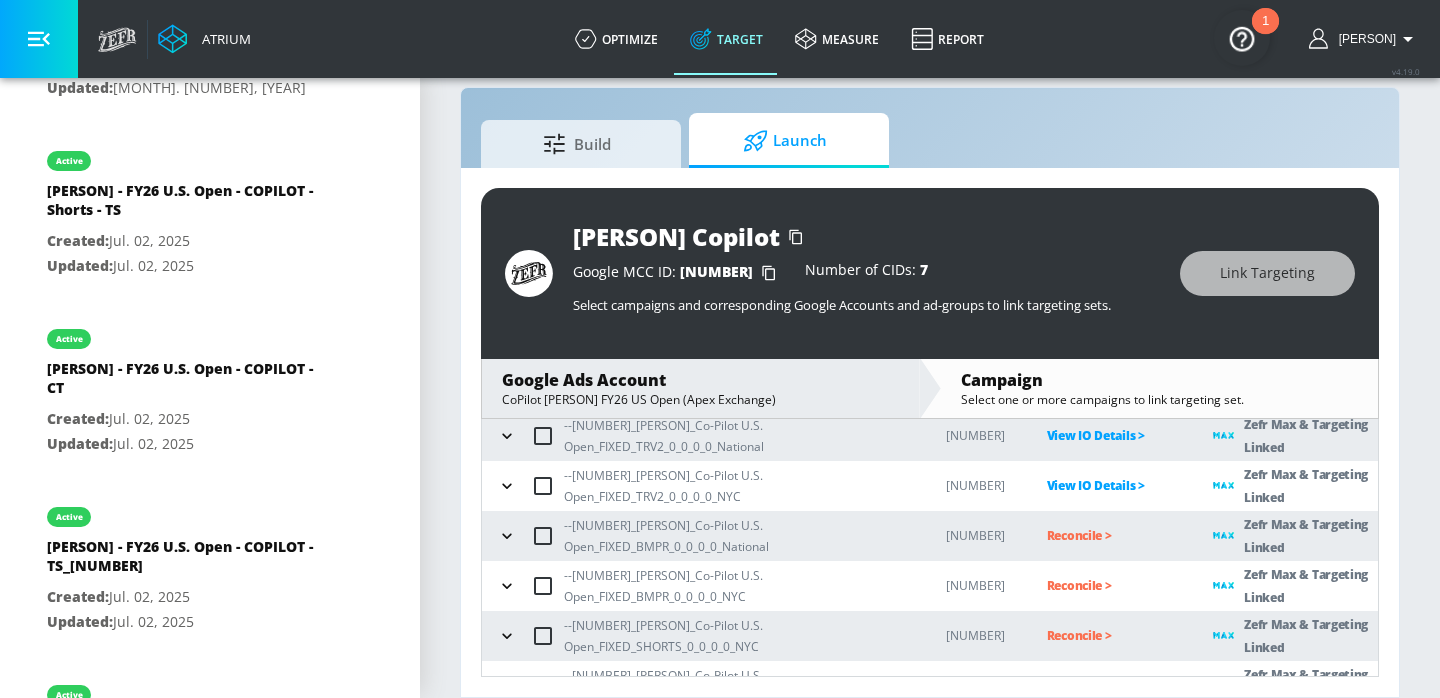 click on "Reconcile >" at bounding box center (1114, 535) 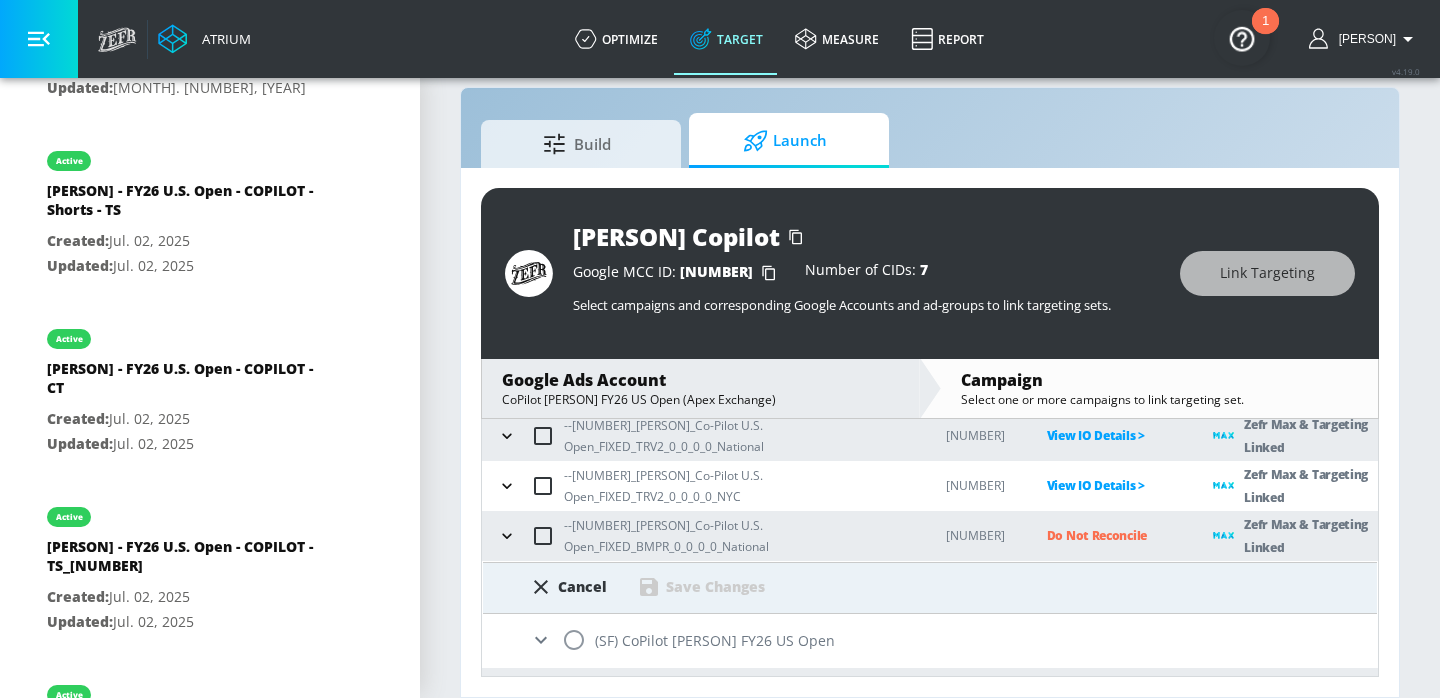 click on "--[NUMBER]_[PERSON]_Co-Pilot U.S. Open_FIXED_BMPR_0_0_0_0_National" at bounding box center (739, 536) 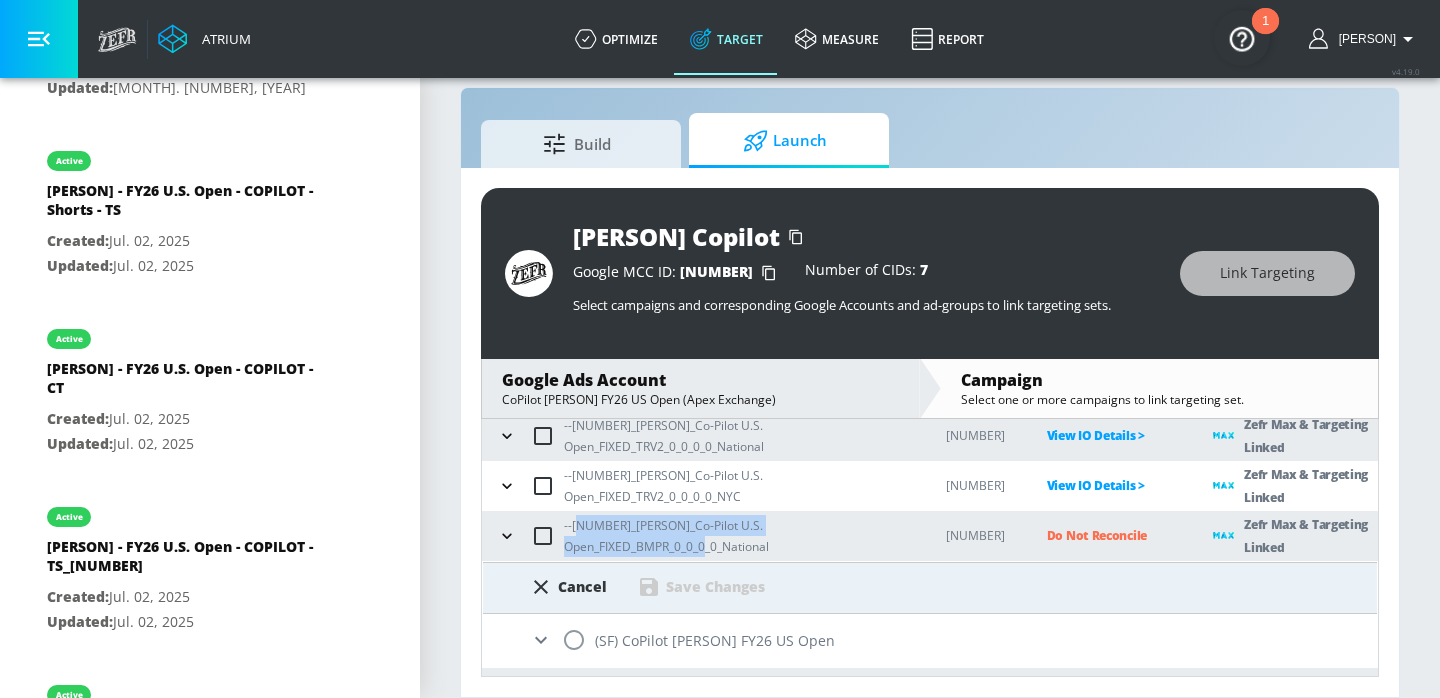 drag, startPoint x: 686, startPoint y: 529, endPoint x: 581, endPoint y: 511, distance: 106.531685 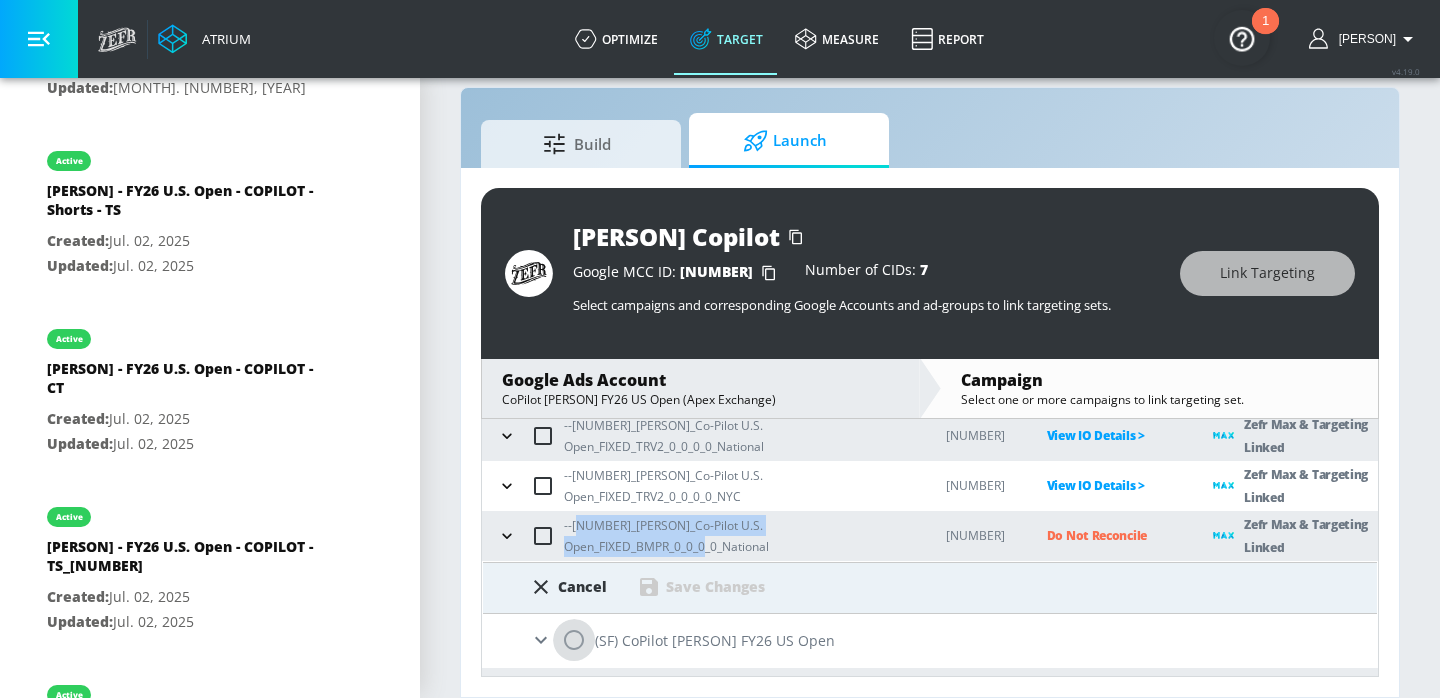 click at bounding box center [574, 640] 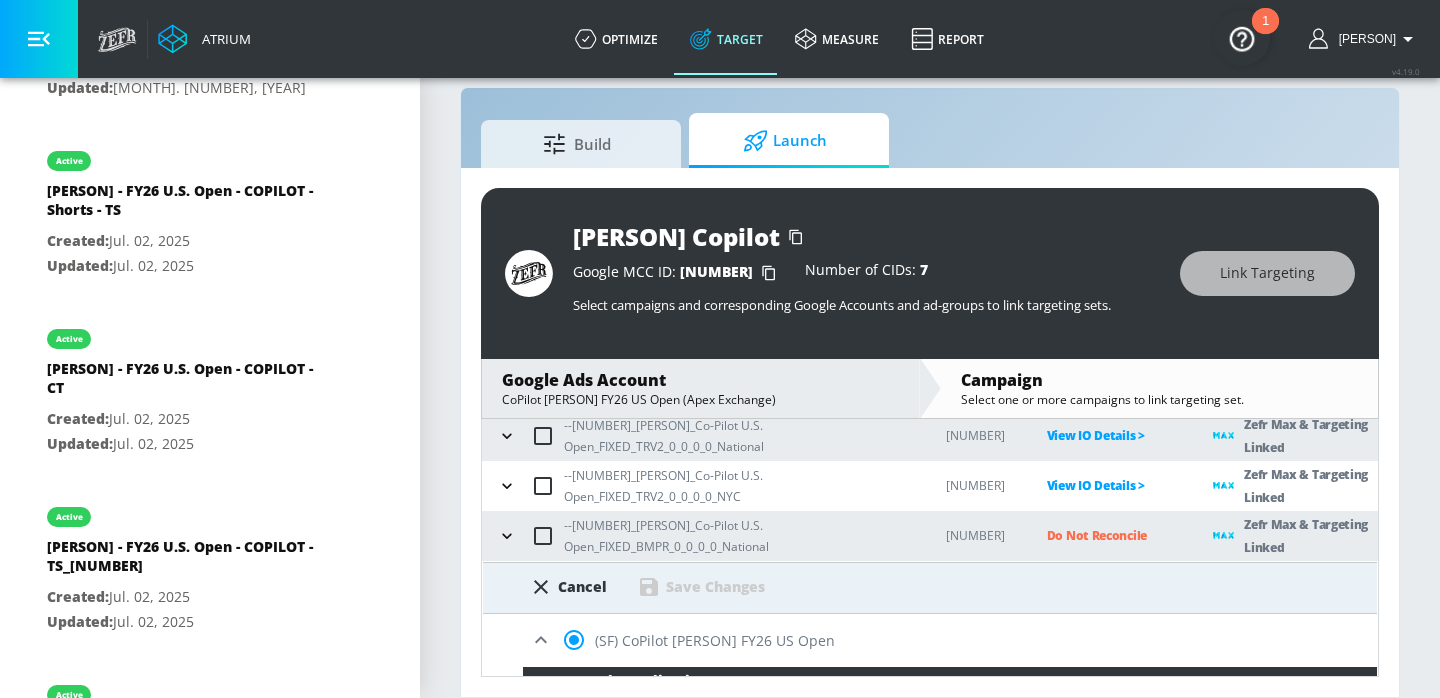 scroll, scrollTop: 597, scrollLeft: 0, axis: vertical 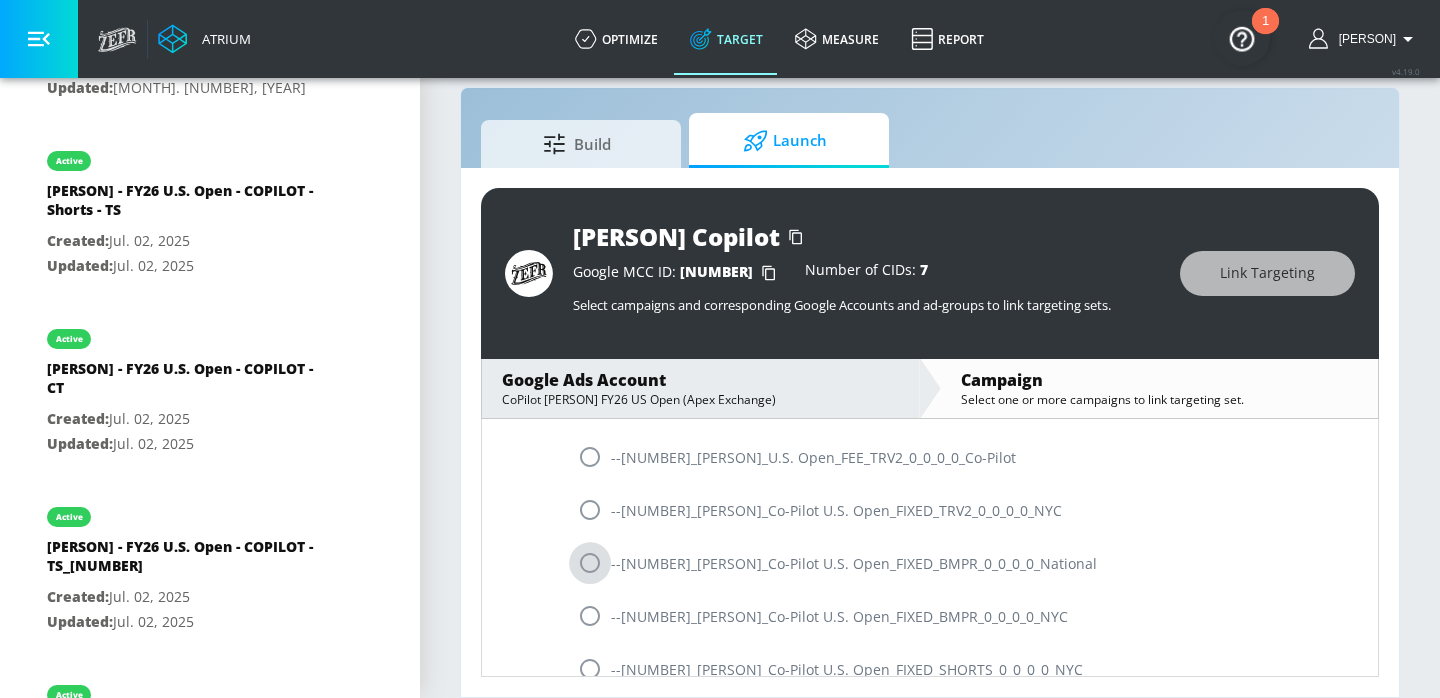 click at bounding box center (590, 563) 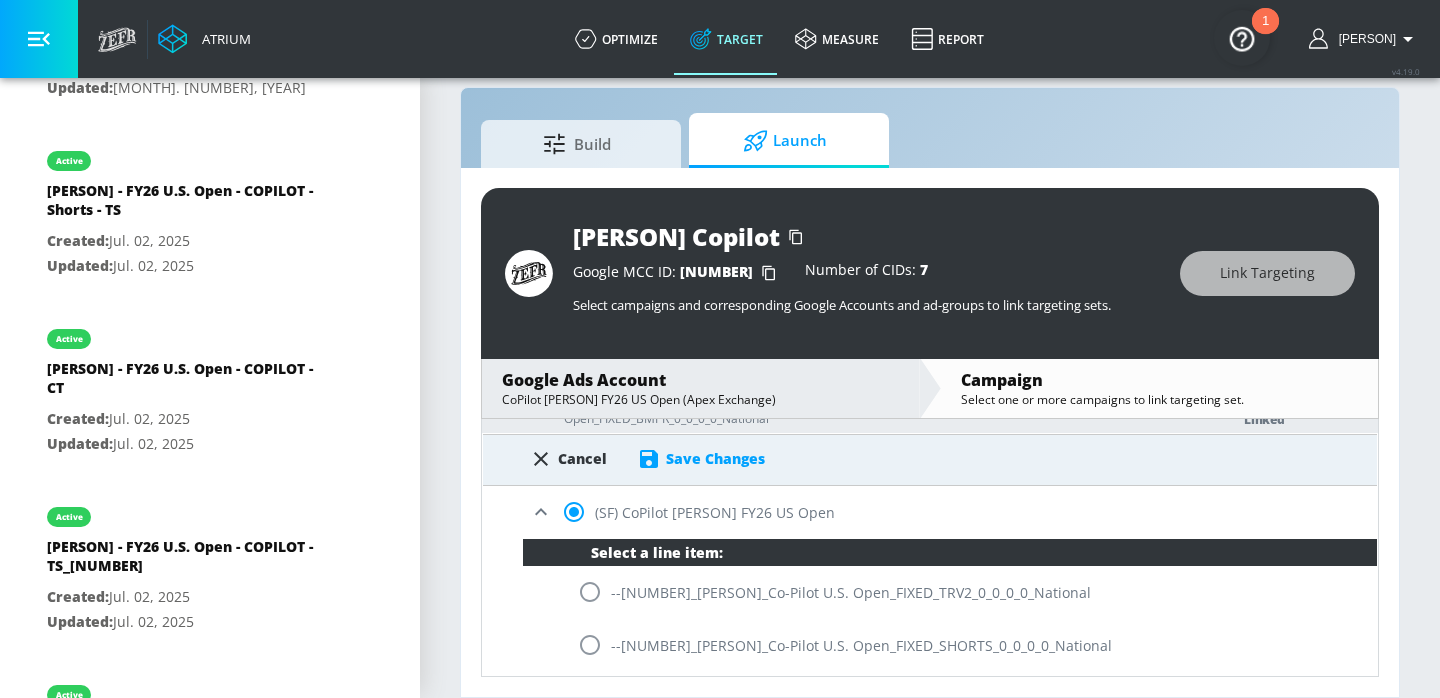 scroll, scrollTop: 296, scrollLeft: 0, axis: vertical 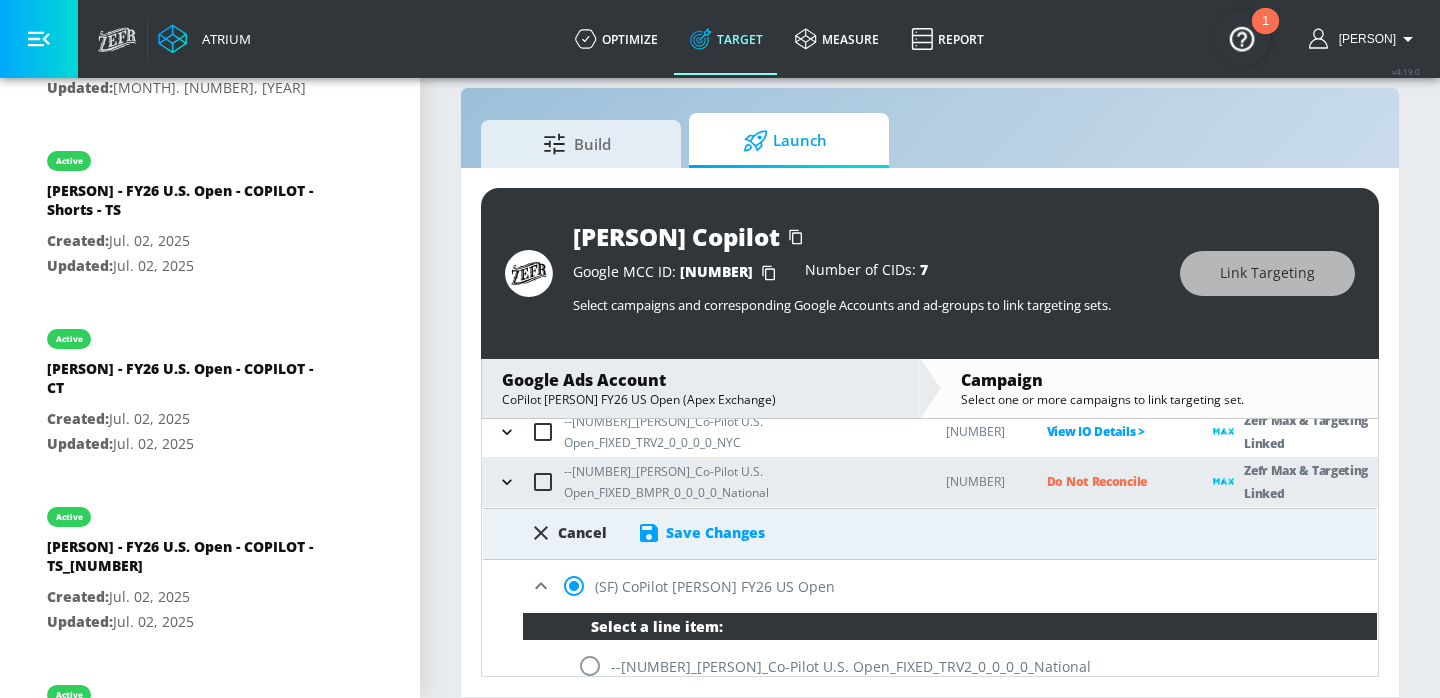 click on "Save Changes" at bounding box center [715, 532] 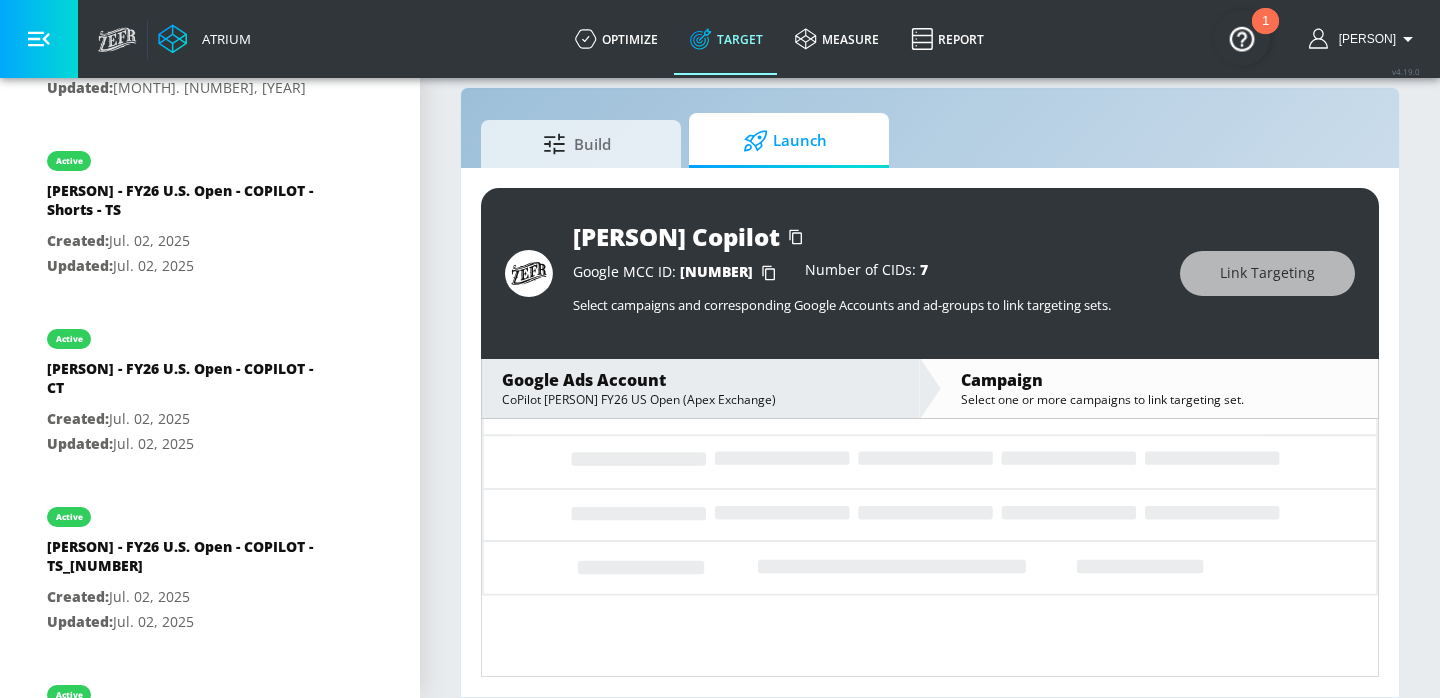scroll, scrollTop: 246, scrollLeft: 0, axis: vertical 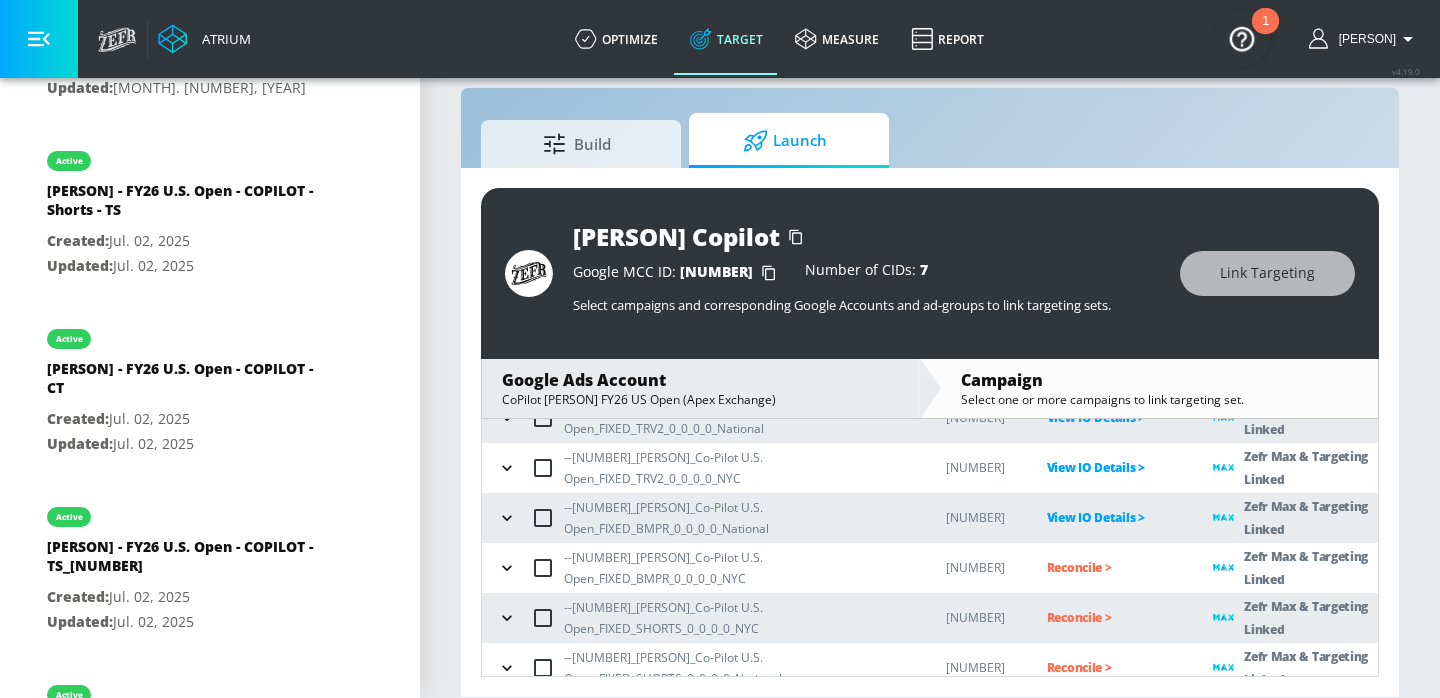 click on "Reconcile >" at bounding box center [1114, 567] 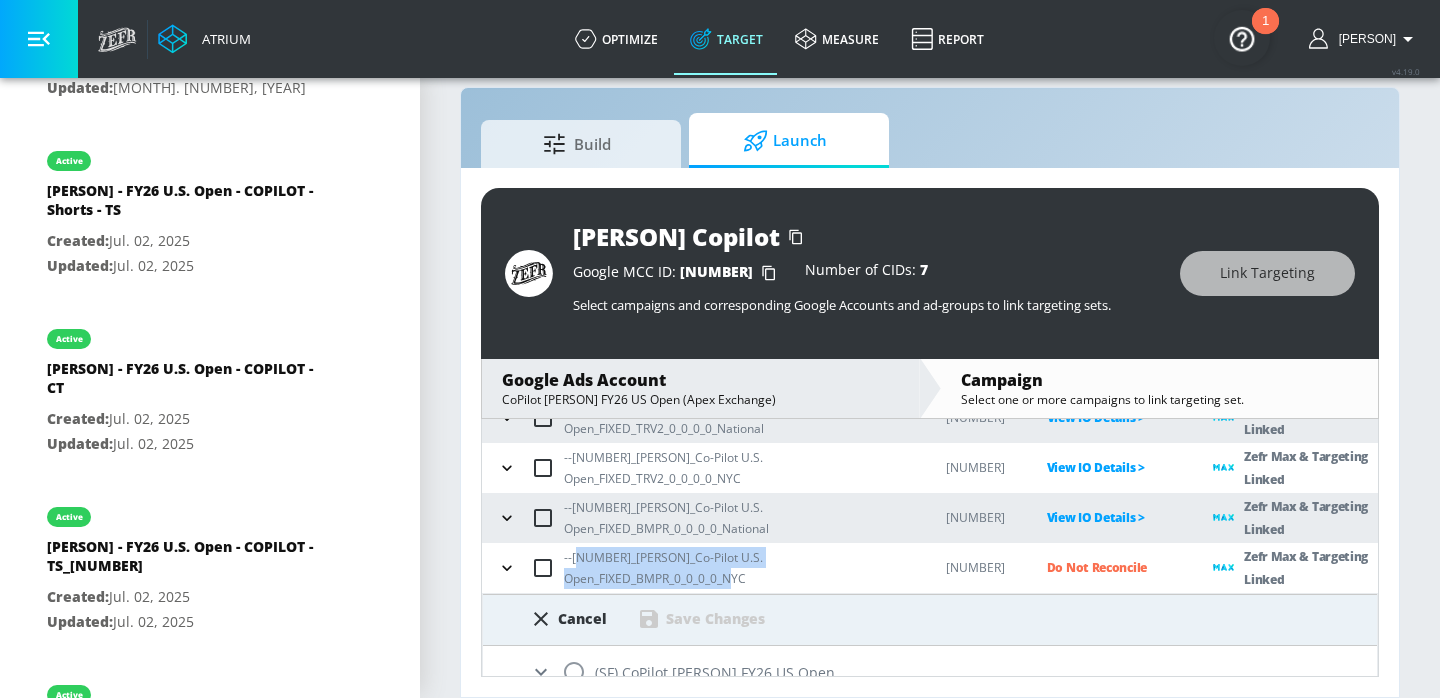 drag, startPoint x: 712, startPoint y: 555, endPoint x: 581, endPoint y: 539, distance: 131.97348 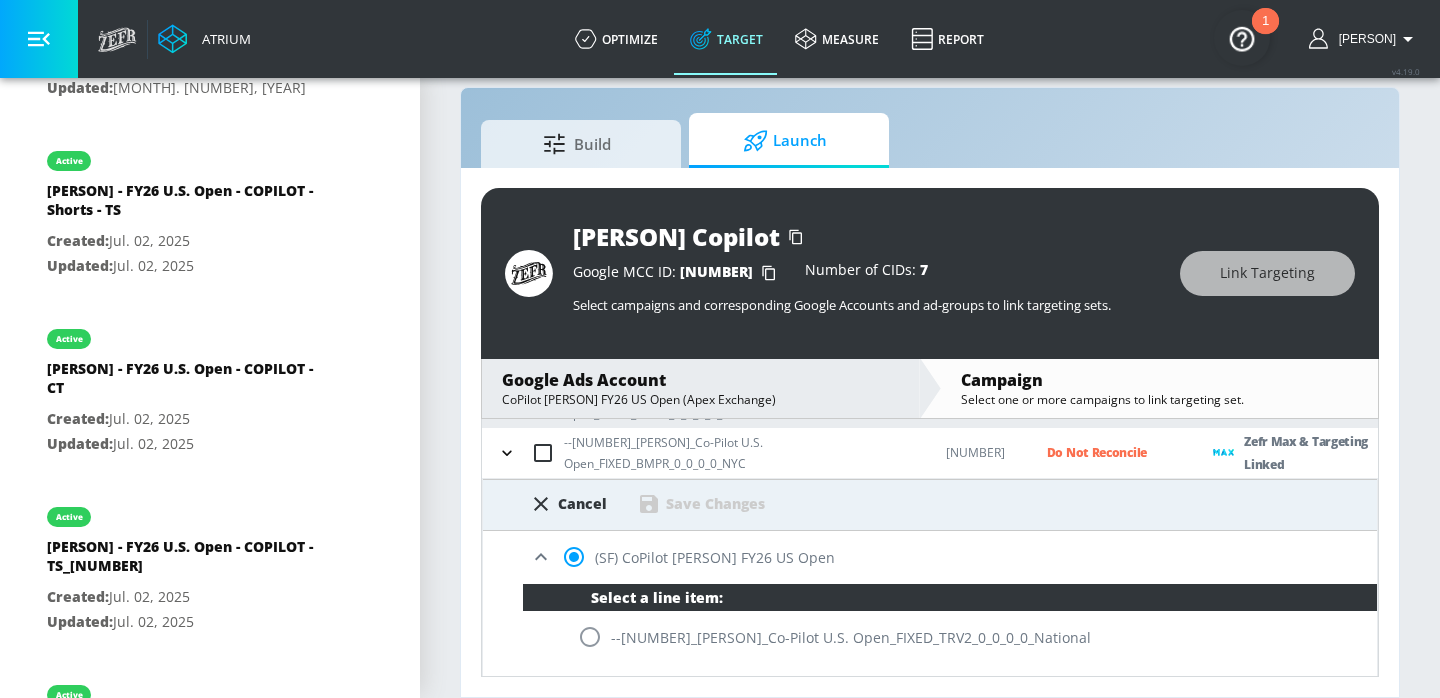 scroll, scrollTop: 700, scrollLeft: 0, axis: vertical 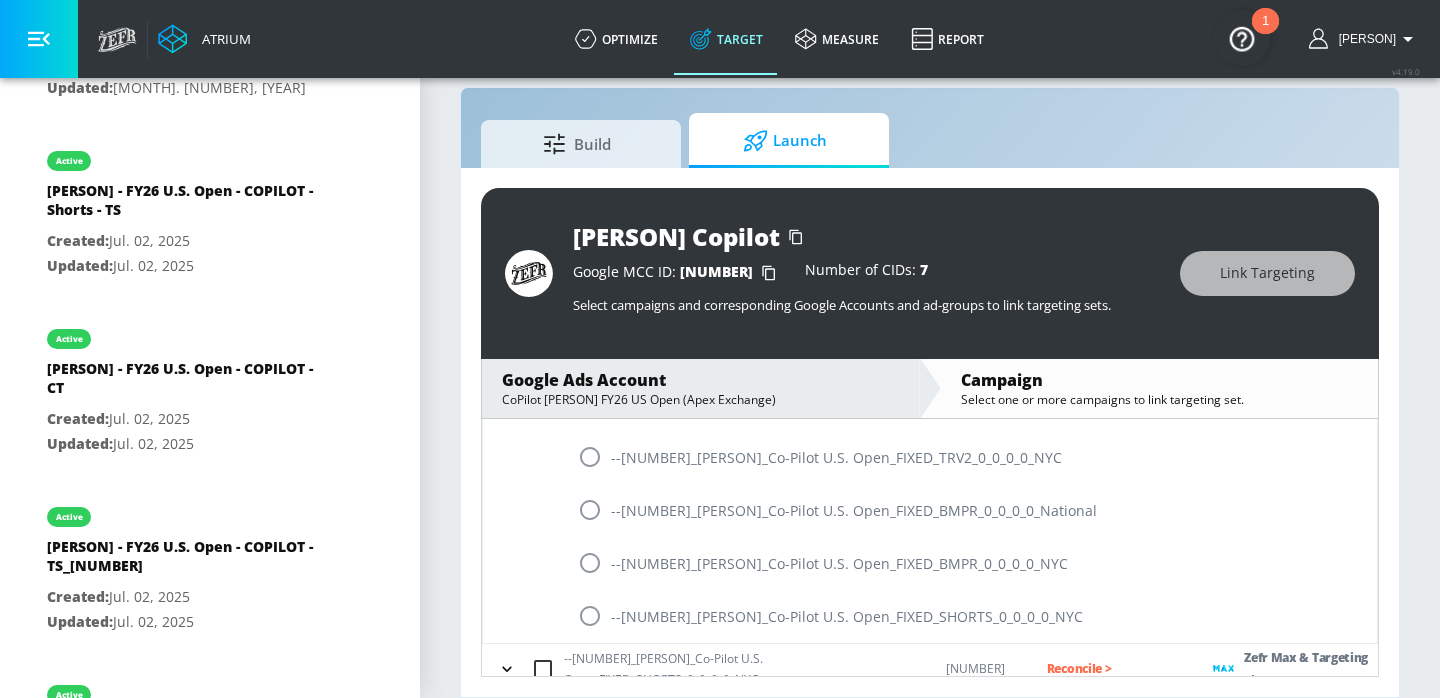 click at bounding box center [590, 563] 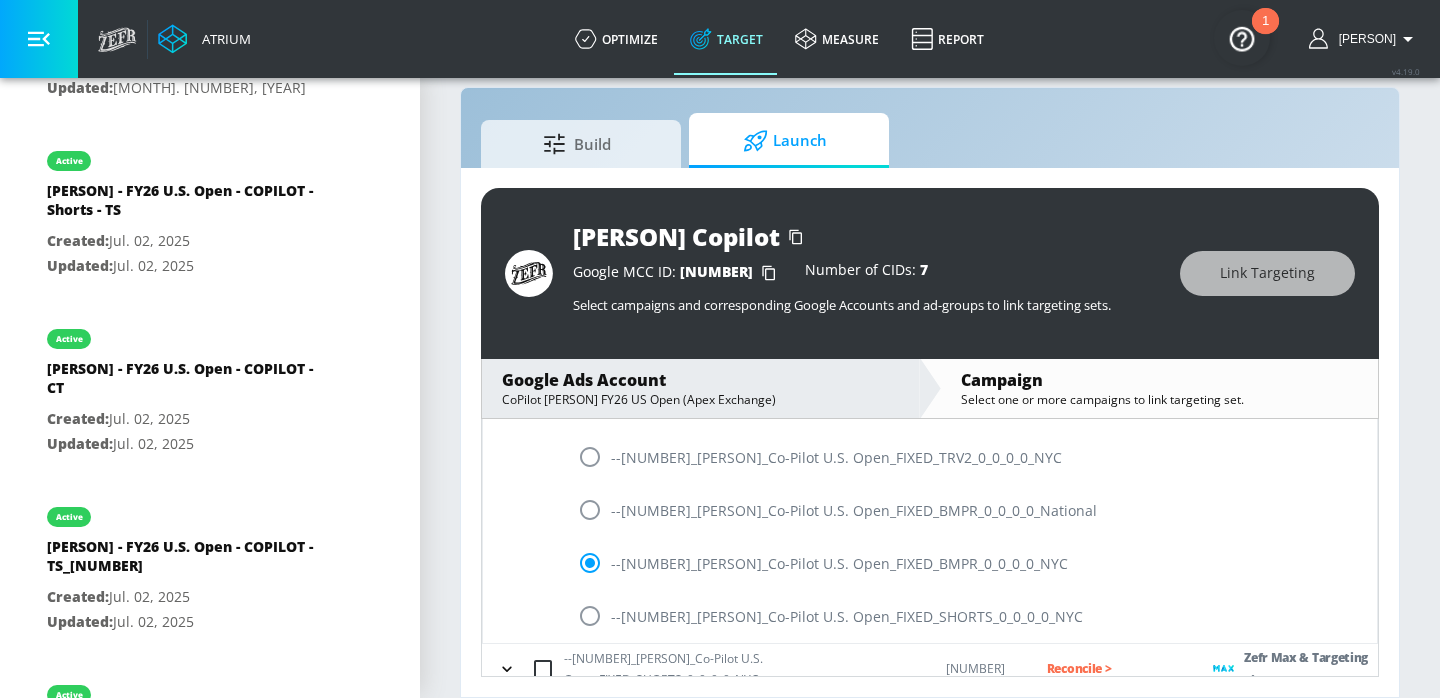 click at bounding box center (590, 563) 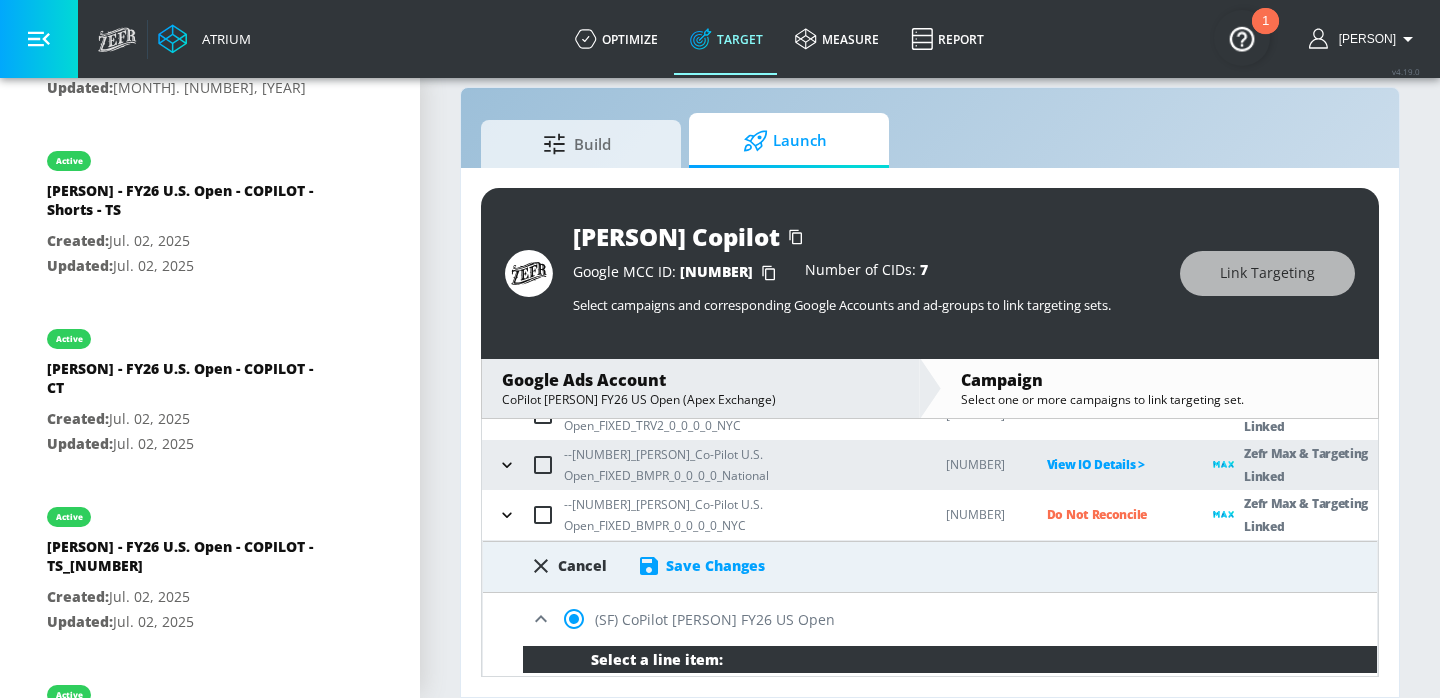 click on "Save Changes" at bounding box center [715, 565] 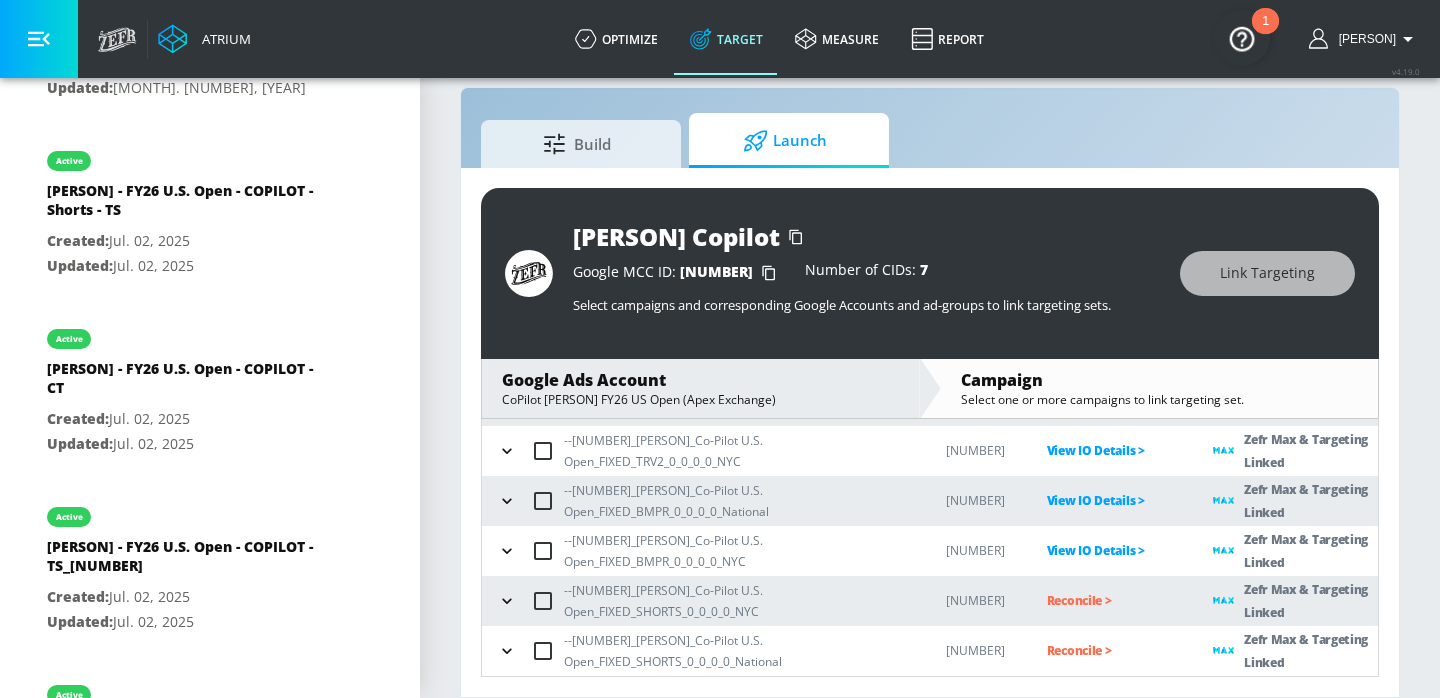 scroll, scrollTop: 246, scrollLeft: 0, axis: vertical 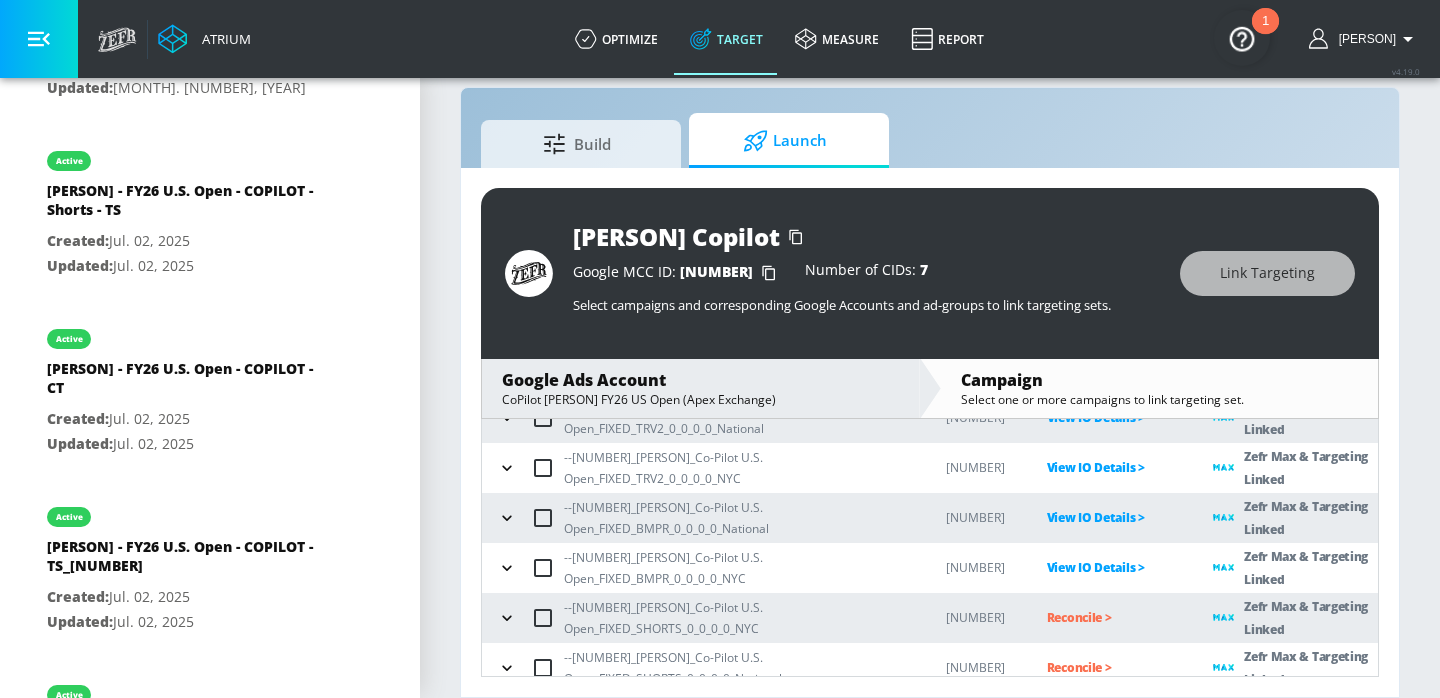 click on "Reconcile >" at bounding box center (1114, 617) 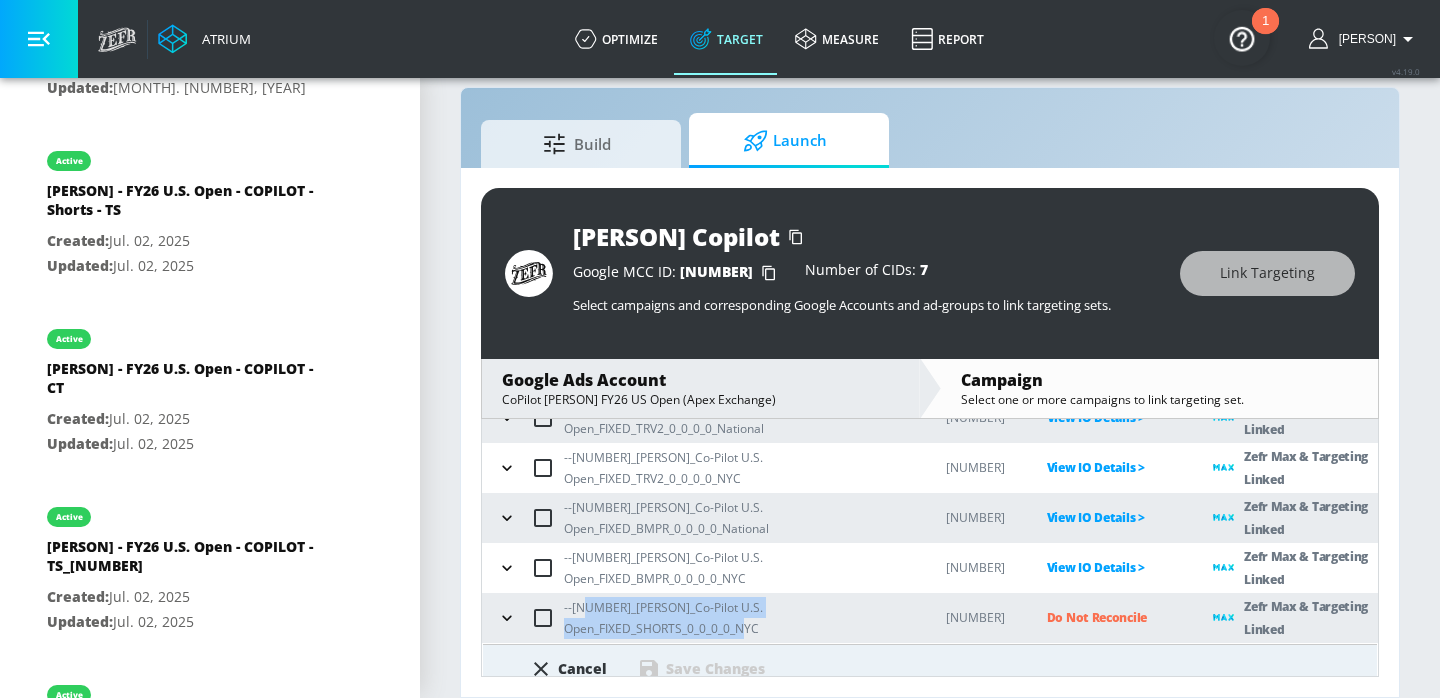 drag, startPoint x: 724, startPoint y: 605, endPoint x: 582, endPoint y: 593, distance: 142.50613 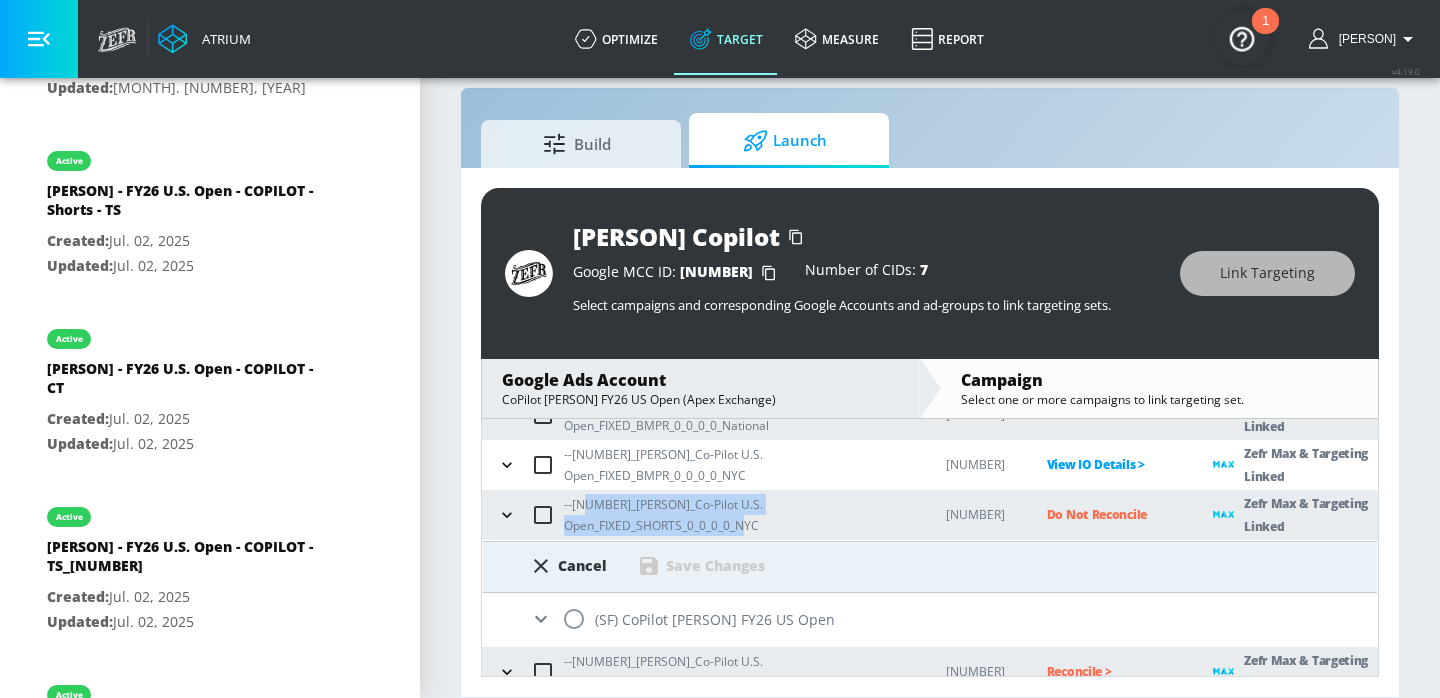 click at bounding box center (574, 619) 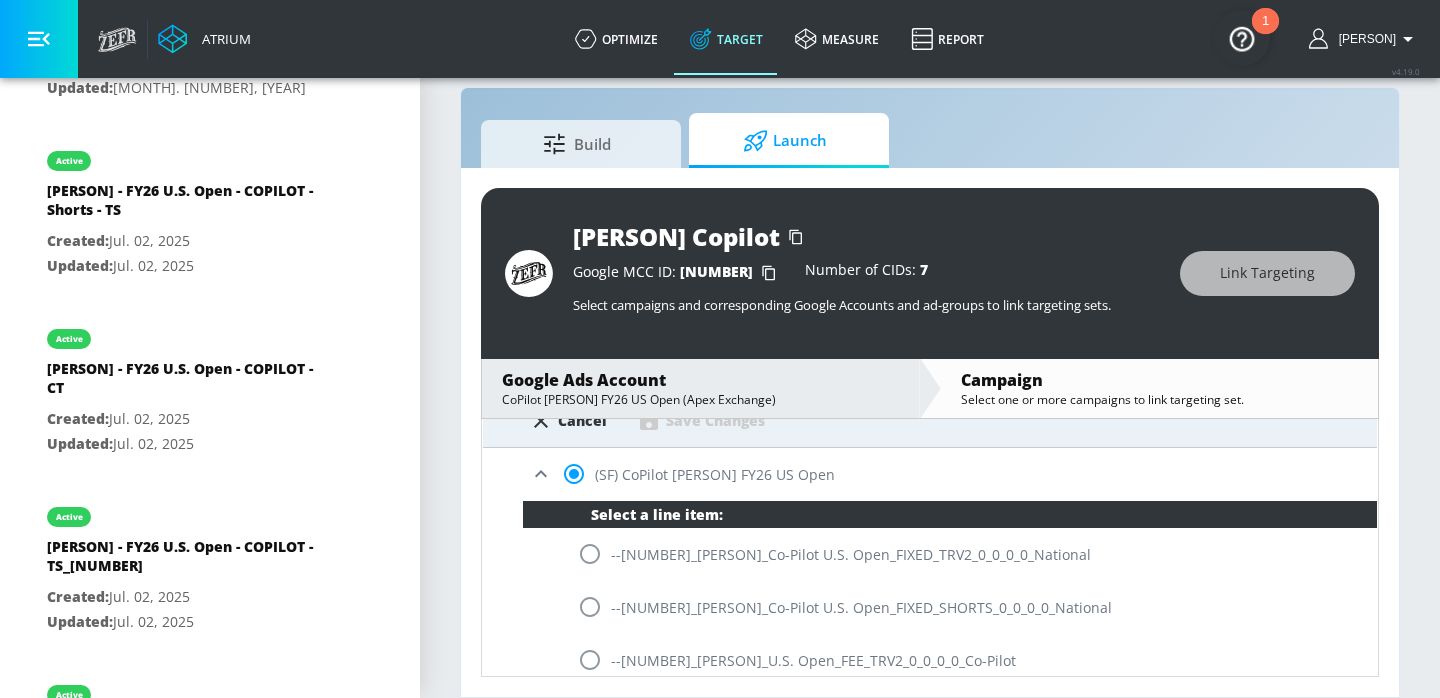 scroll, scrollTop: 751, scrollLeft: 0, axis: vertical 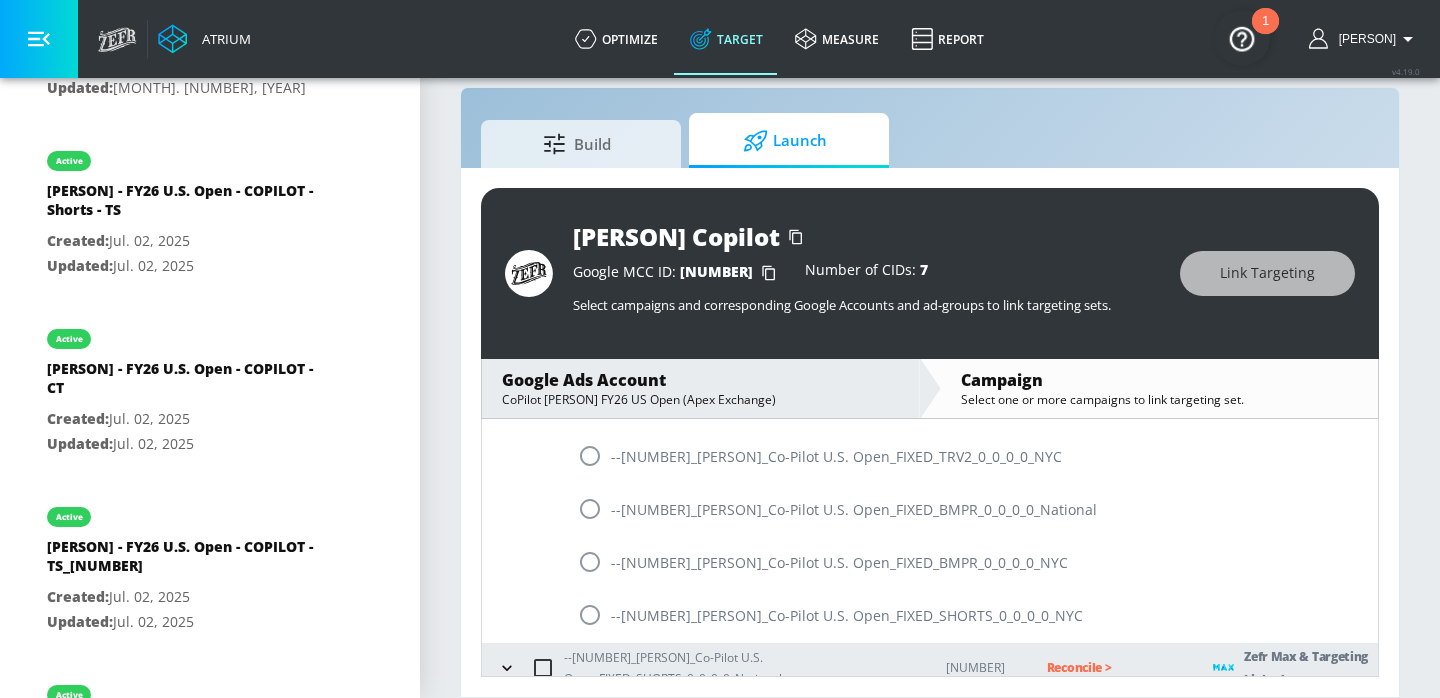 click at bounding box center (590, 615) 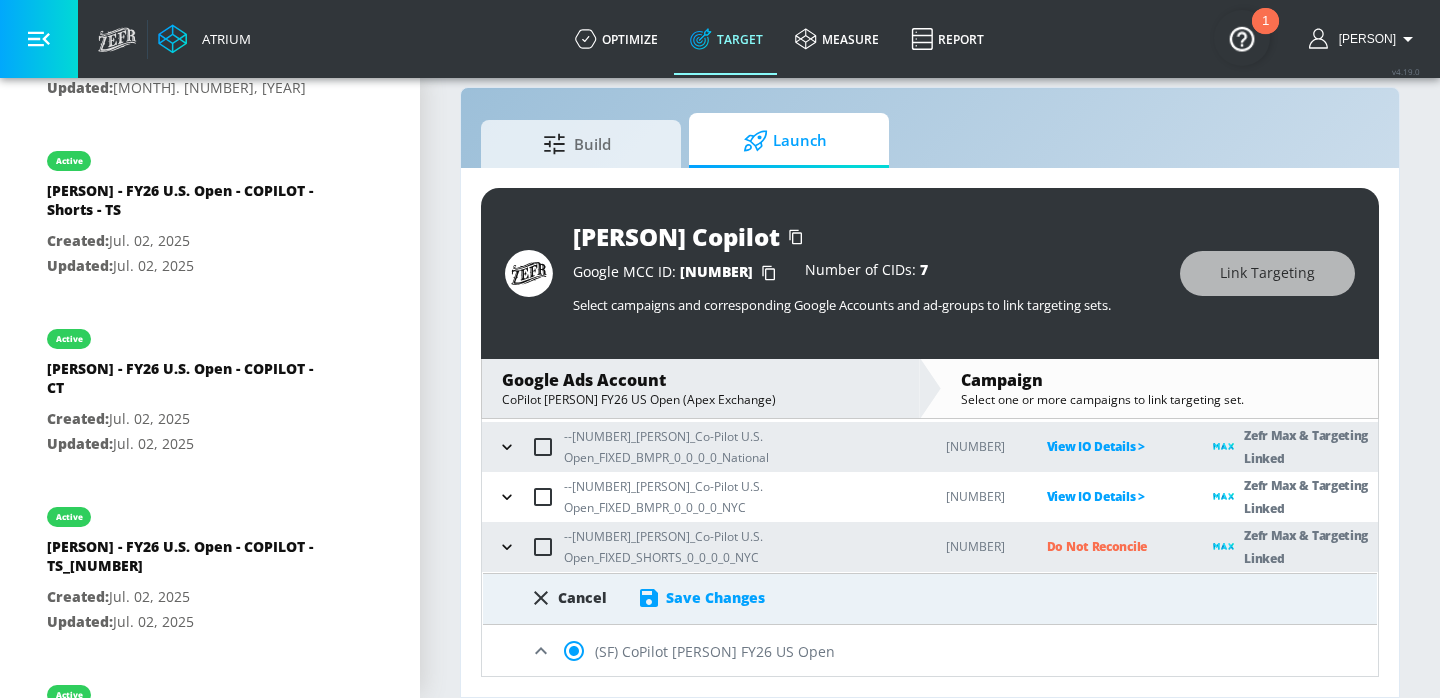 scroll, scrollTop: 302, scrollLeft: 0, axis: vertical 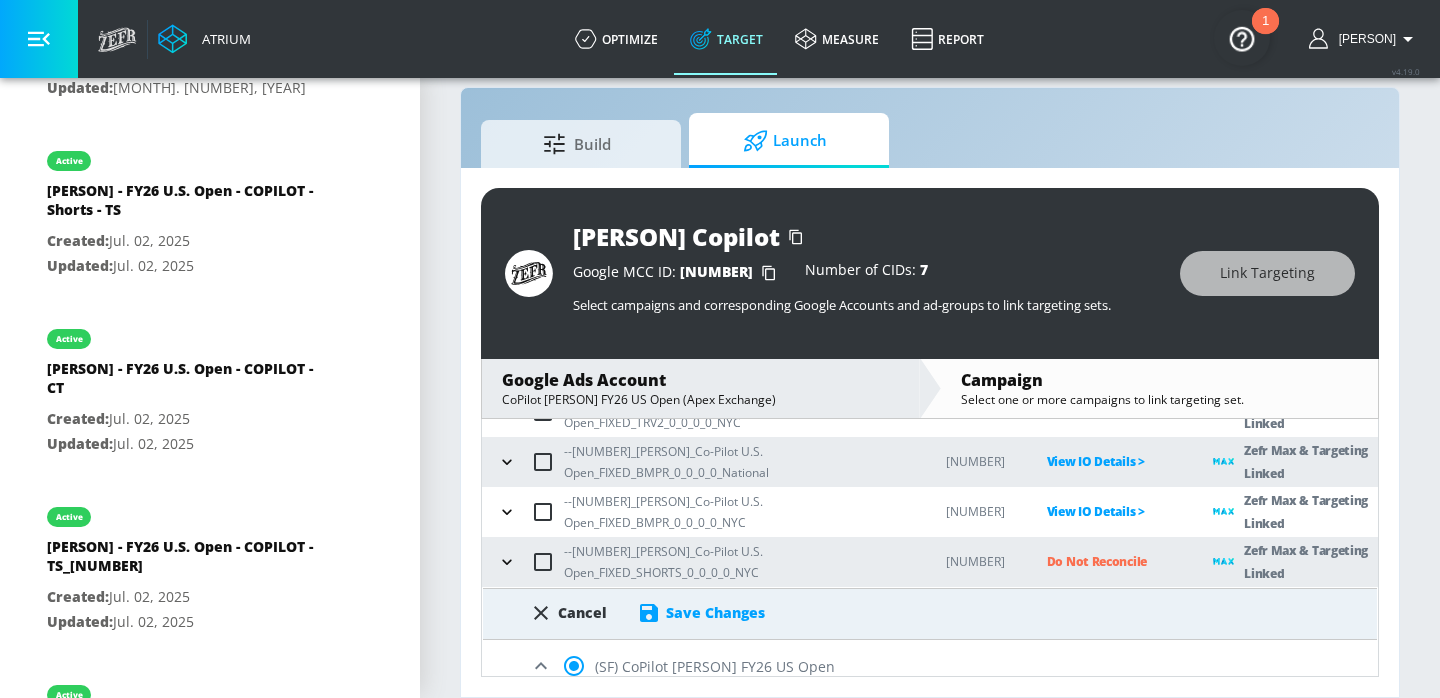 click on "Cancel Save Changes" at bounding box center (930, 614) 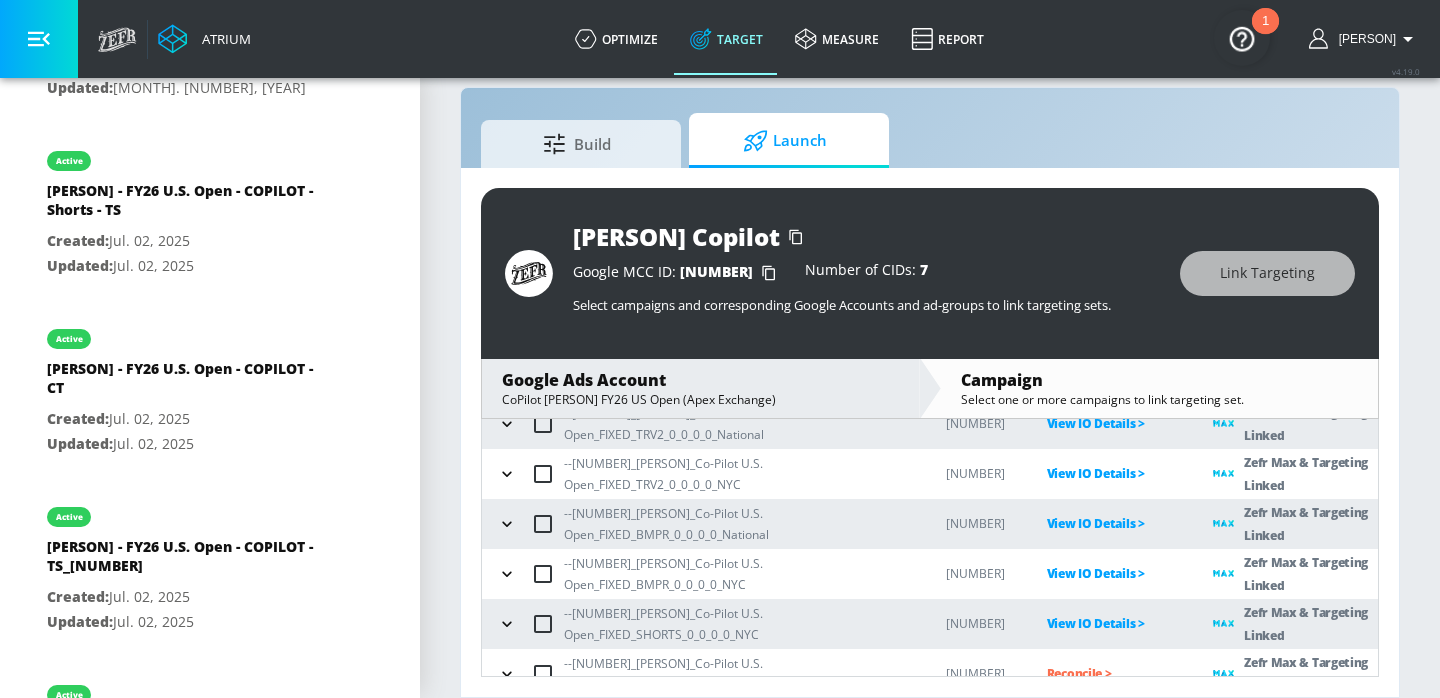scroll, scrollTop: 246, scrollLeft: 0, axis: vertical 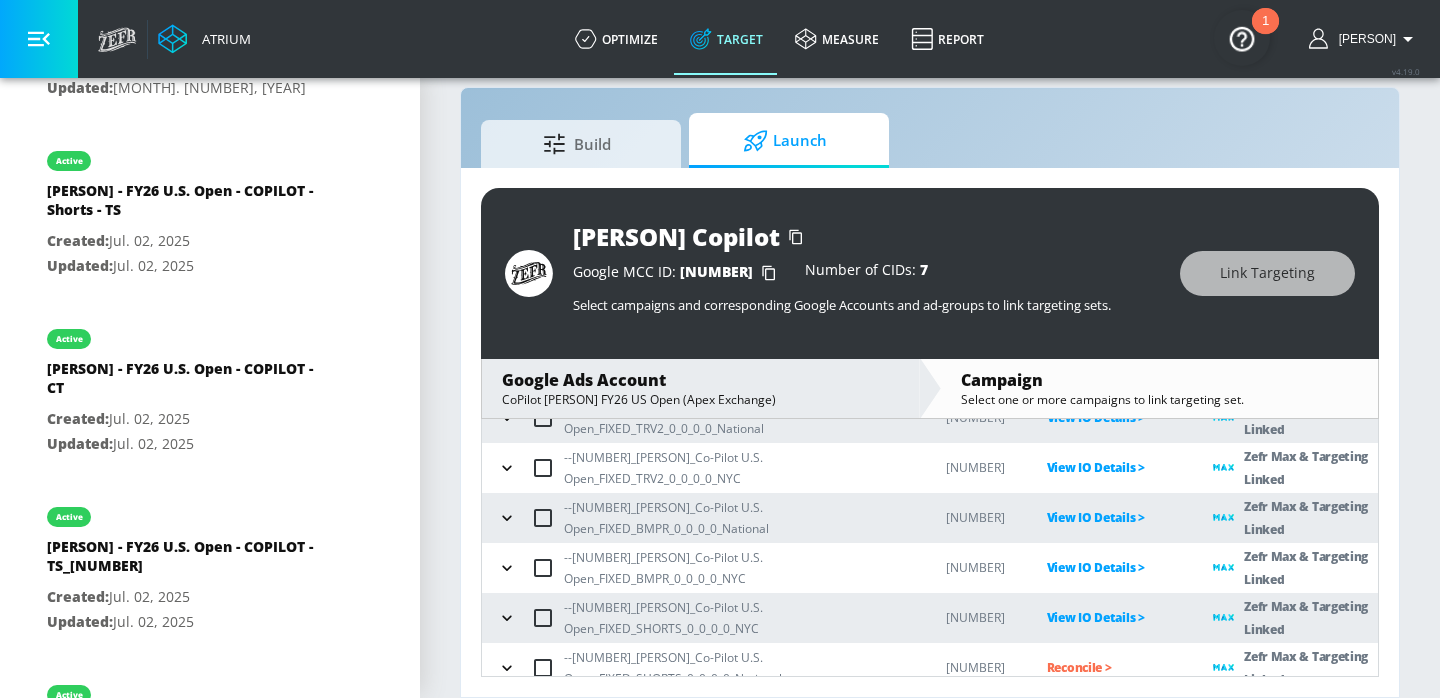 click on "Reconcile >" at bounding box center (1114, 667) 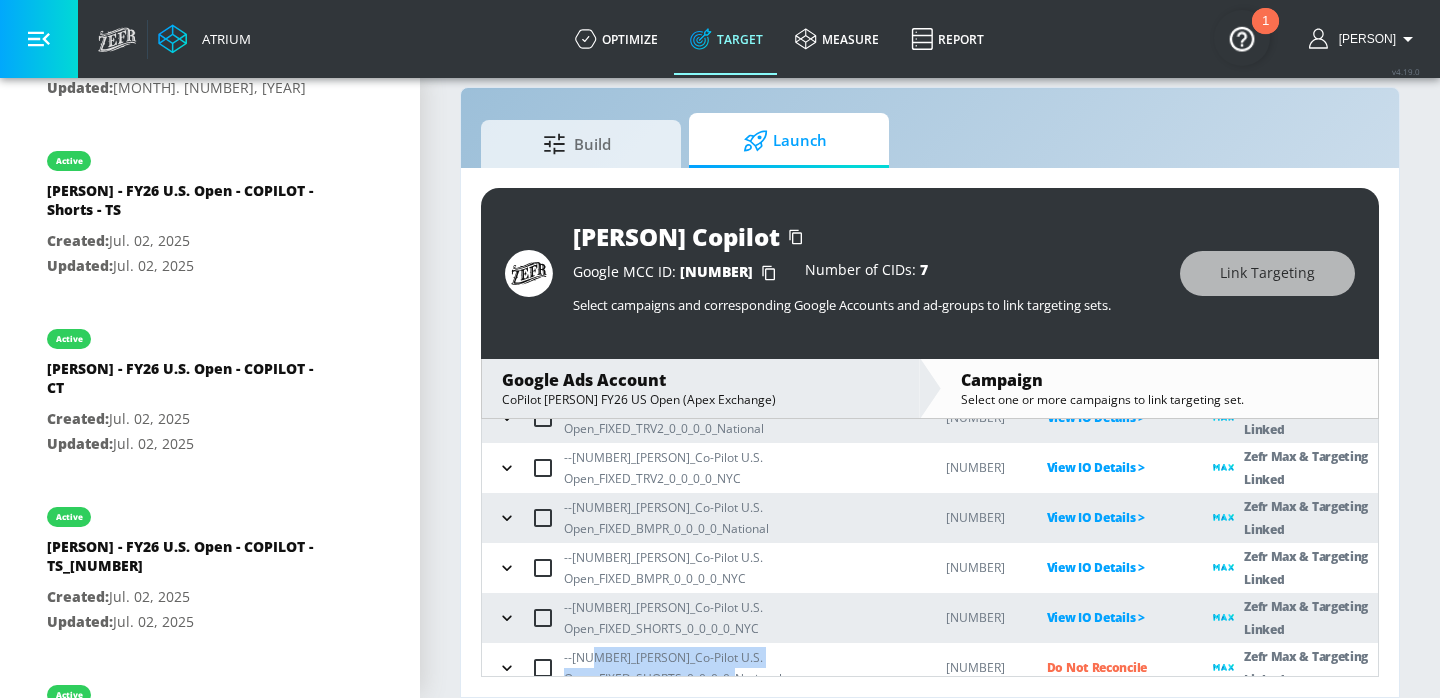 drag, startPoint x: 716, startPoint y: 659, endPoint x: 590, endPoint y: 640, distance: 127.424484 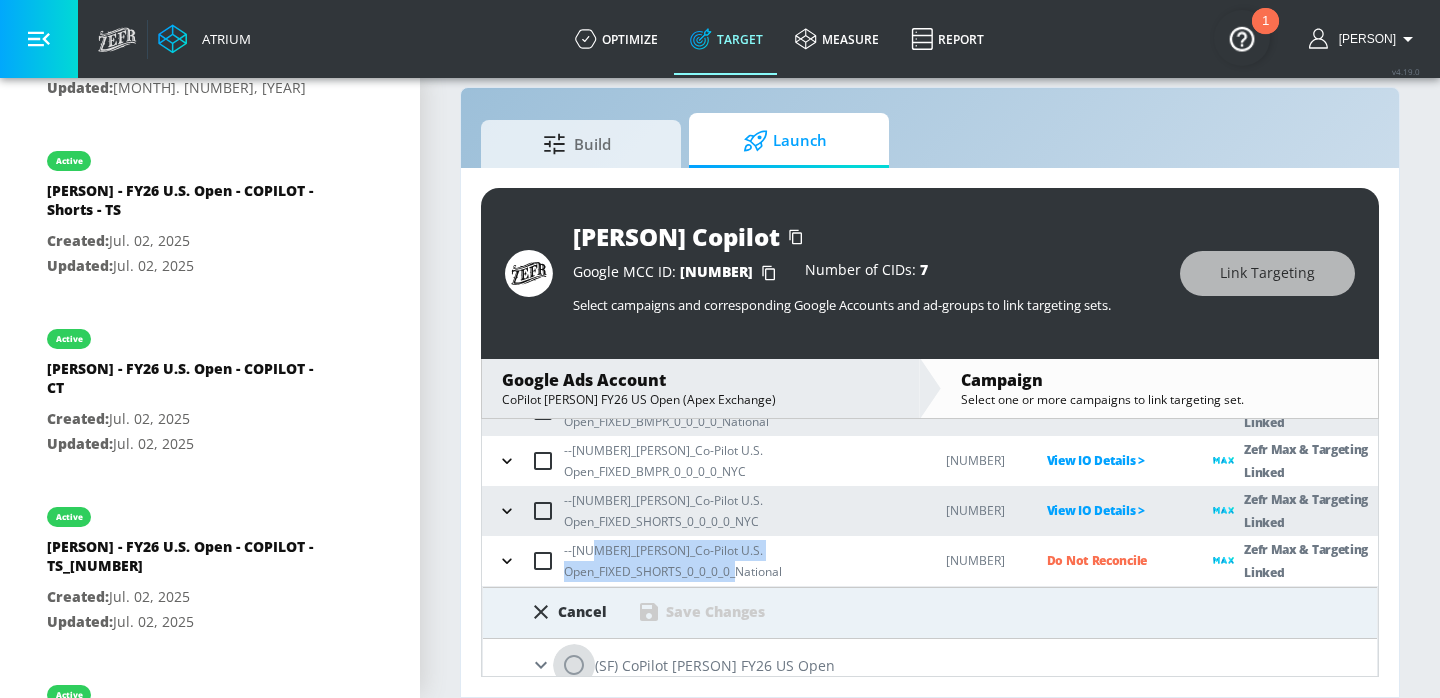 click at bounding box center (574, 665) 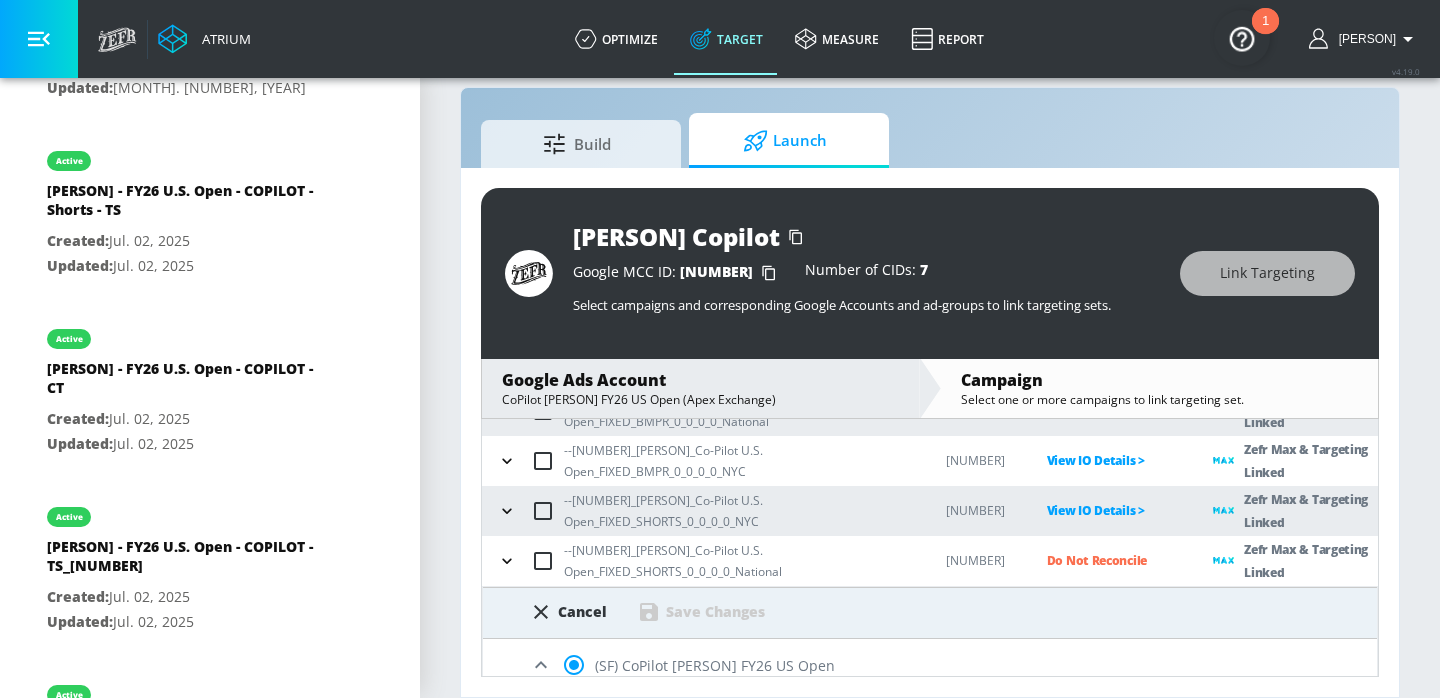scroll, scrollTop: 588, scrollLeft: 0, axis: vertical 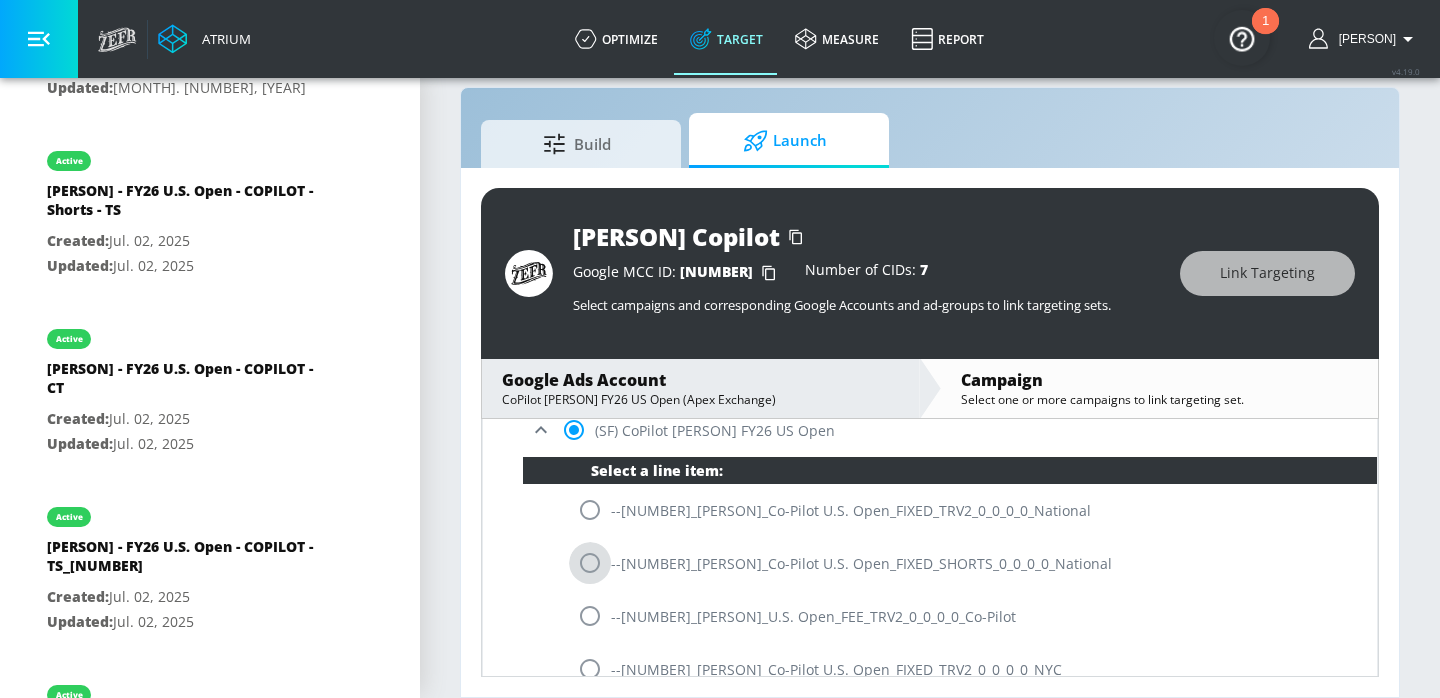 click at bounding box center [590, 563] 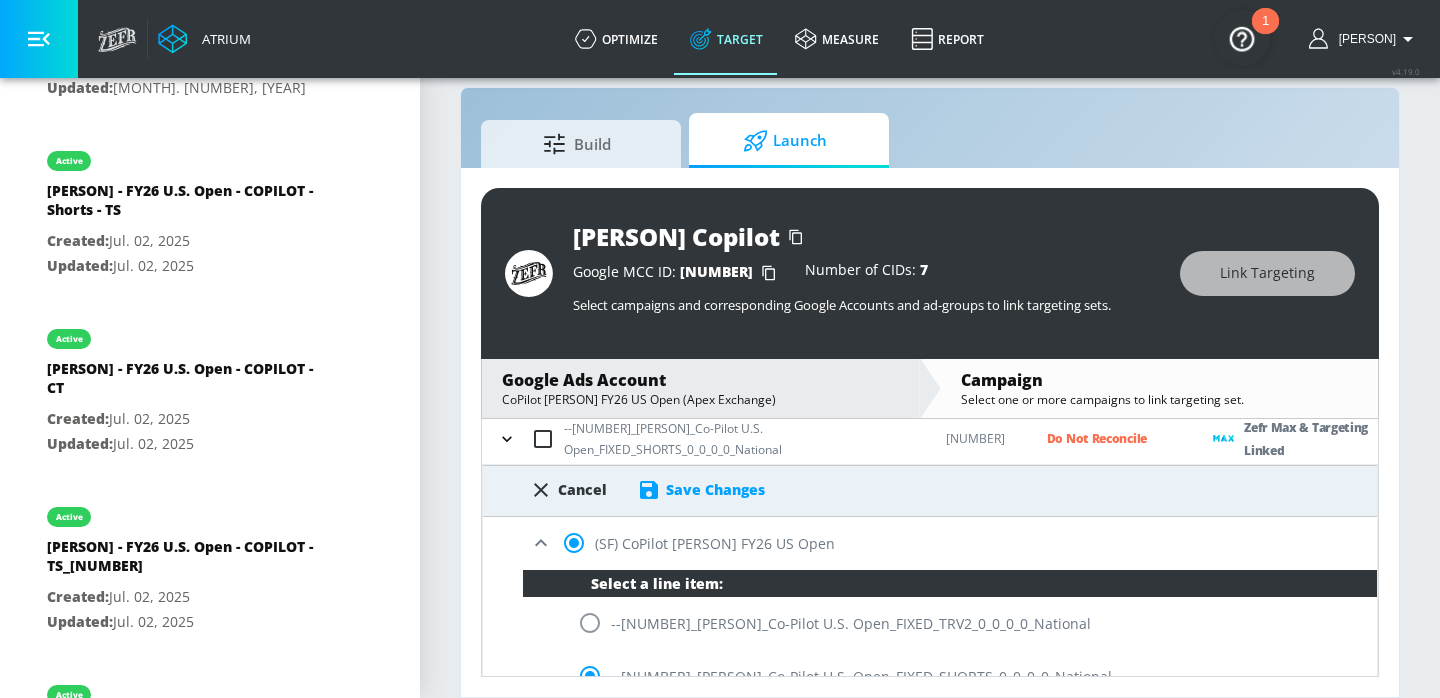 scroll, scrollTop: 471, scrollLeft: 0, axis: vertical 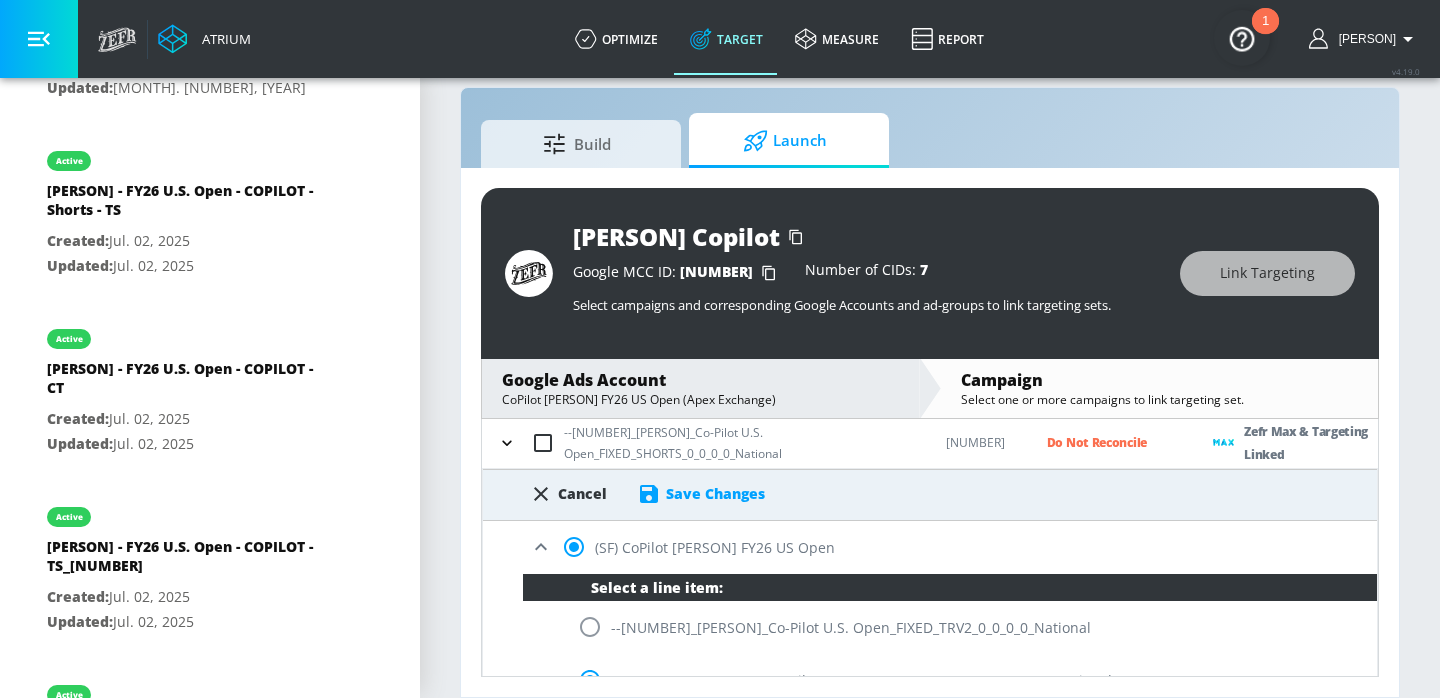 click on "Save Changes" at bounding box center [715, 493] 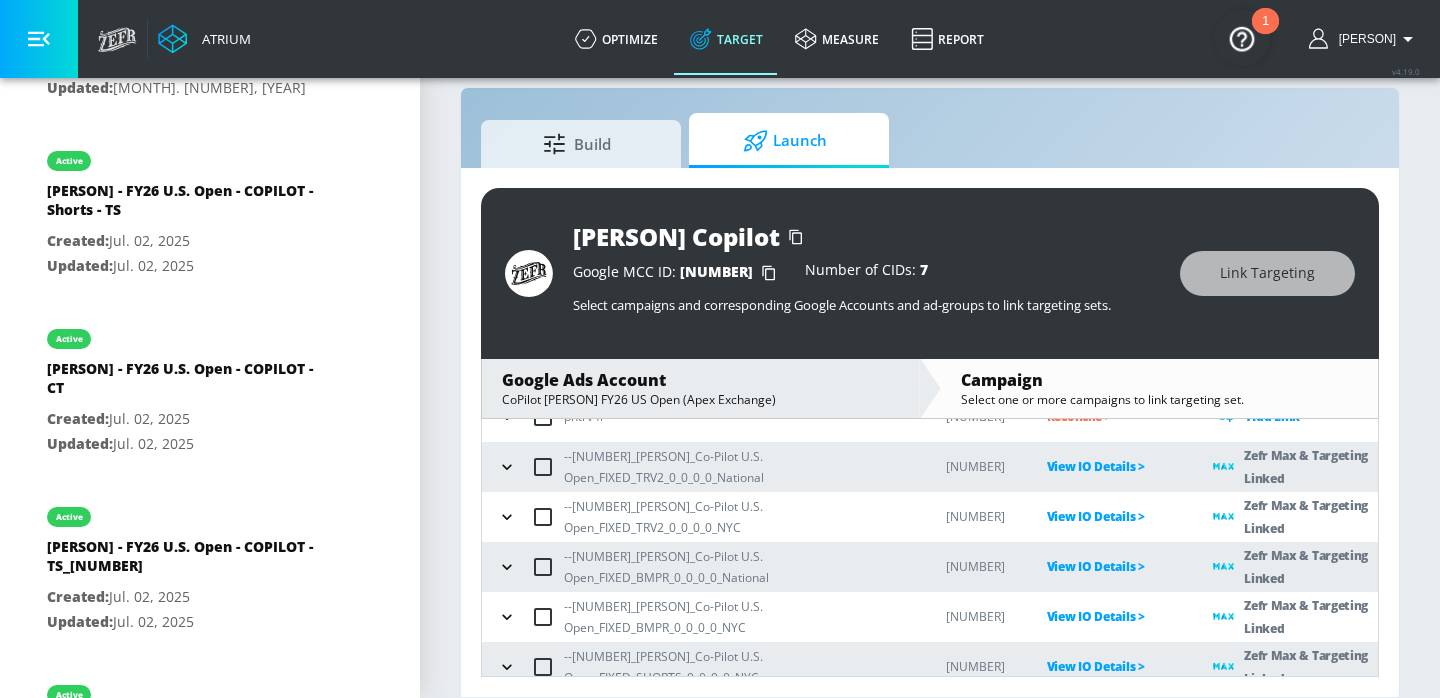 scroll, scrollTop: 246, scrollLeft: 0, axis: vertical 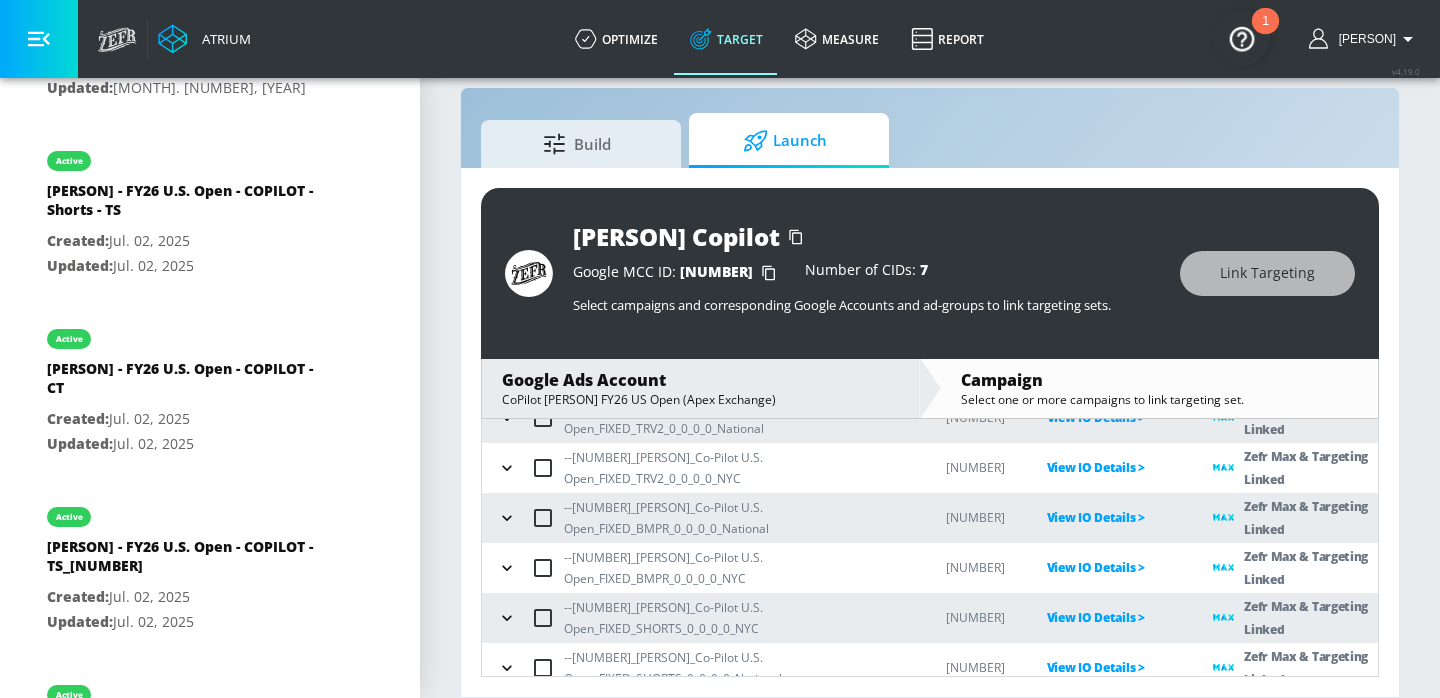 click on "Build Launch" at bounding box center [930, 140] 